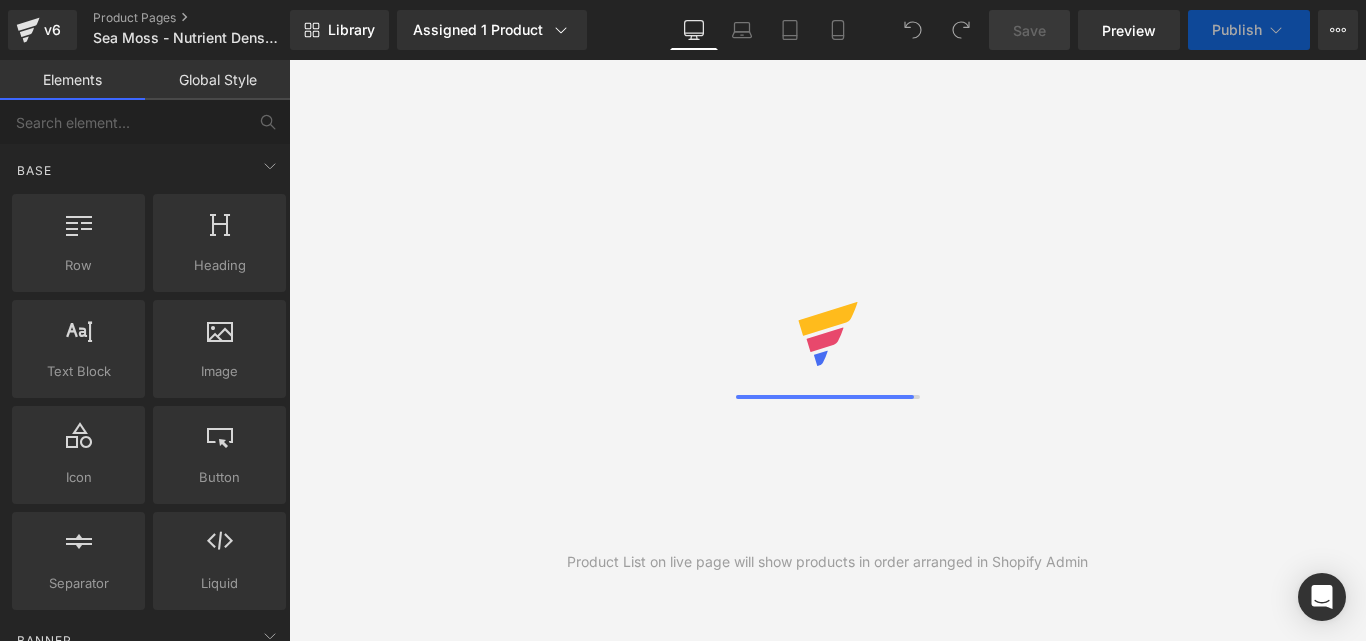 scroll, scrollTop: 0, scrollLeft: 0, axis: both 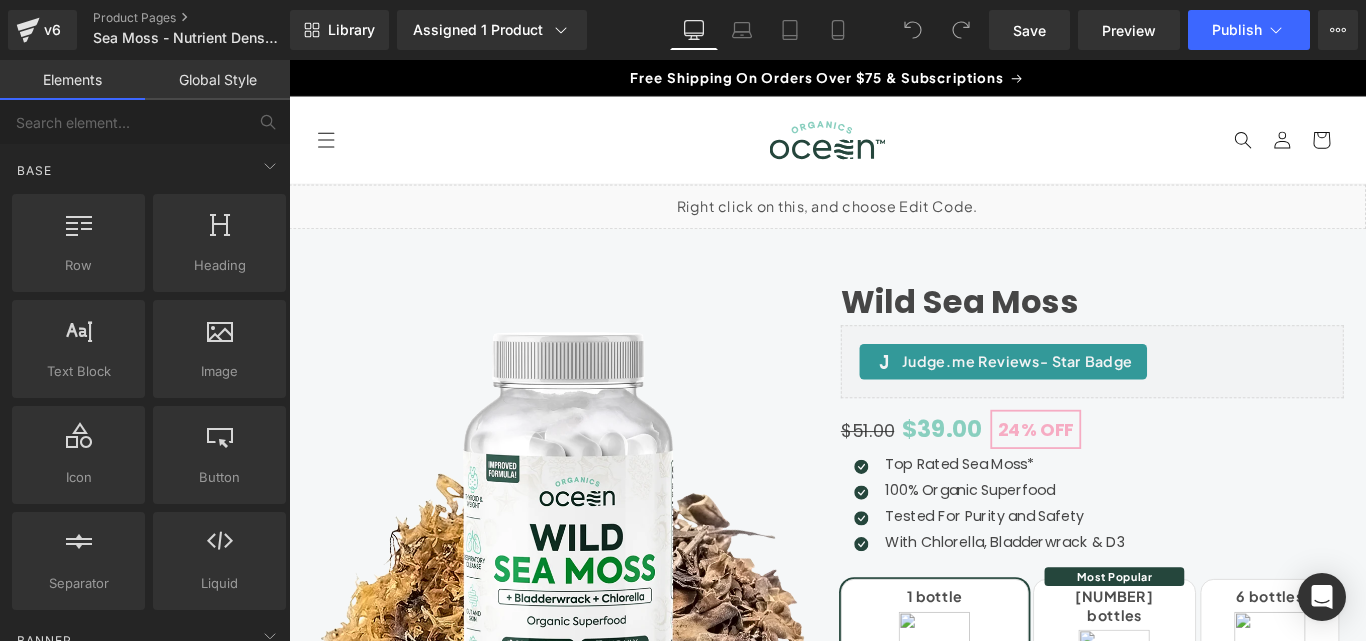 drag, startPoint x: 246, startPoint y: 38, endPoint x: 254, endPoint y: 9, distance: 30.083218 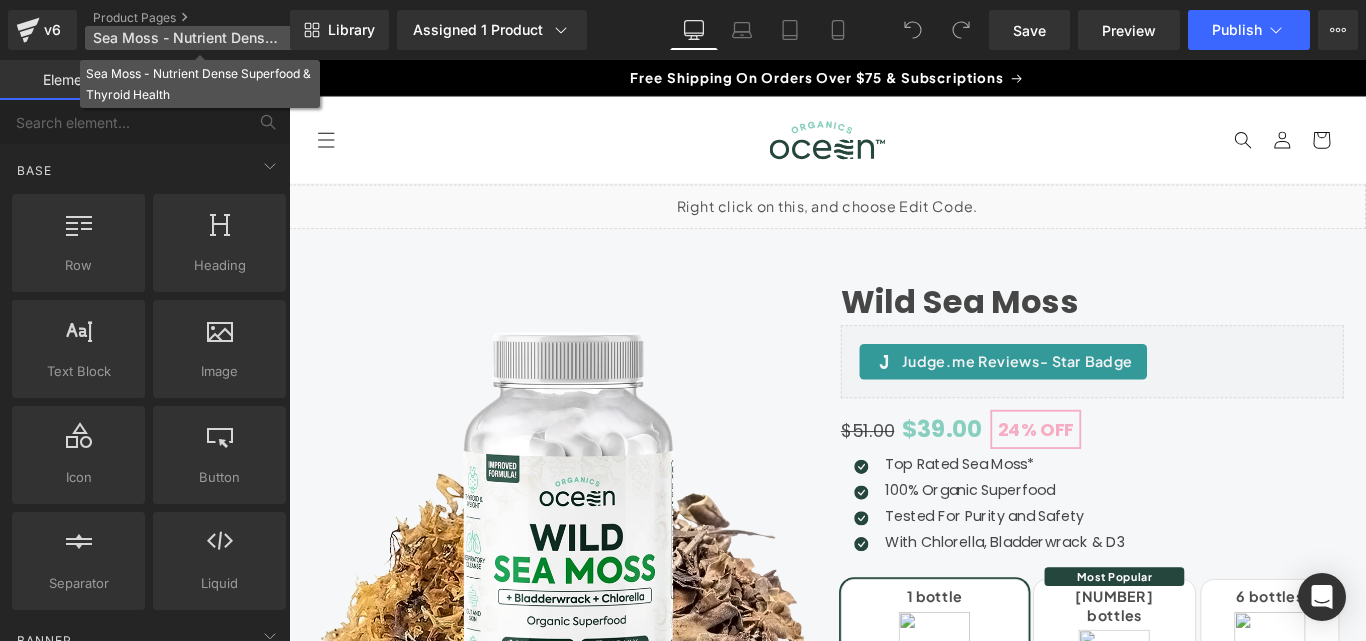 click on "Sea Moss - Nutrient Dense Superfood & Thyroid Health" at bounding box center [189, 38] 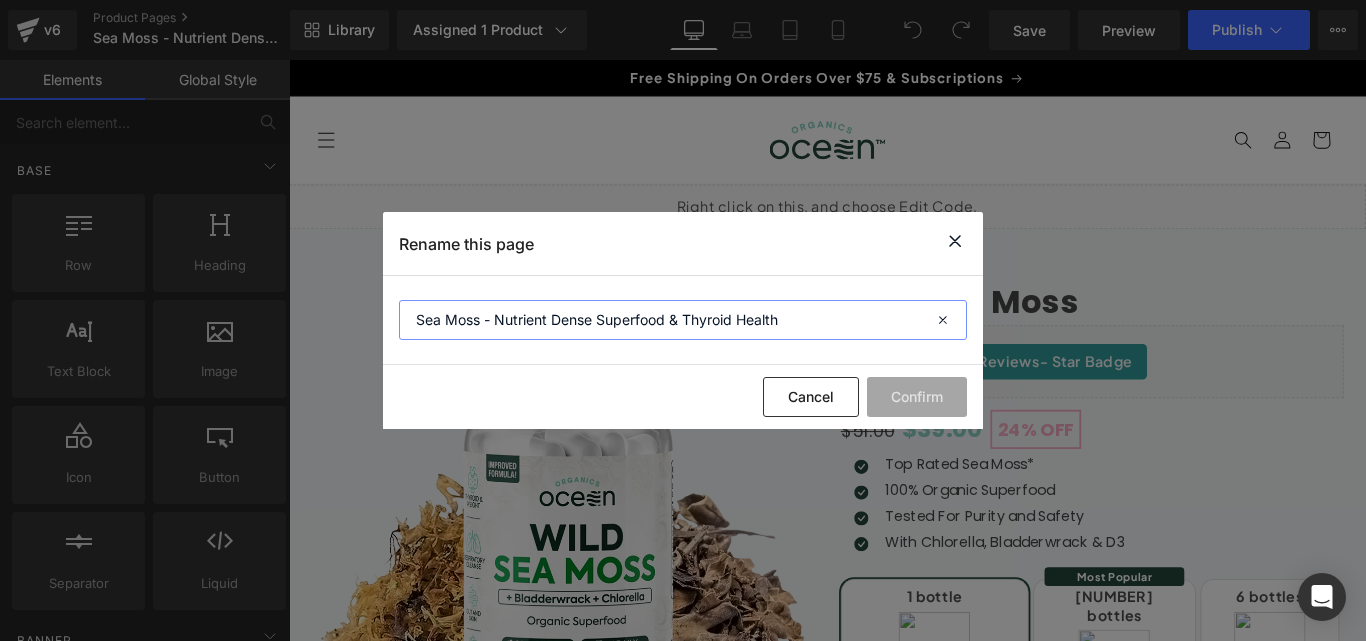 click on "Sea Moss - Nutrient Dense Superfood & Thyroid Health" at bounding box center (683, 320) 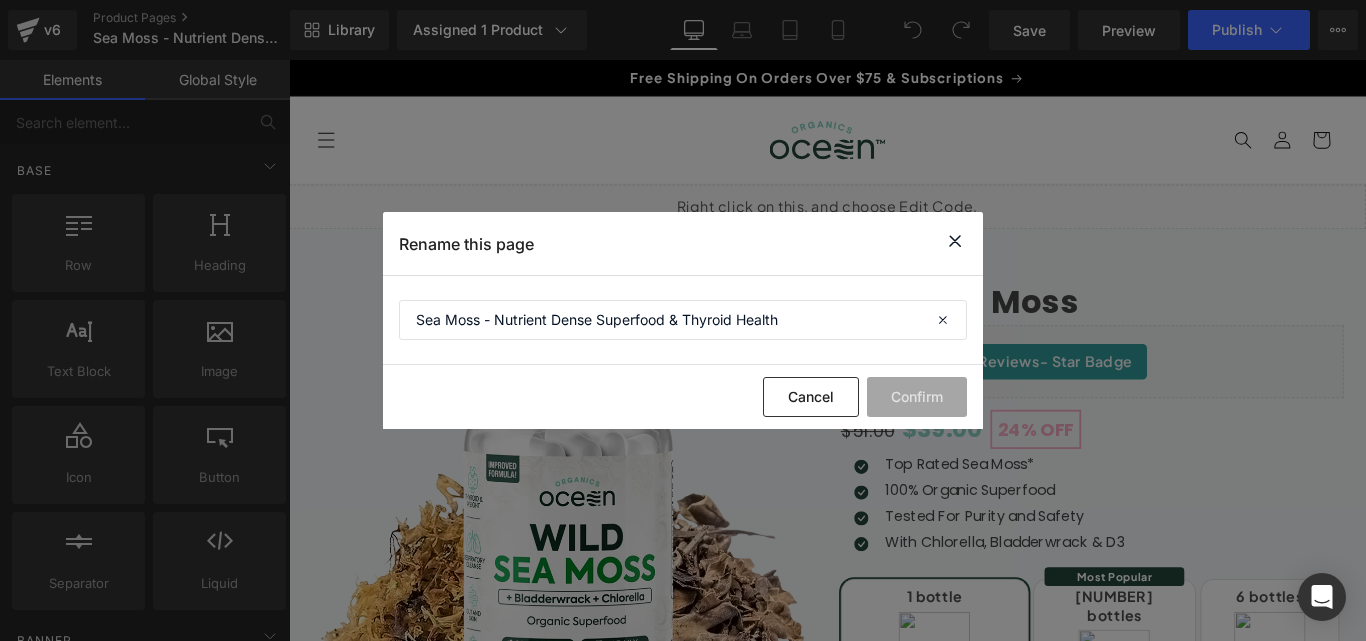 click at bounding box center [955, 241] 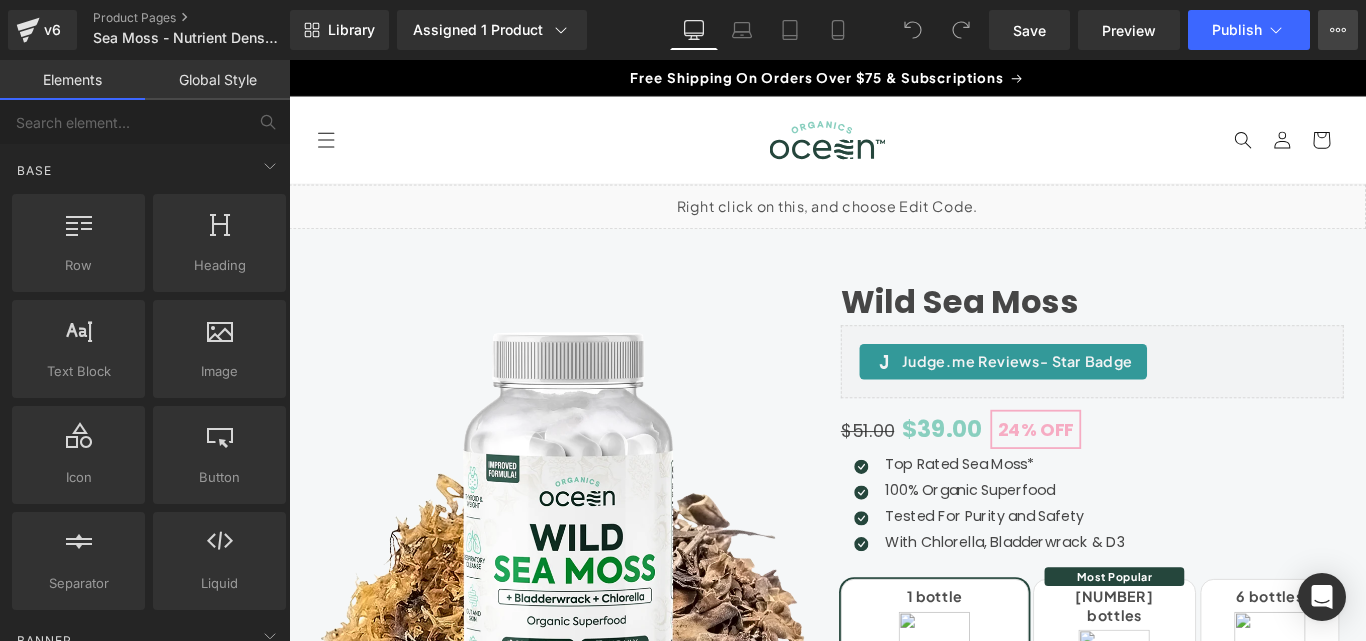 click 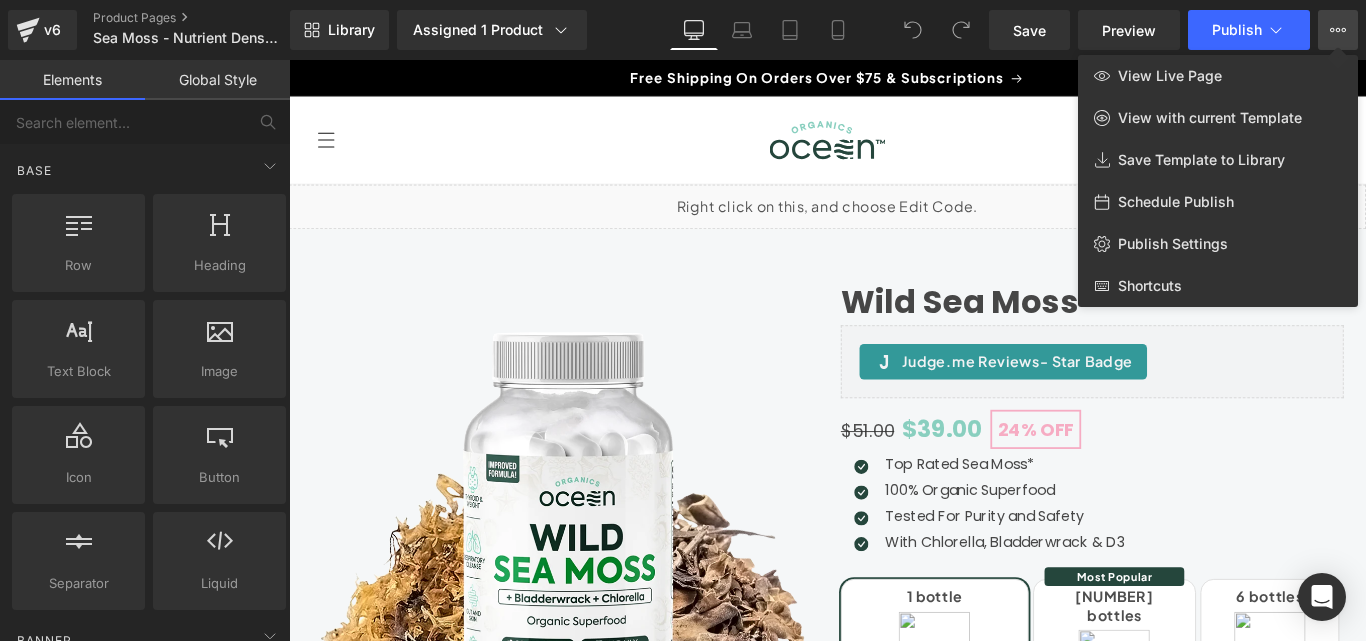 drag, startPoint x: 1225, startPoint y: 252, endPoint x: 1359, endPoint y: 345, distance: 163.1104 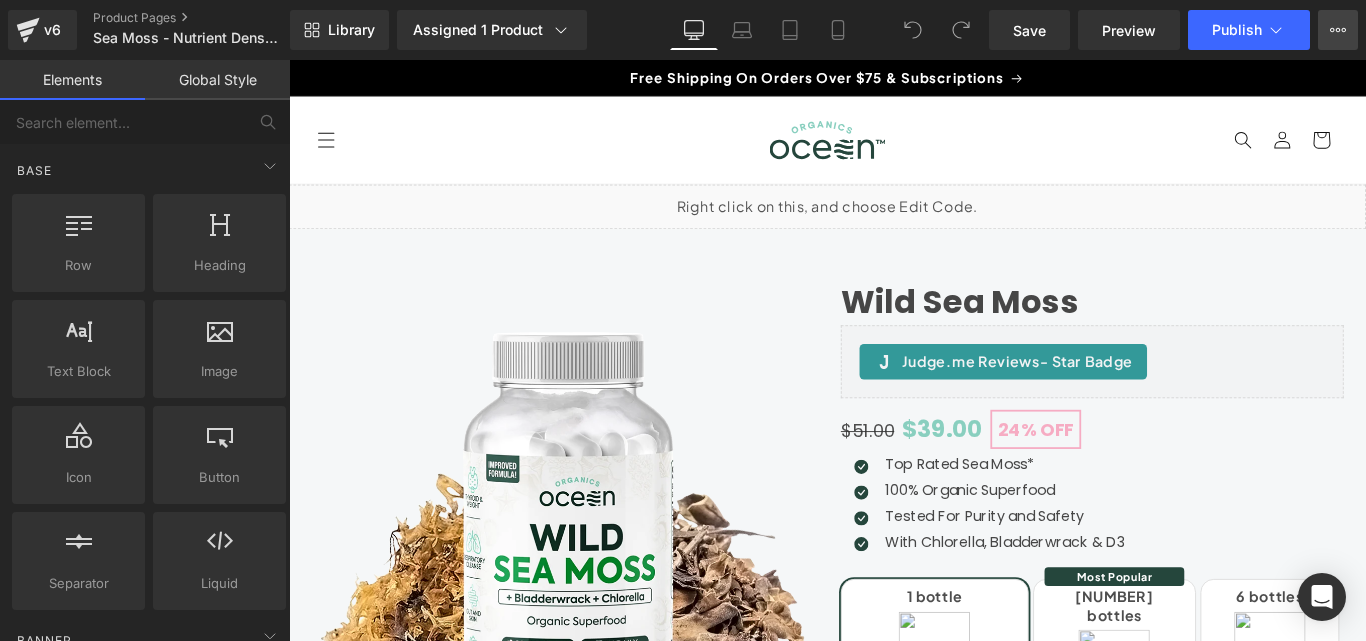 click 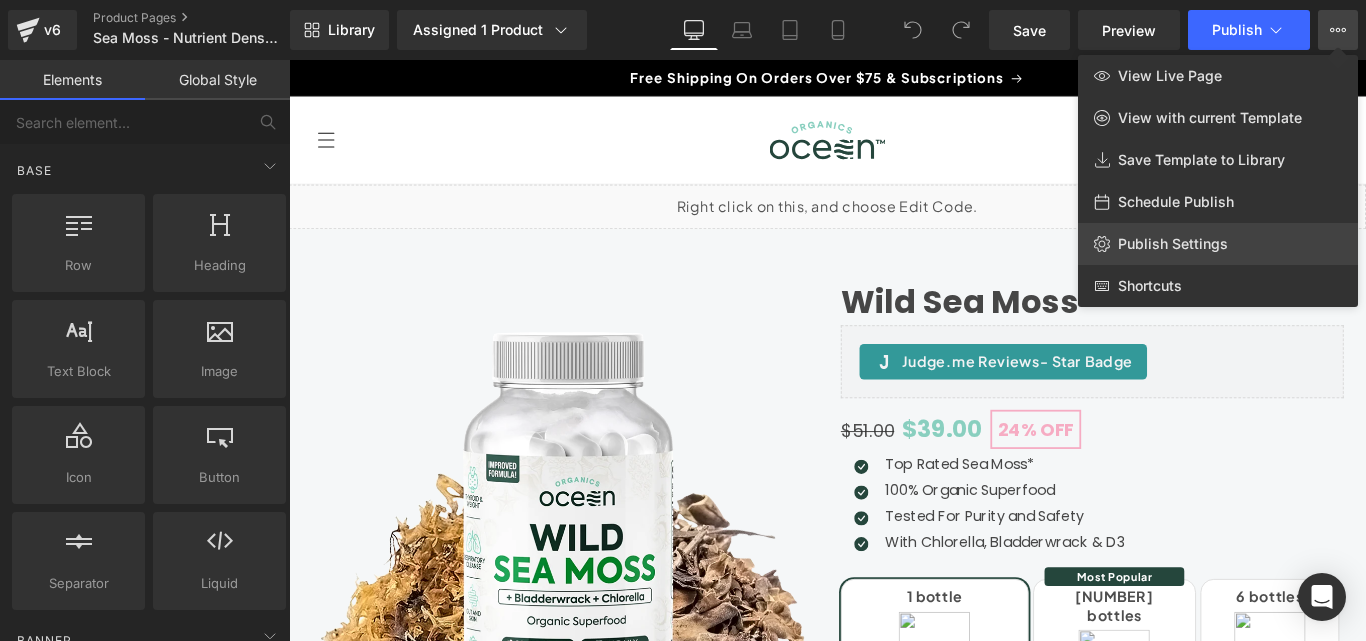 click on "Publish Settings" 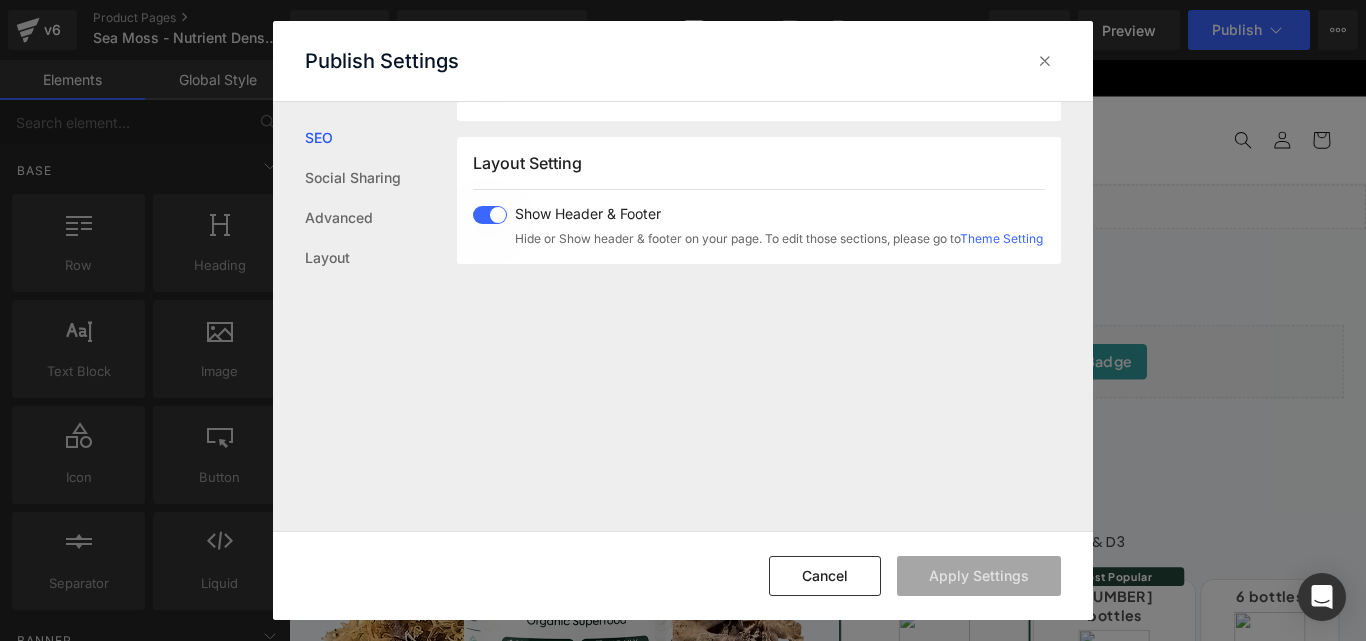 scroll, scrollTop: 495, scrollLeft: 0, axis: vertical 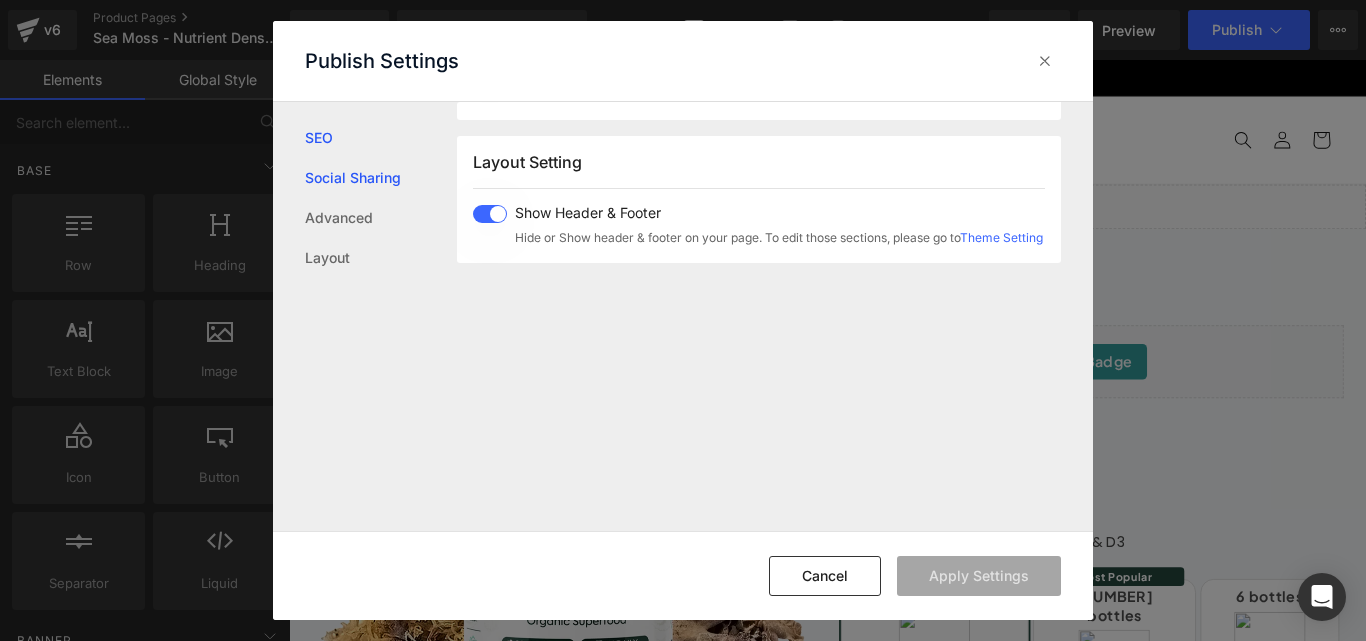 click on "Social Sharing" at bounding box center (381, 178) 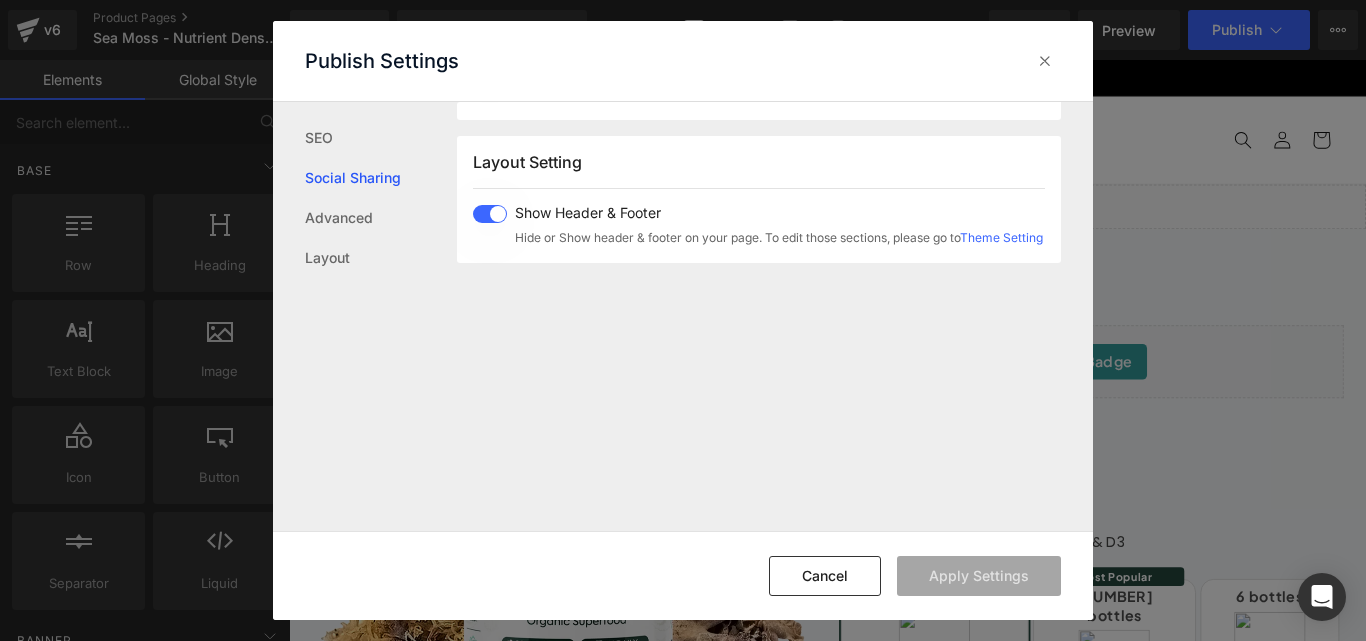 scroll, scrollTop: 495, scrollLeft: 0, axis: vertical 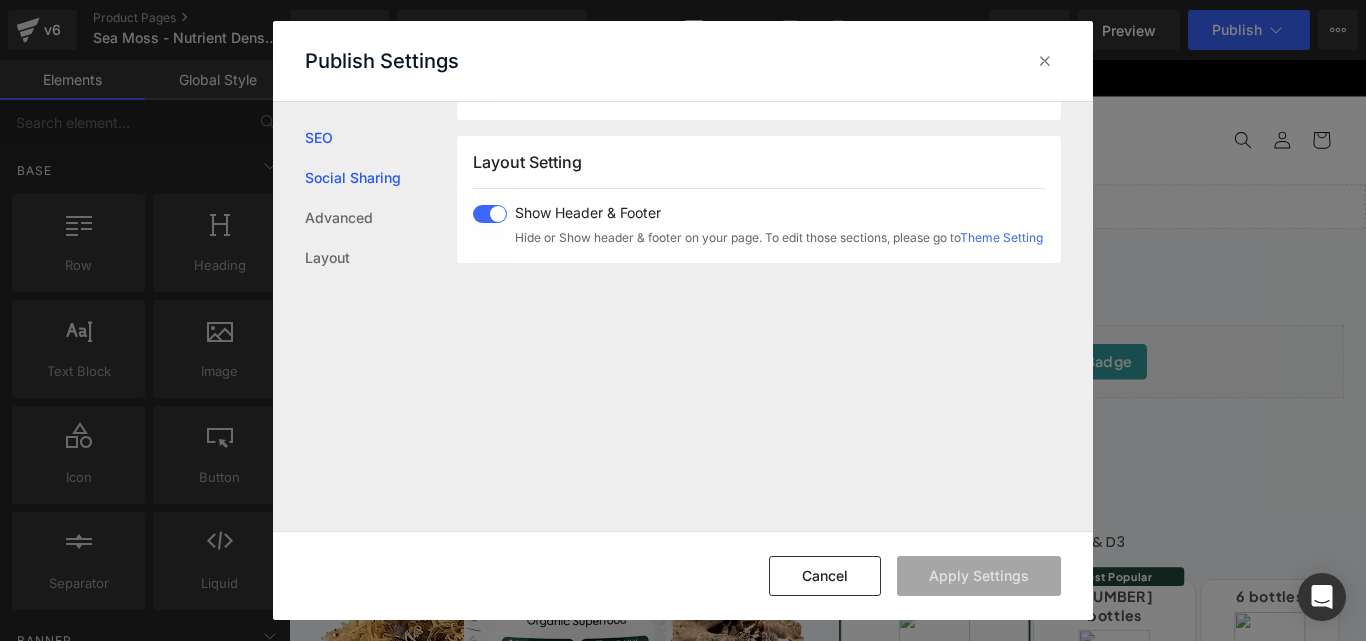 click on "SEO" at bounding box center (381, 138) 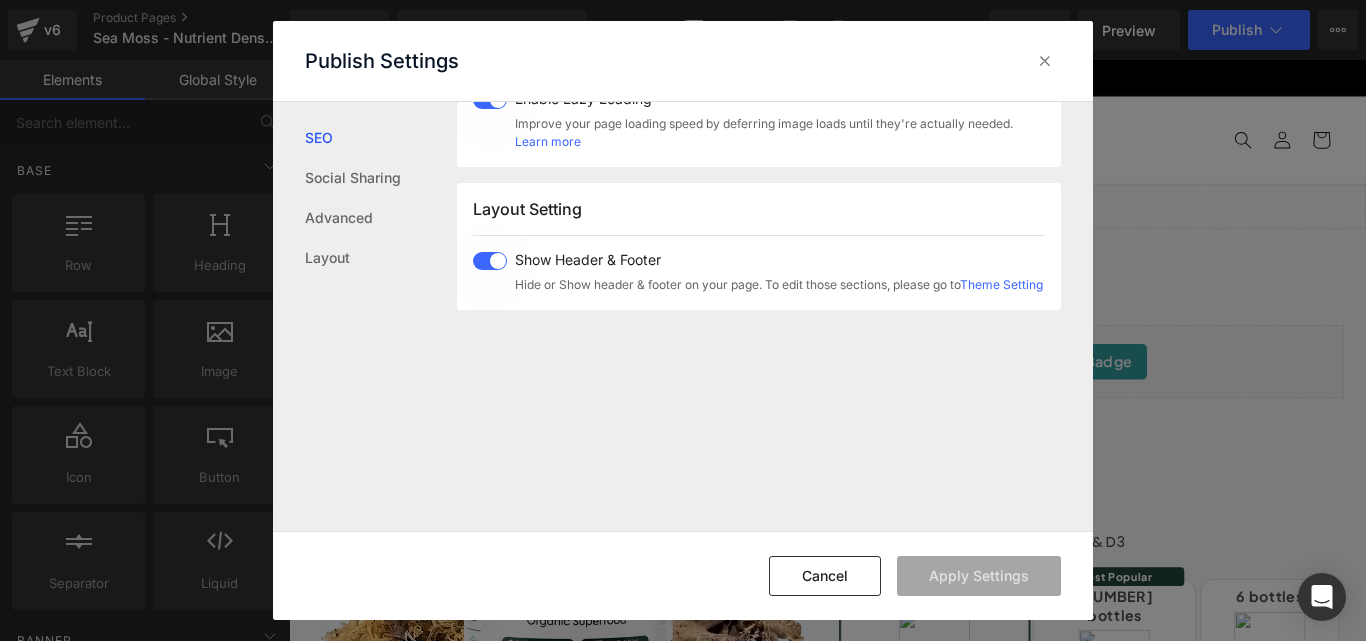 scroll, scrollTop: 395, scrollLeft: 0, axis: vertical 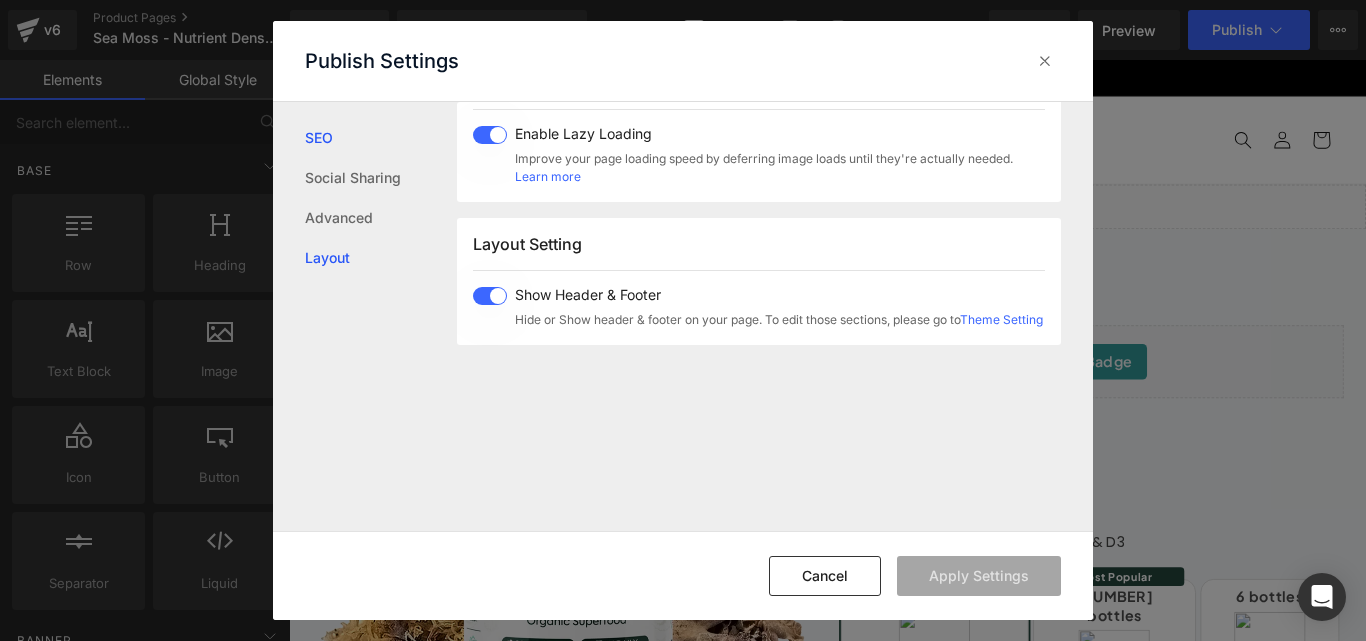 click on "Layout" at bounding box center (381, 258) 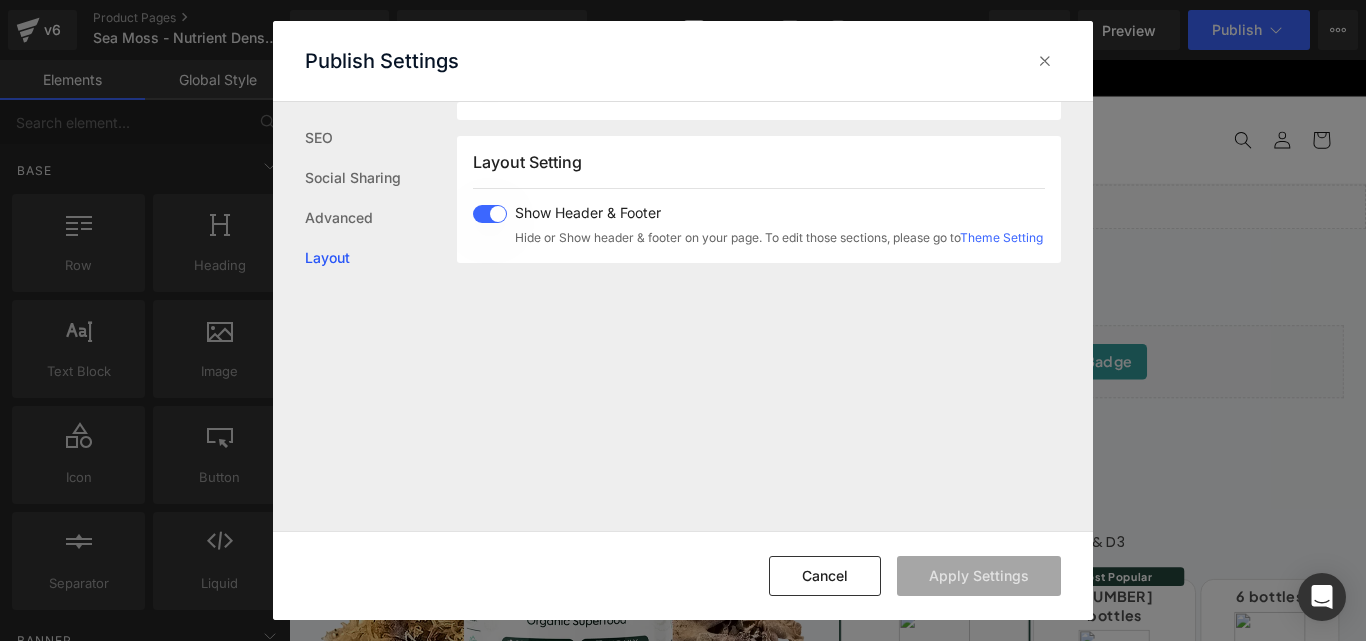 scroll, scrollTop: 495, scrollLeft: 0, axis: vertical 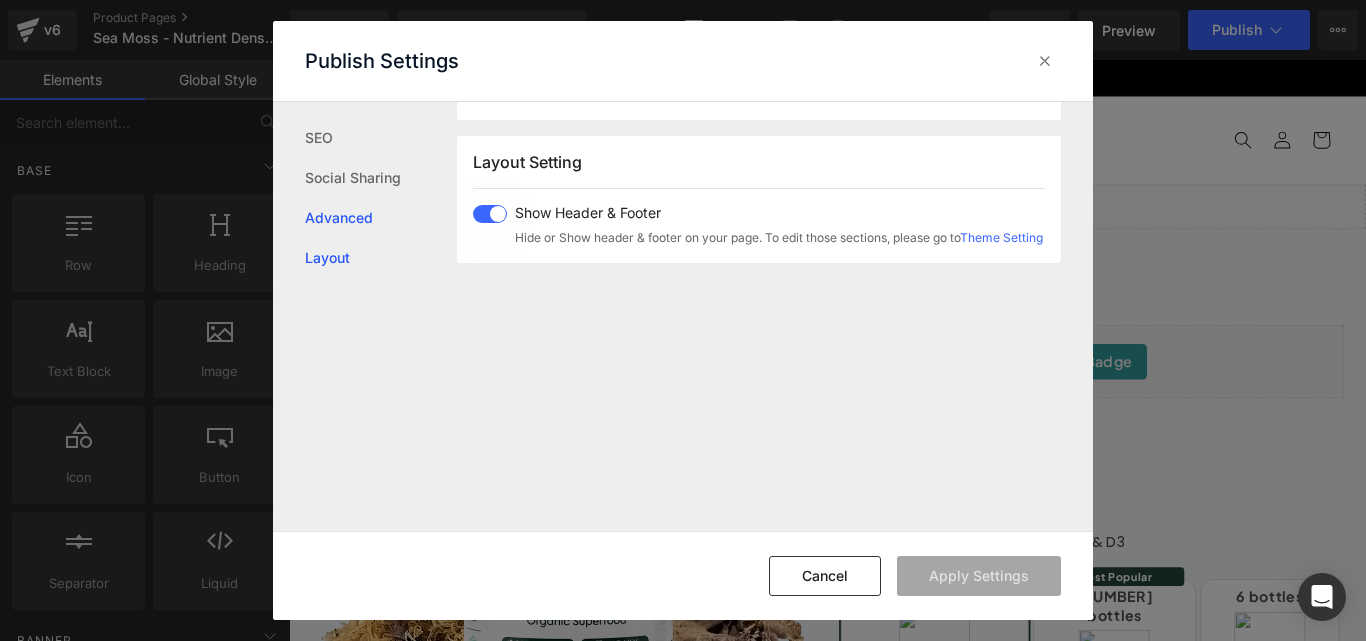 click on "Advanced" at bounding box center (381, 218) 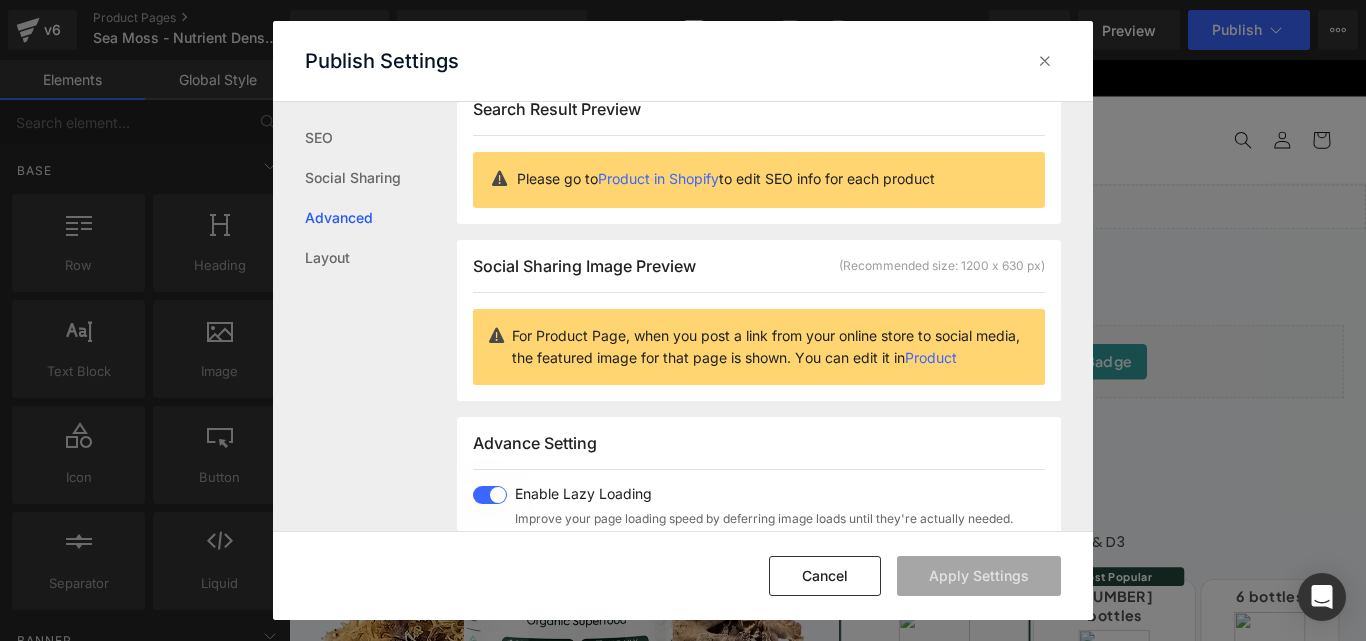 scroll, scrollTop: 0, scrollLeft: 0, axis: both 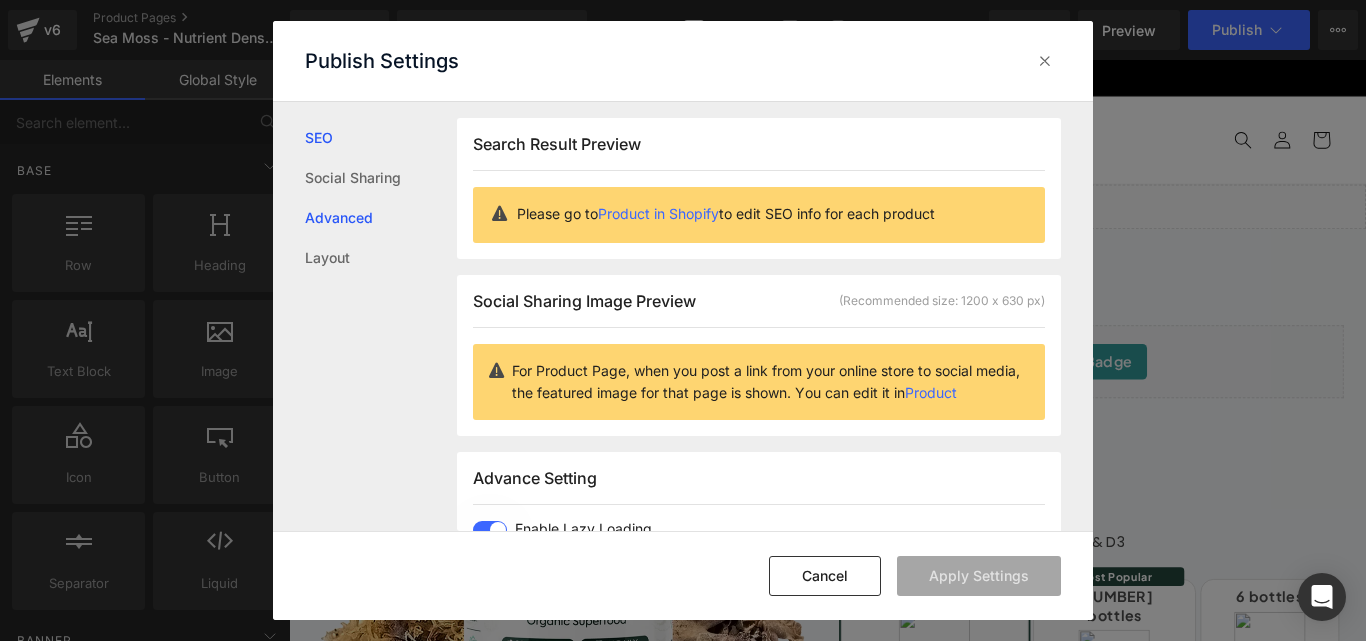 click on "SEO" at bounding box center (381, 138) 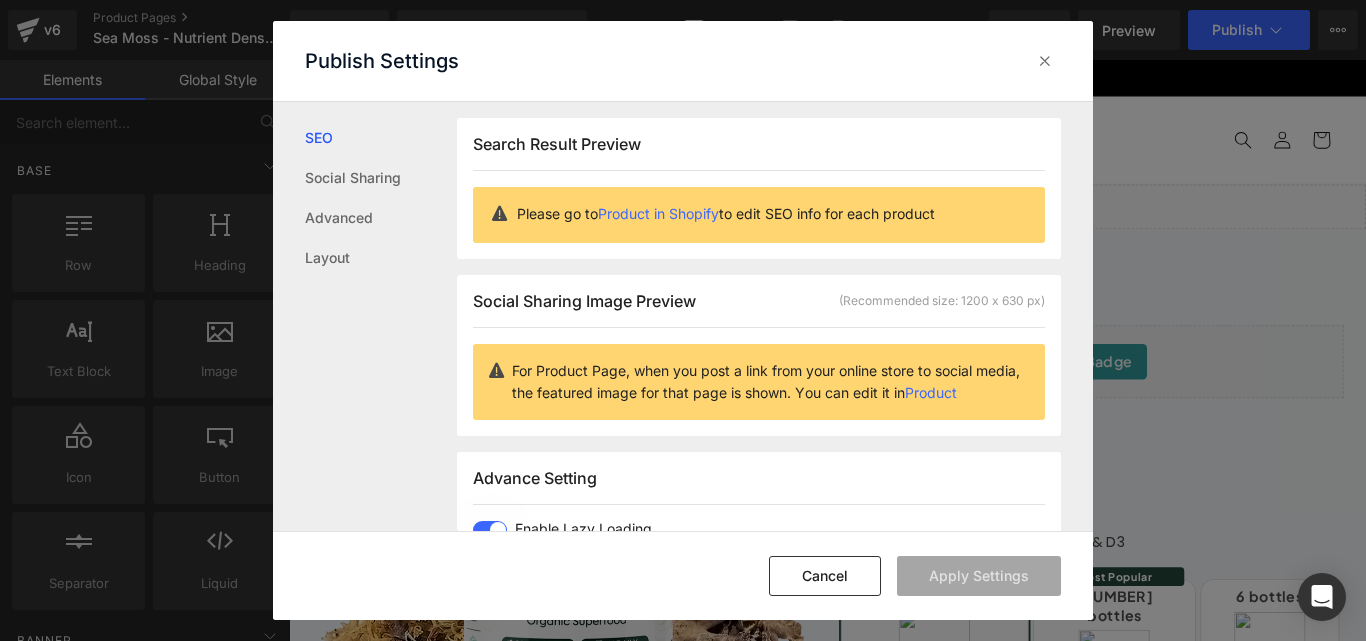 scroll, scrollTop: 1, scrollLeft: 0, axis: vertical 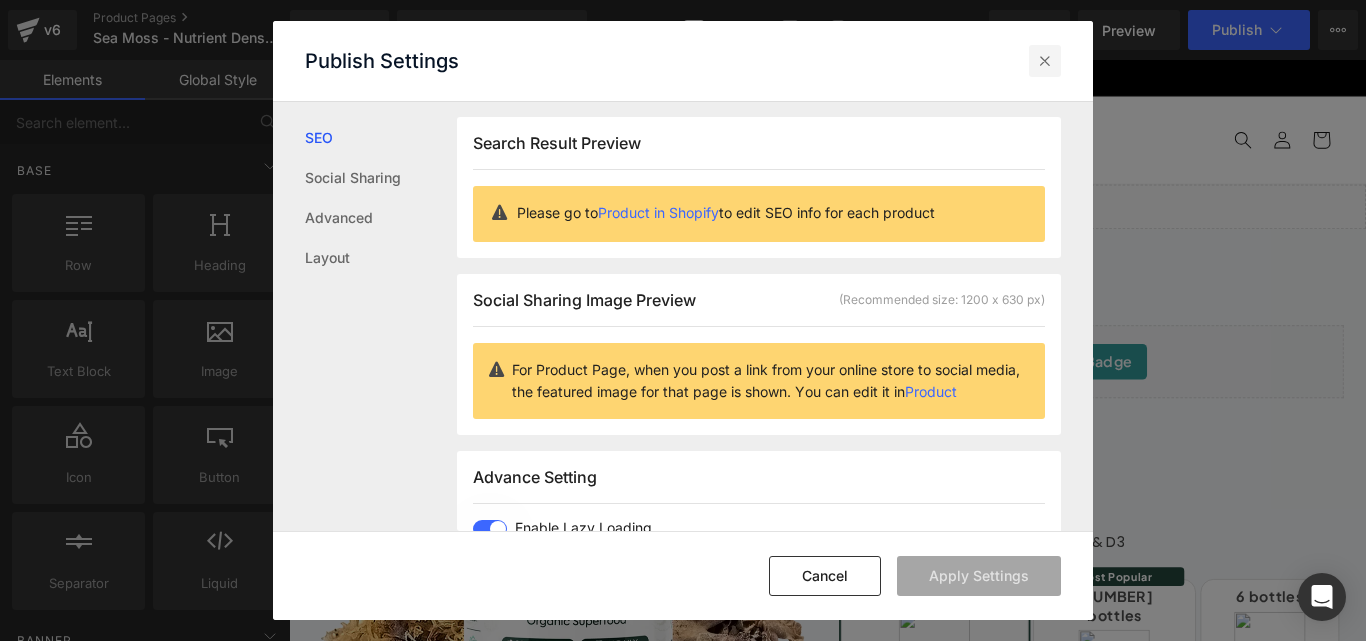 click at bounding box center [1045, 61] 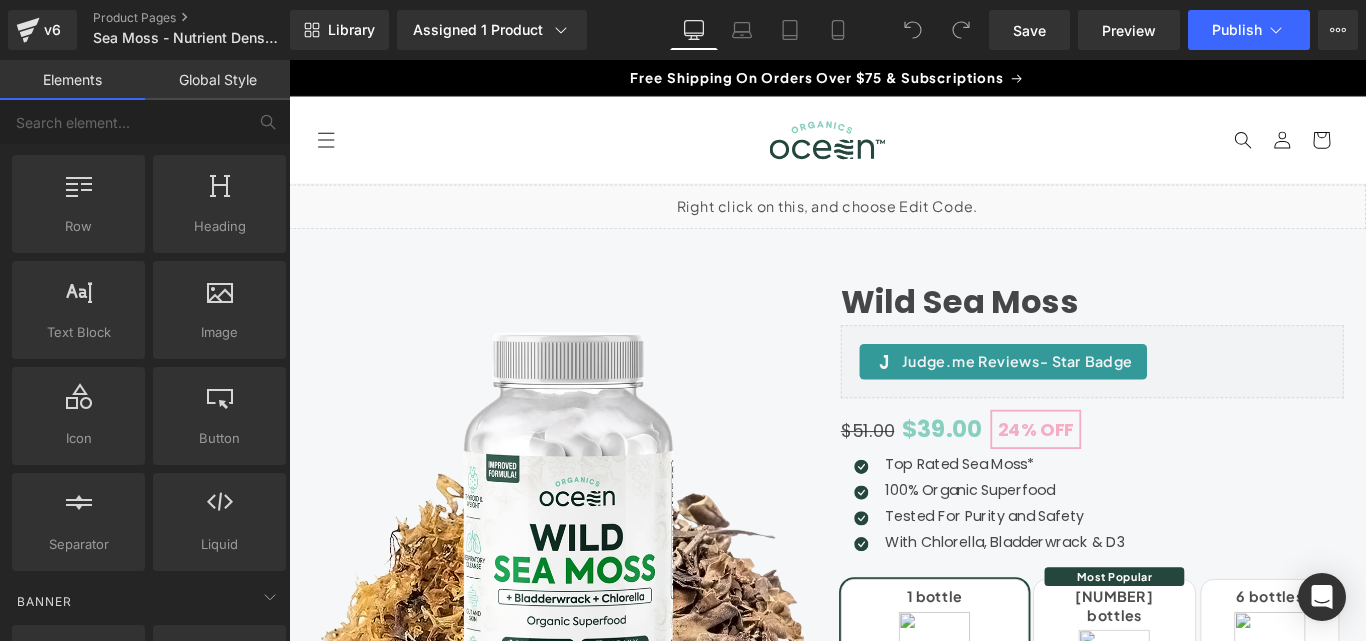 scroll, scrollTop: 0, scrollLeft: 0, axis: both 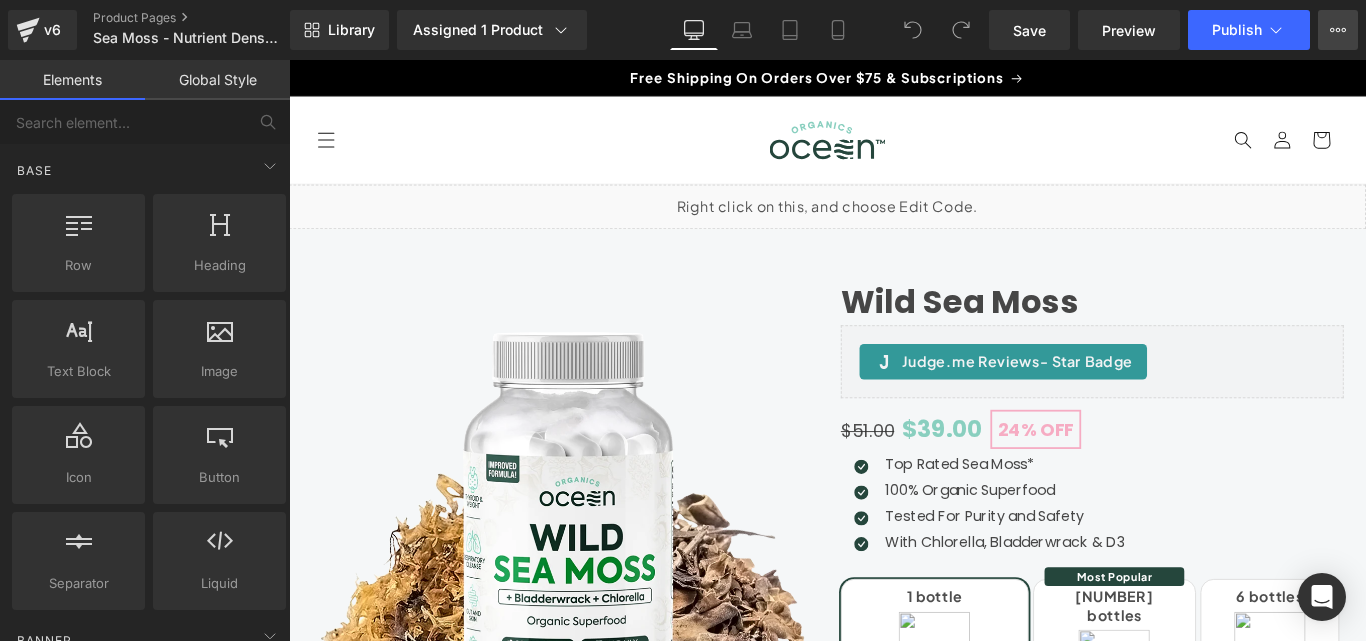 click 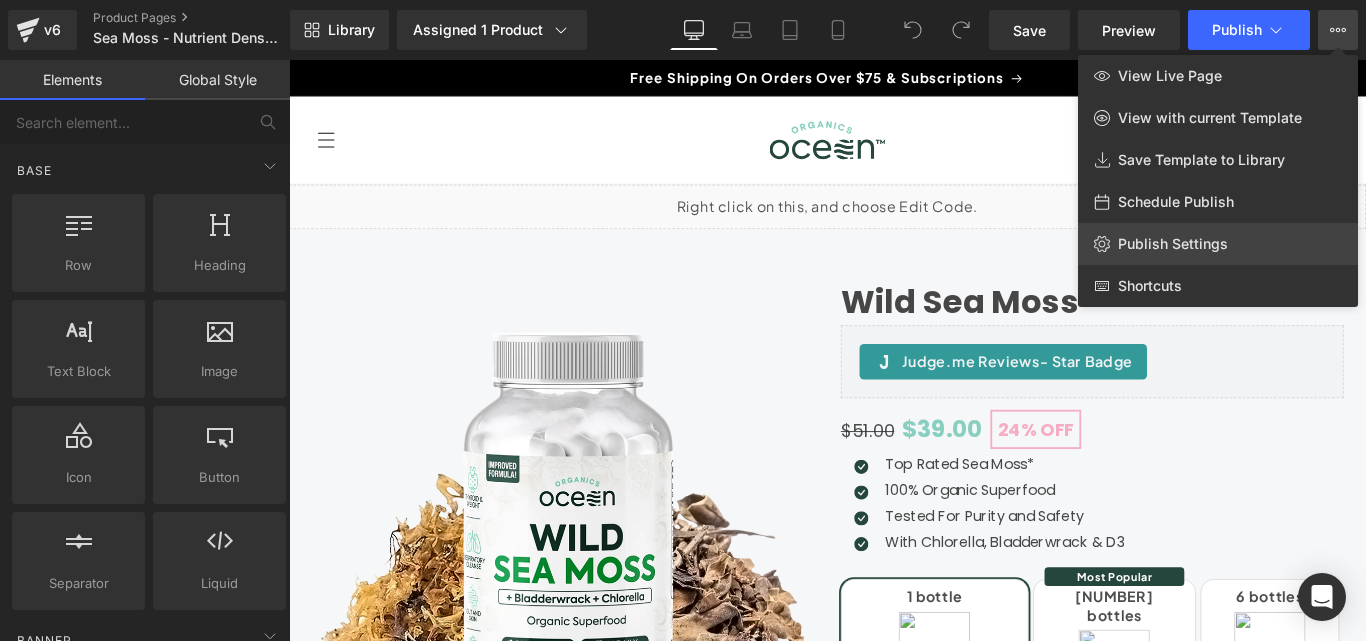 click on "Publish Settings" 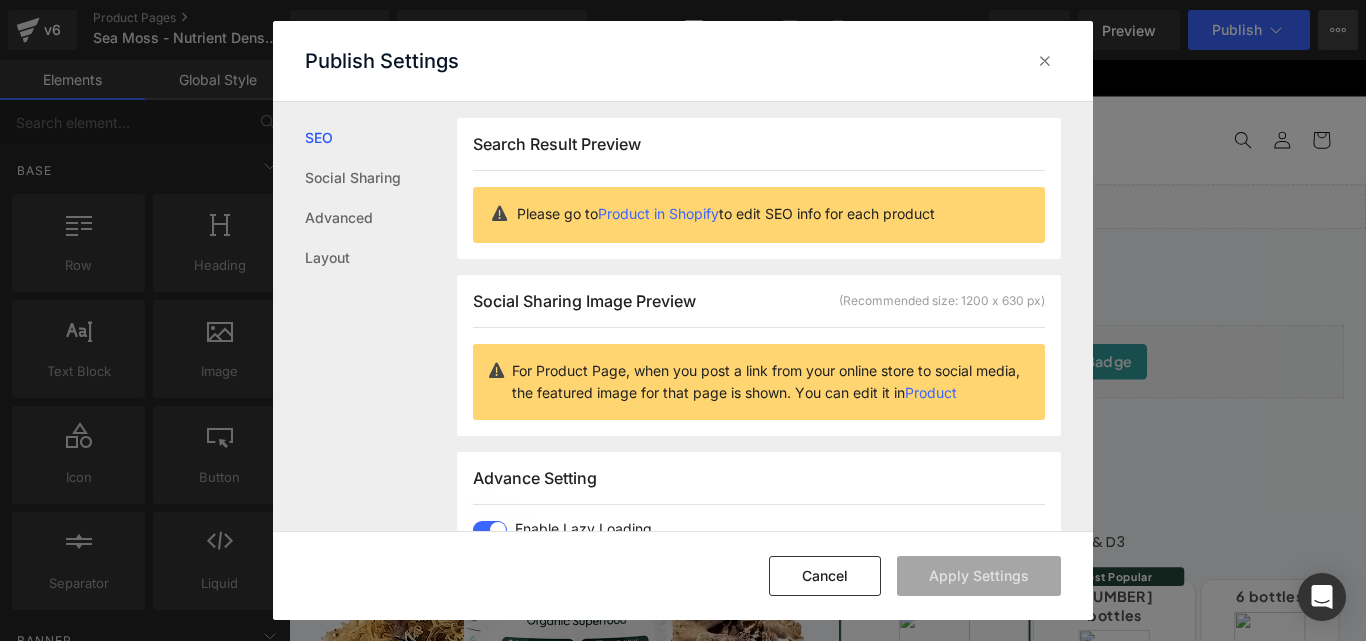 scroll, scrollTop: 1, scrollLeft: 0, axis: vertical 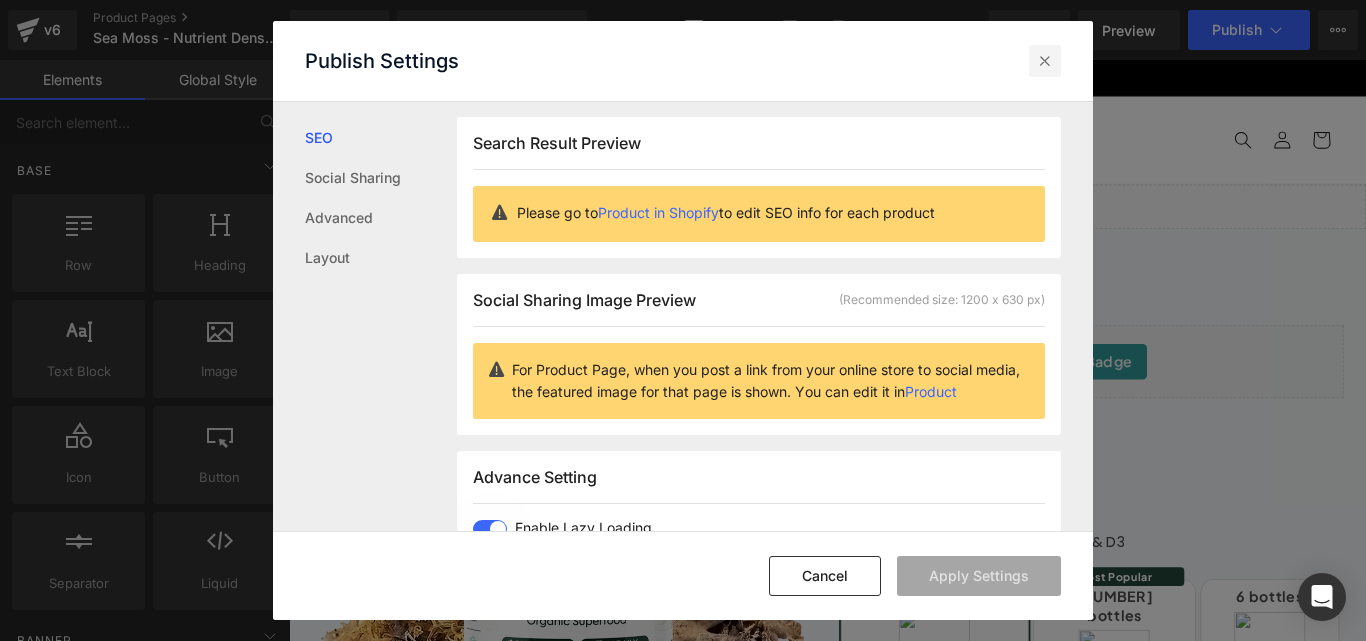 click at bounding box center [1045, 61] 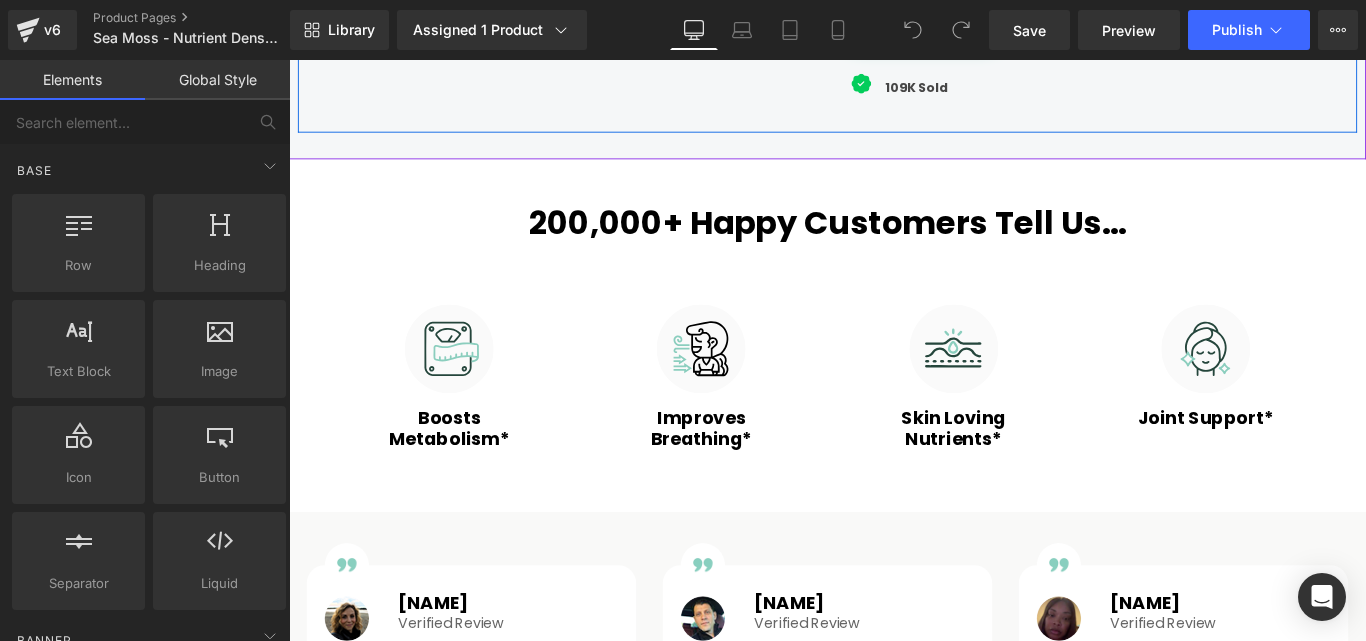scroll, scrollTop: 1000, scrollLeft: 0, axis: vertical 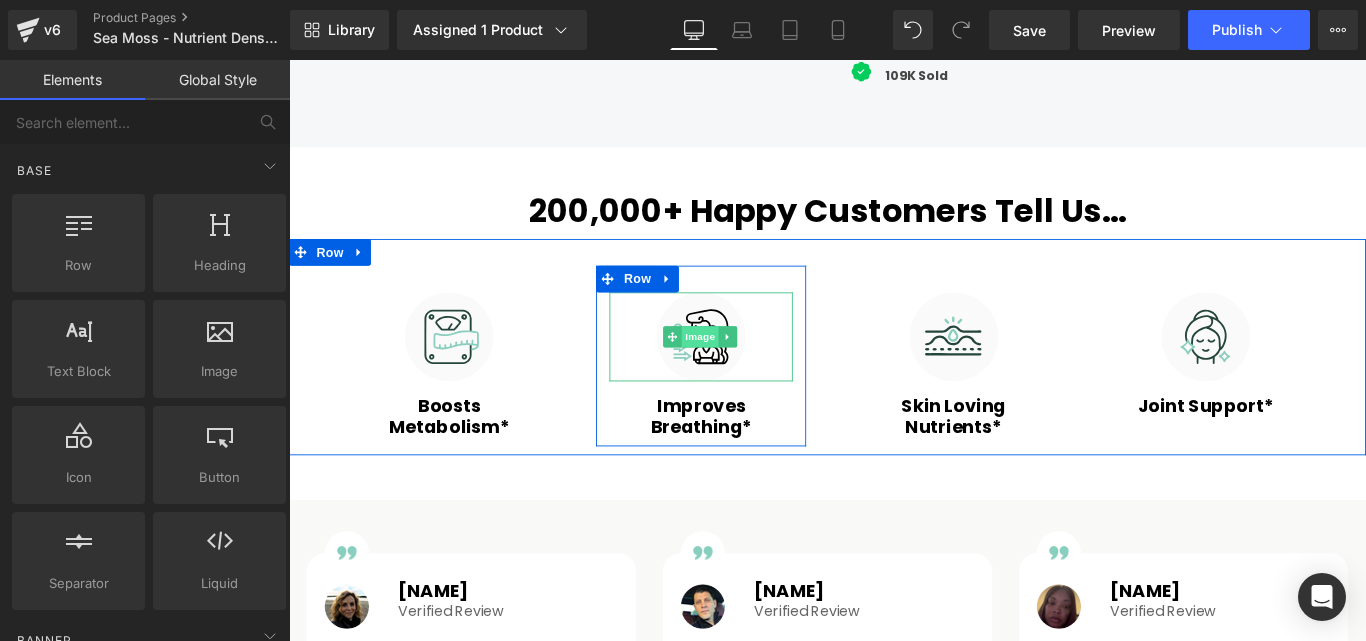 click on "Image" at bounding box center (751, 371) 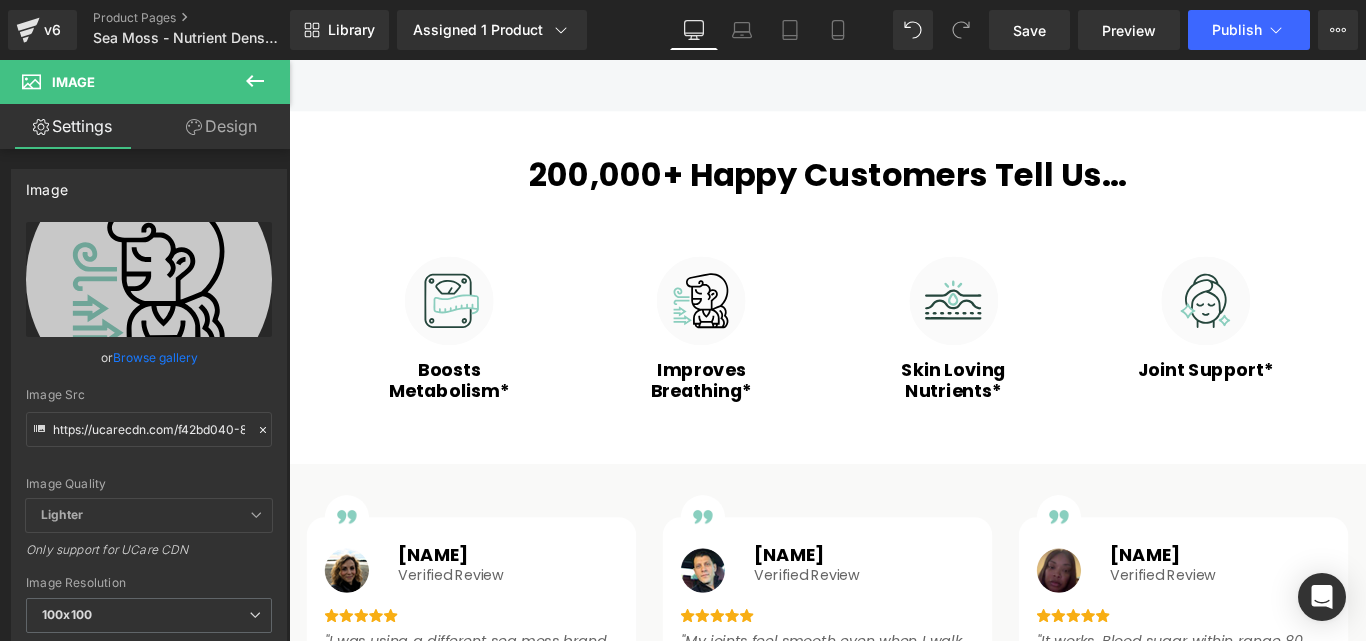 scroll, scrollTop: 1100, scrollLeft: 0, axis: vertical 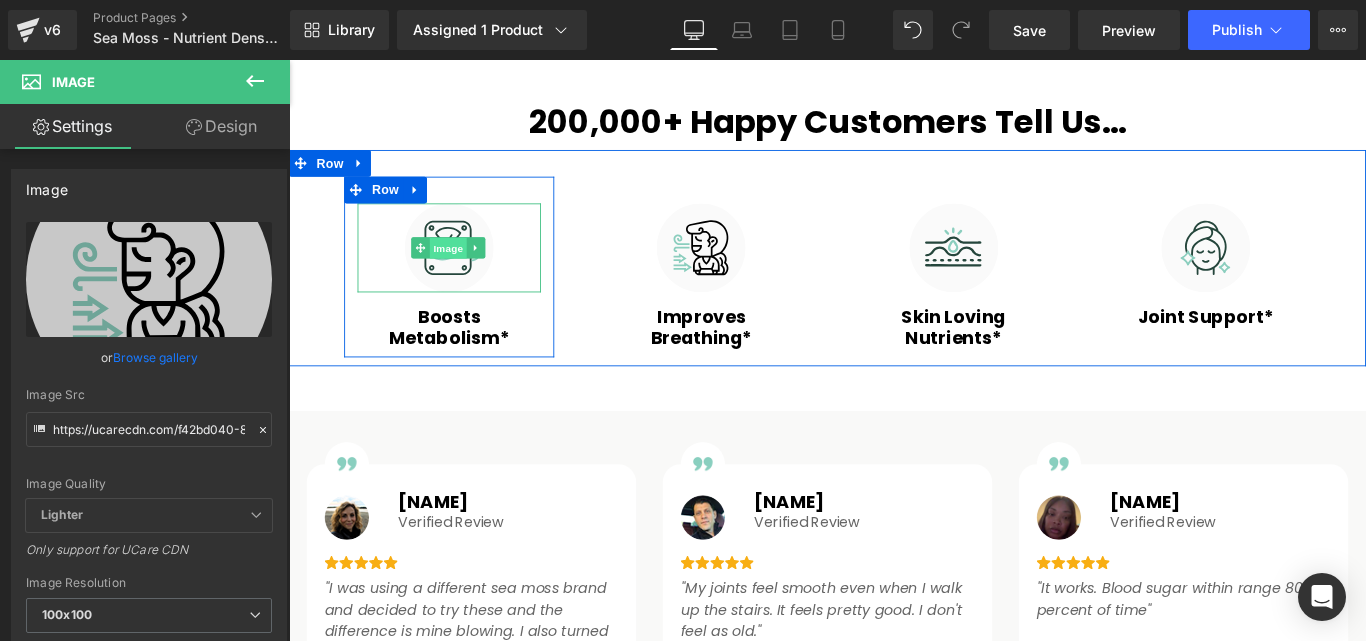 click on "Image" at bounding box center (468, 272) 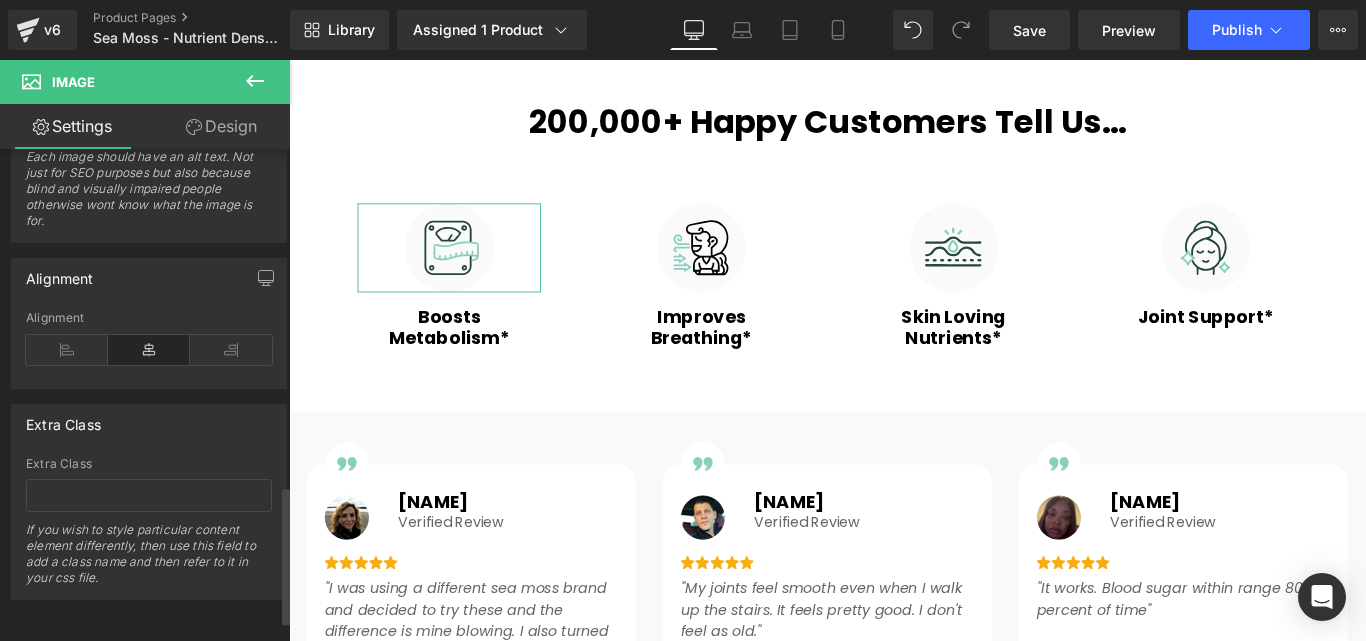 scroll, scrollTop: 882, scrollLeft: 0, axis: vertical 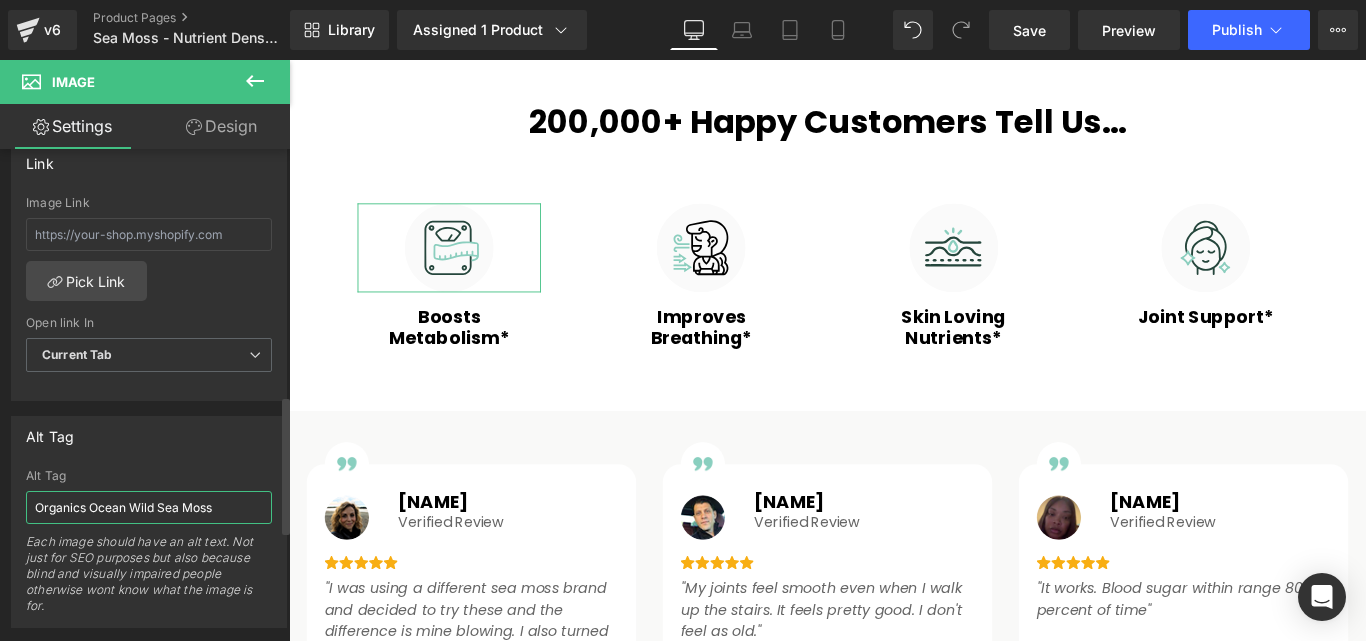 click on "Organics Ocean Wild Sea Moss" at bounding box center [149, 507] 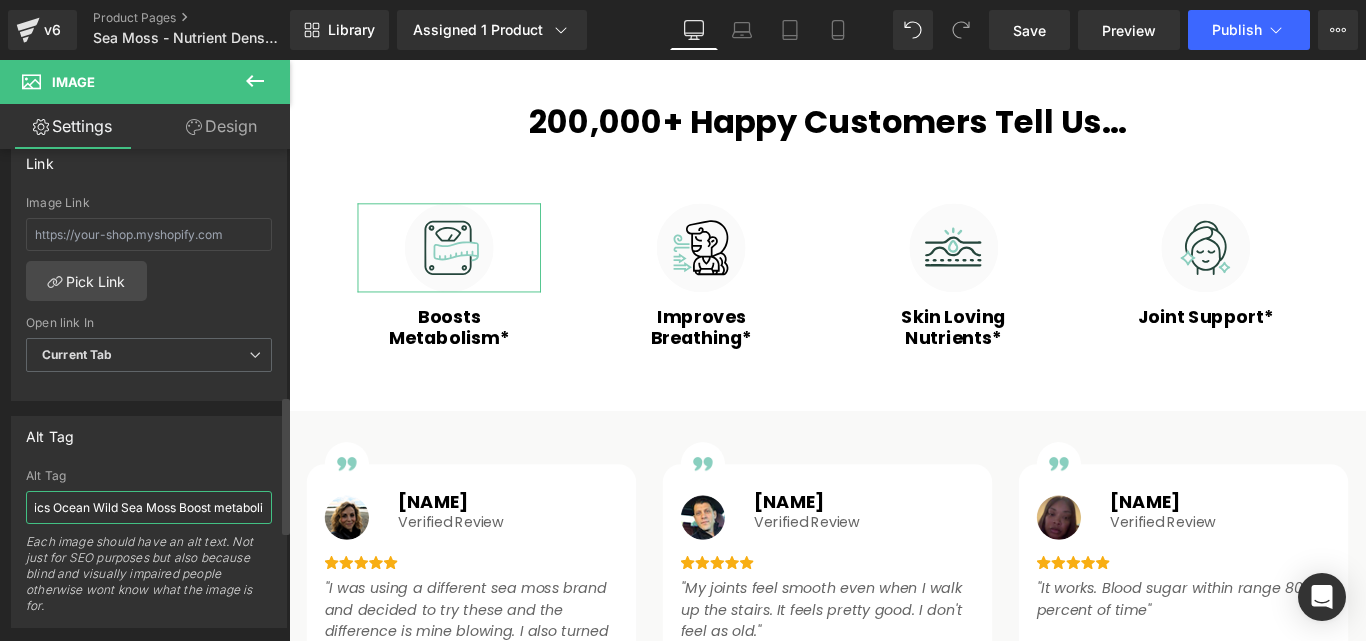 scroll, scrollTop: 0, scrollLeft: 46, axis: horizontal 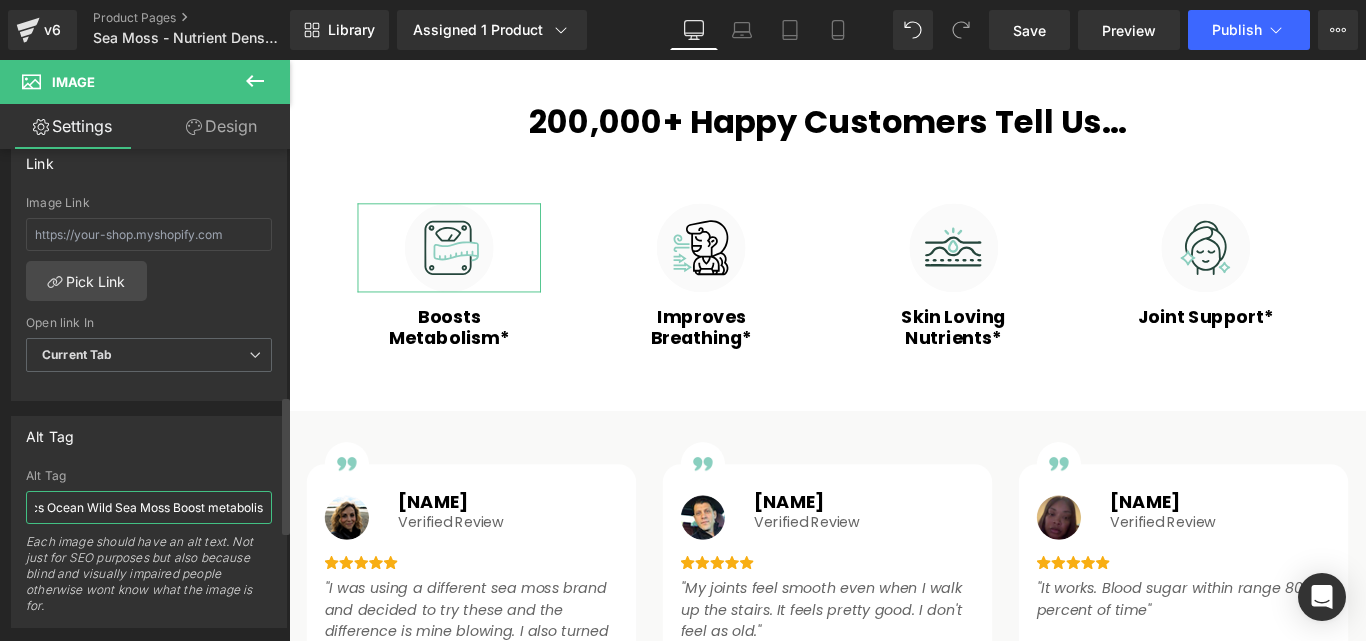 type on "Organics Ocean Wild Sea Moss Boost metabolism" 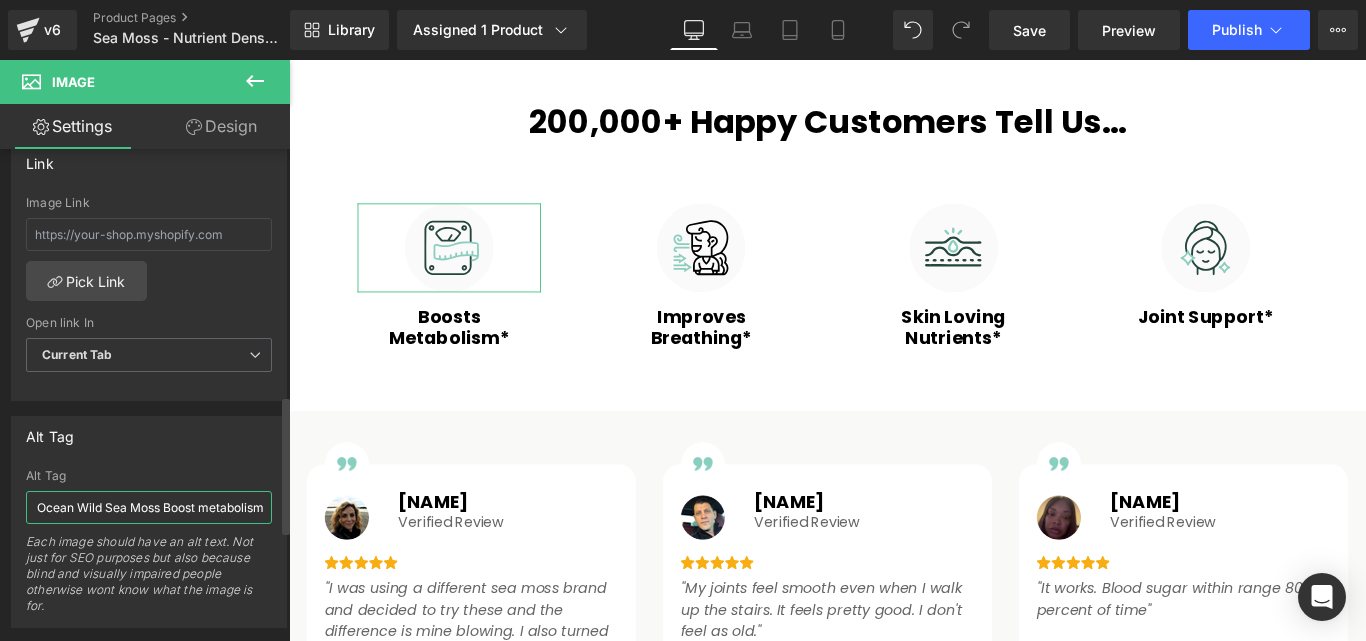 scroll, scrollTop: 0, scrollLeft: 63, axis: horizontal 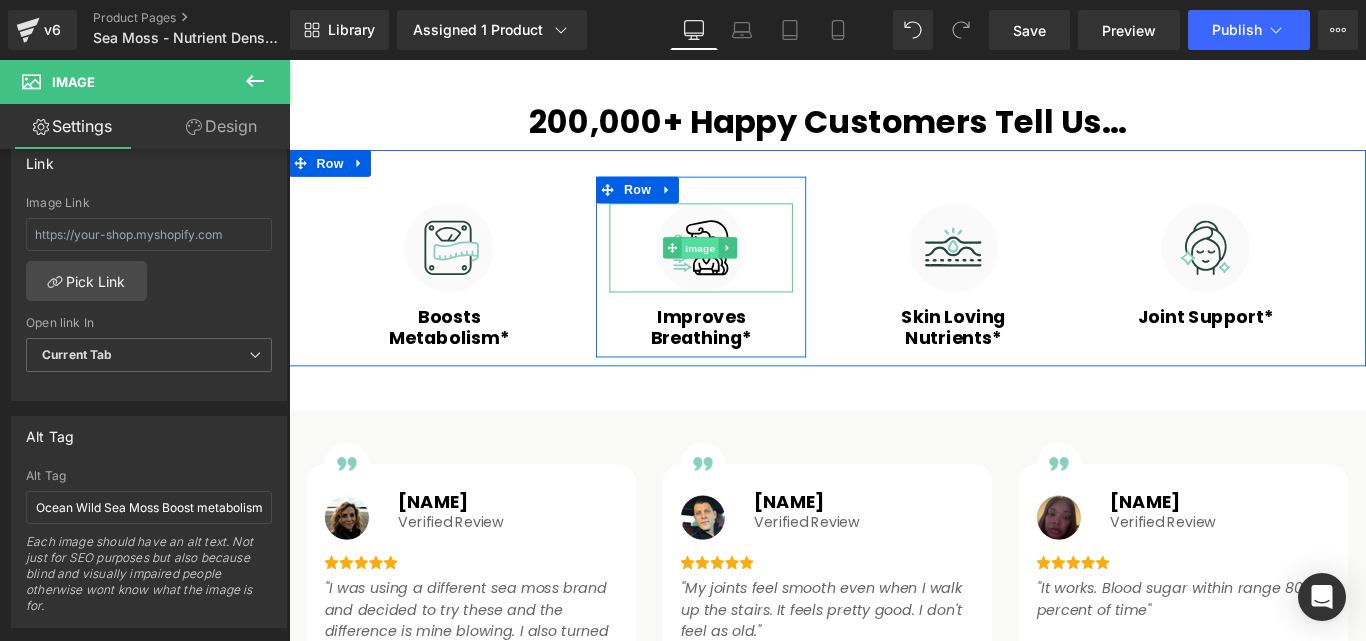 click on "Image" at bounding box center [751, 272] 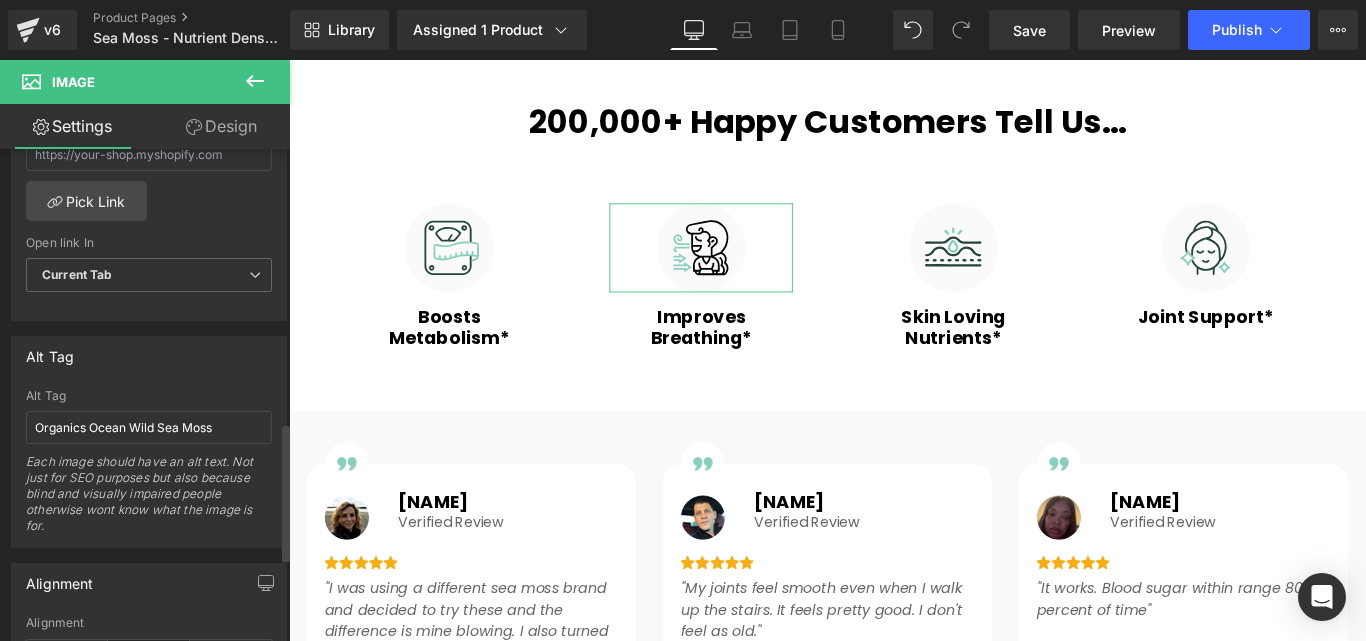 scroll, scrollTop: 882, scrollLeft: 0, axis: vertical 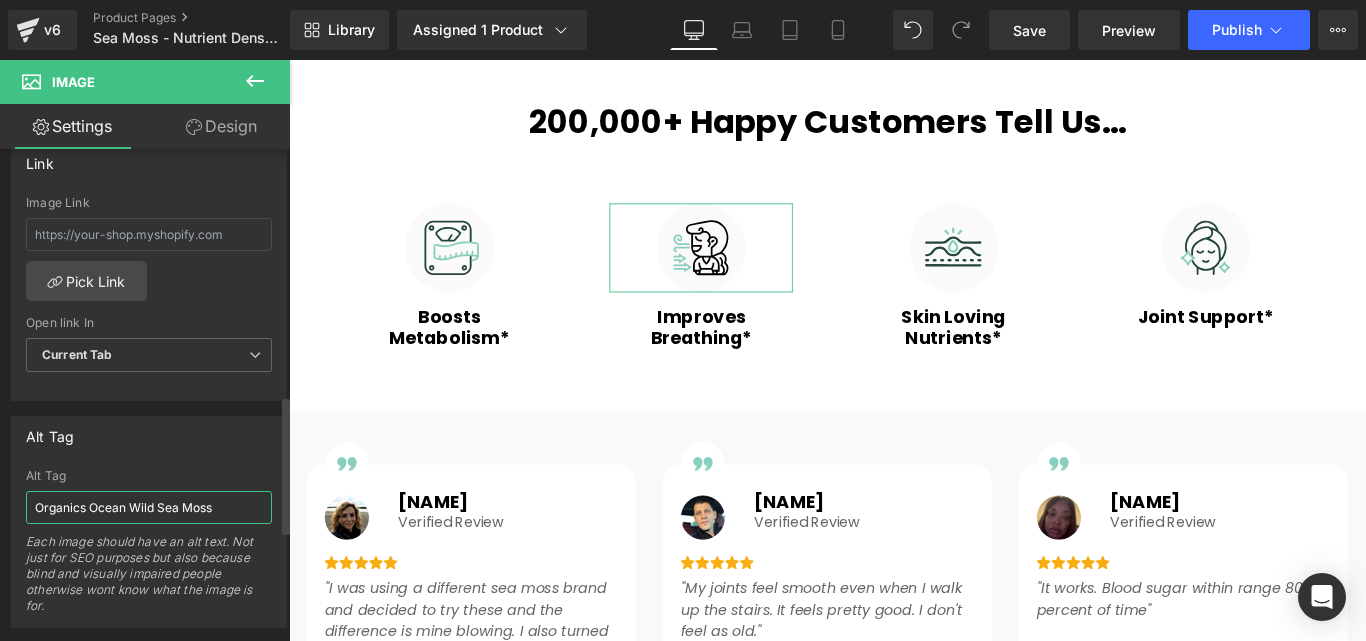 click on "Organics Ocean Wild Sea Moss" at bounding box center [149, 507] 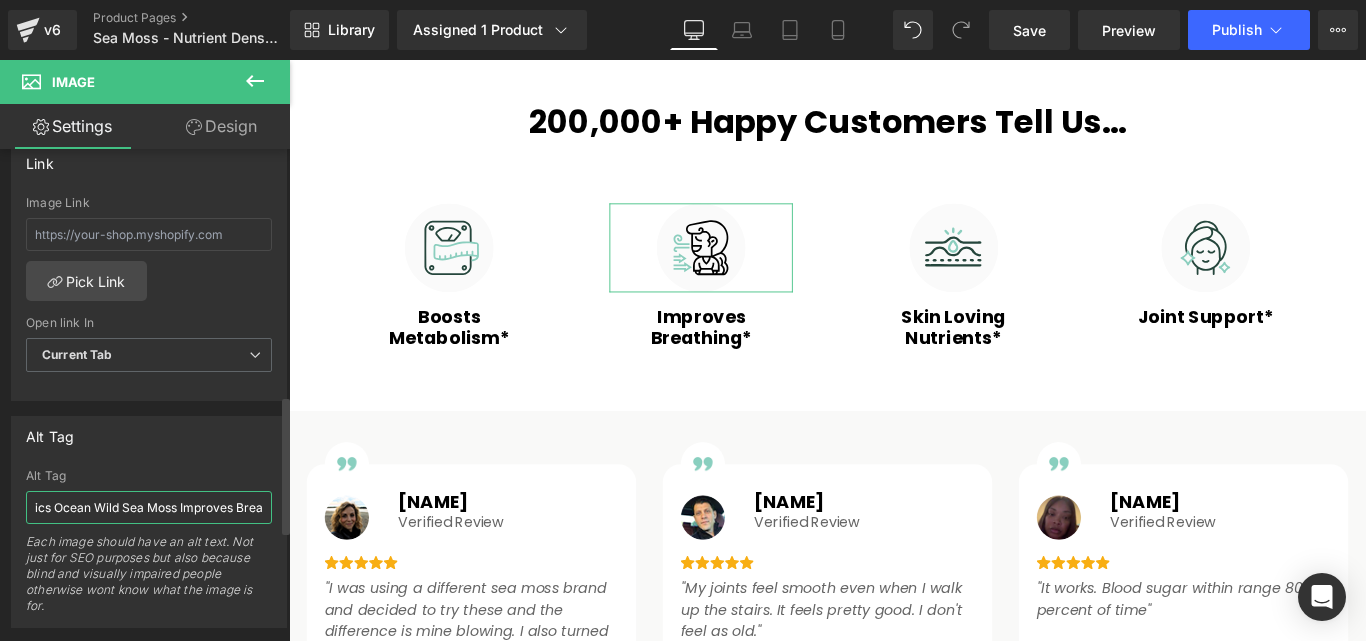 scroll, scrollTop: 0, scrollLeft: 43, axis: horizontal 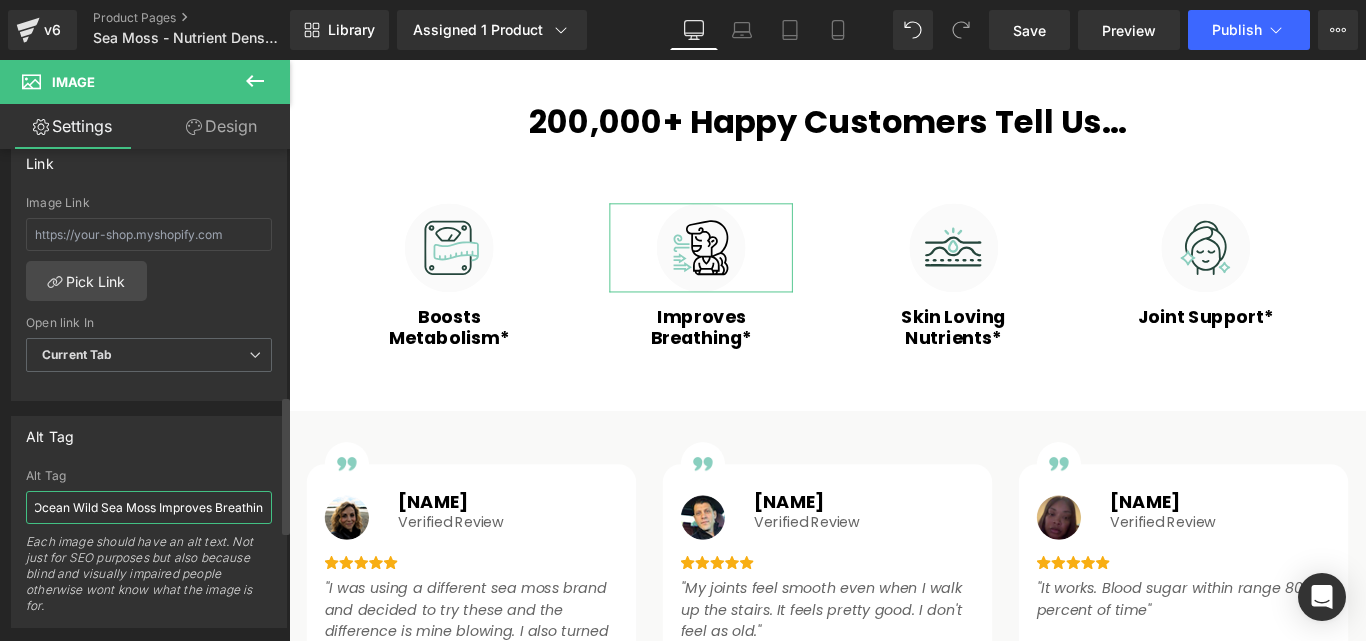 type on "Organics Ocean Wild Sea Moss Improves Breathing" 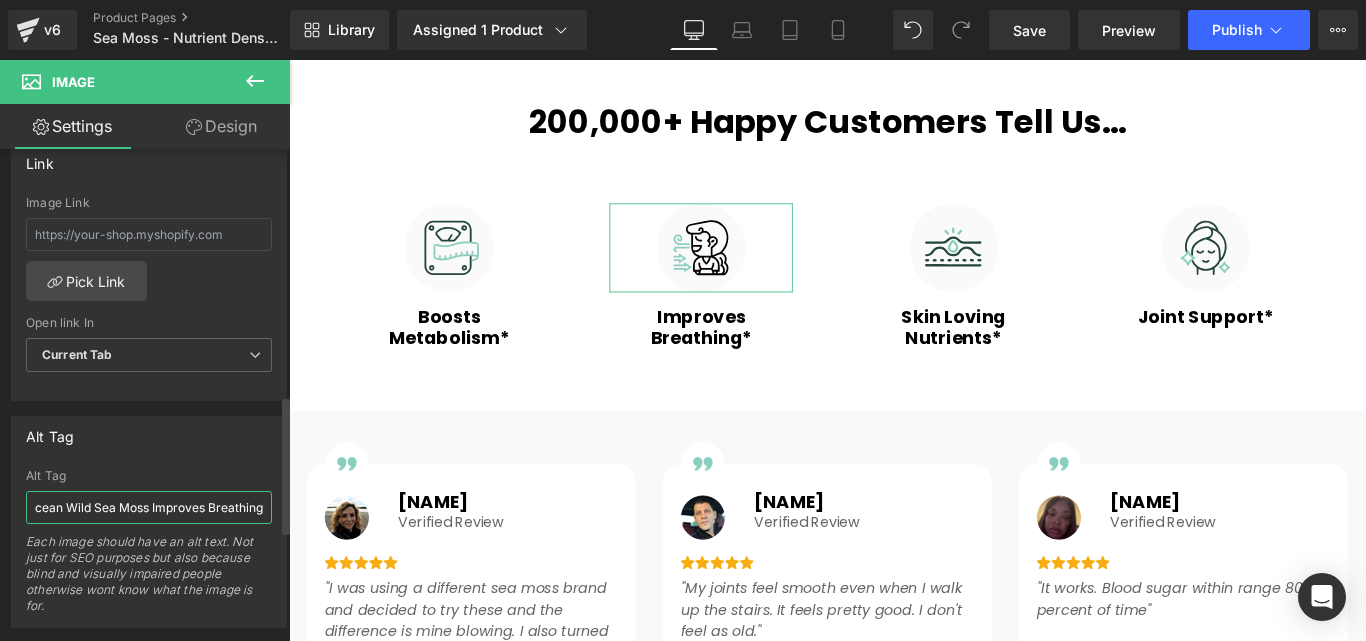 scroll, scrollTop: 0, scrollLeft: 71, axis: horizontal 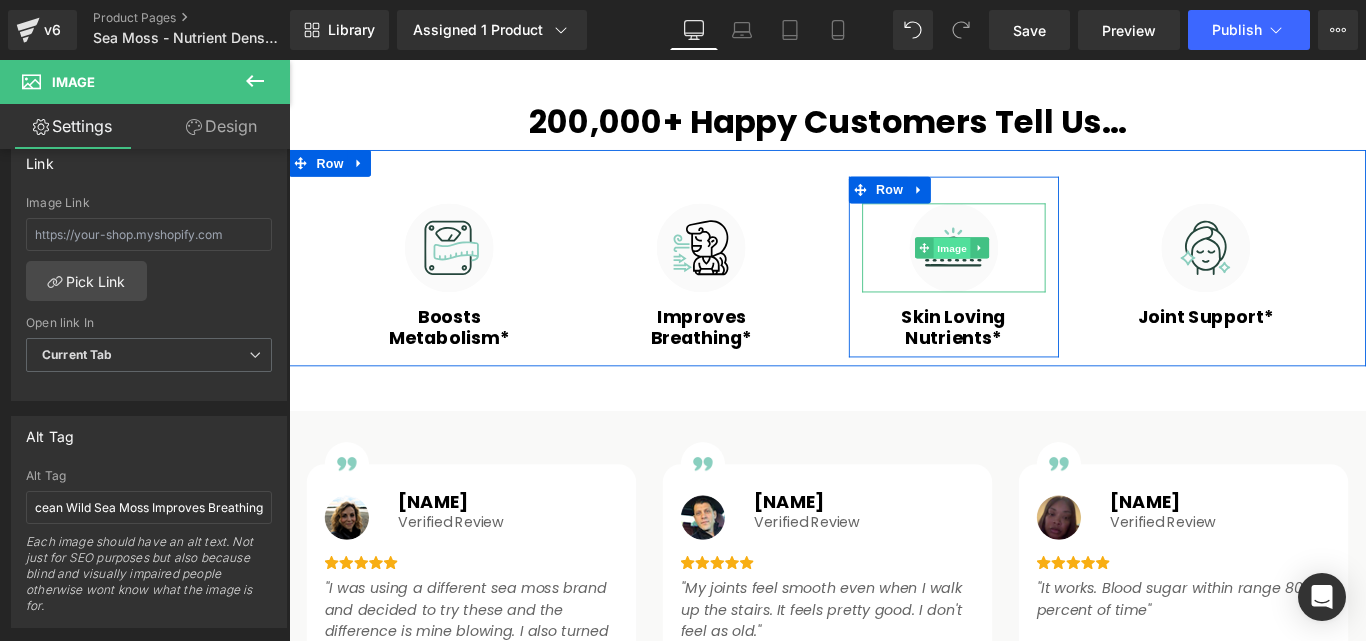 click on "Image" at bounding box center (1034, 272) 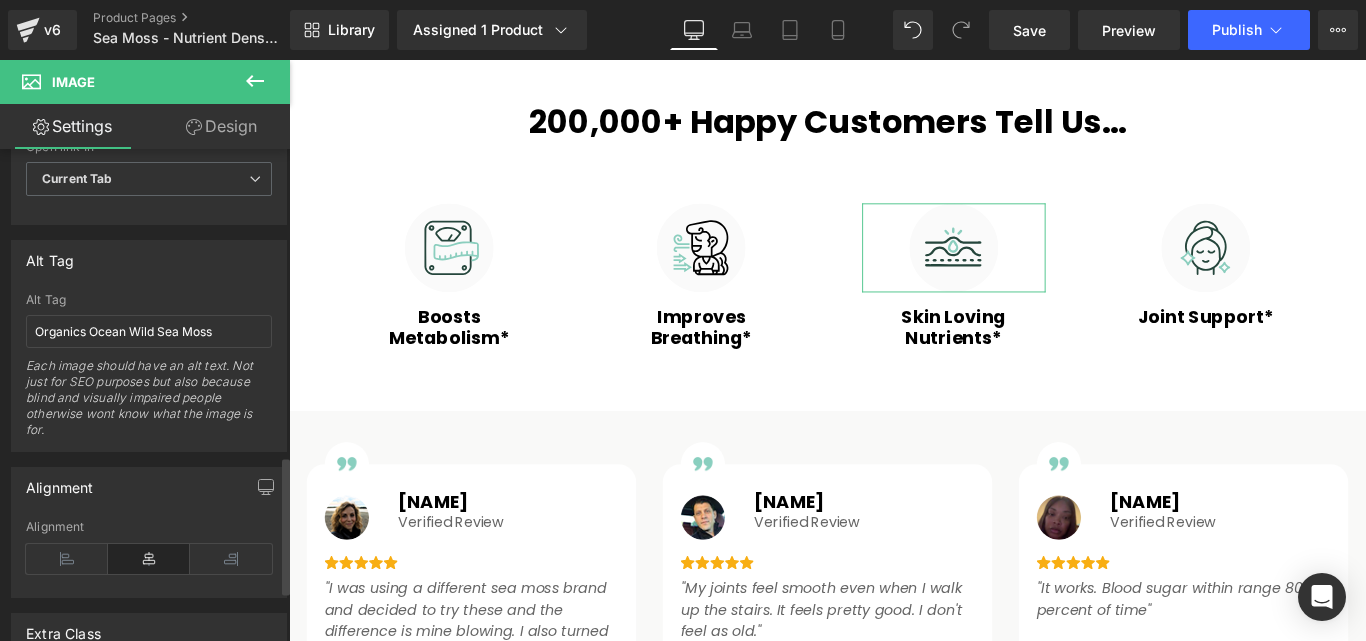 scroll, scrollTop: 1100, scrollLeft: 0, axis: vertical 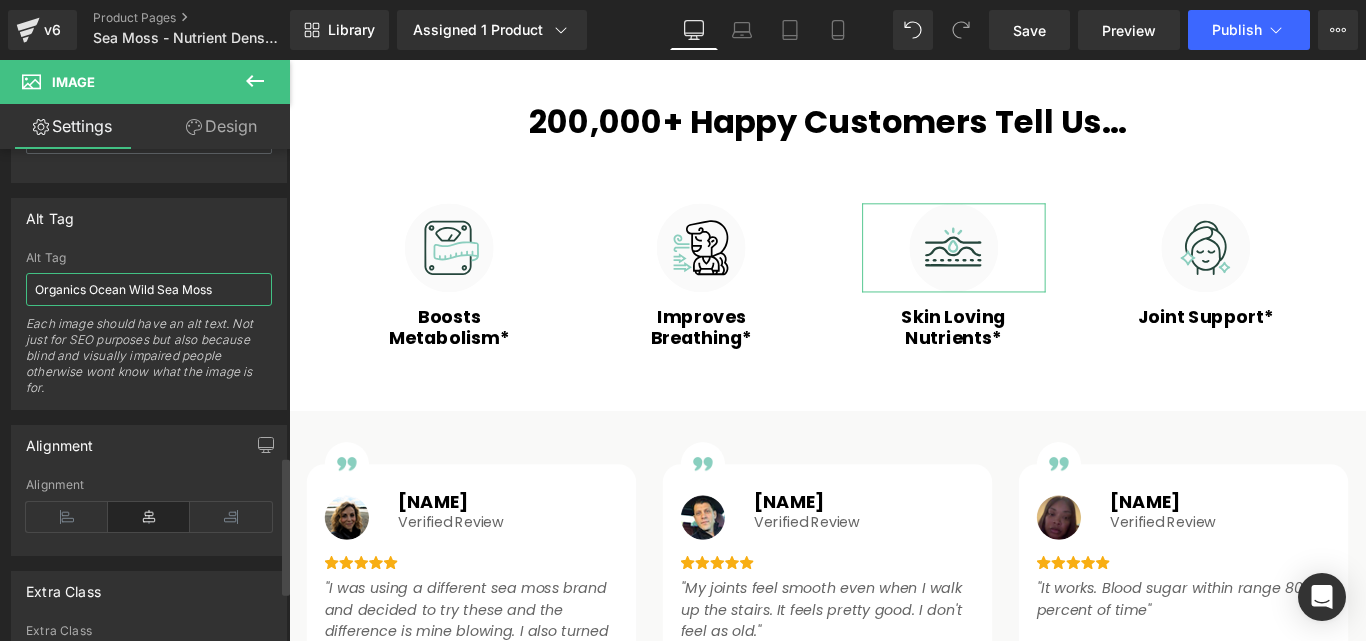 click on "Organics Ocean Wild Sea Moss" at bounding box center [149, 289] 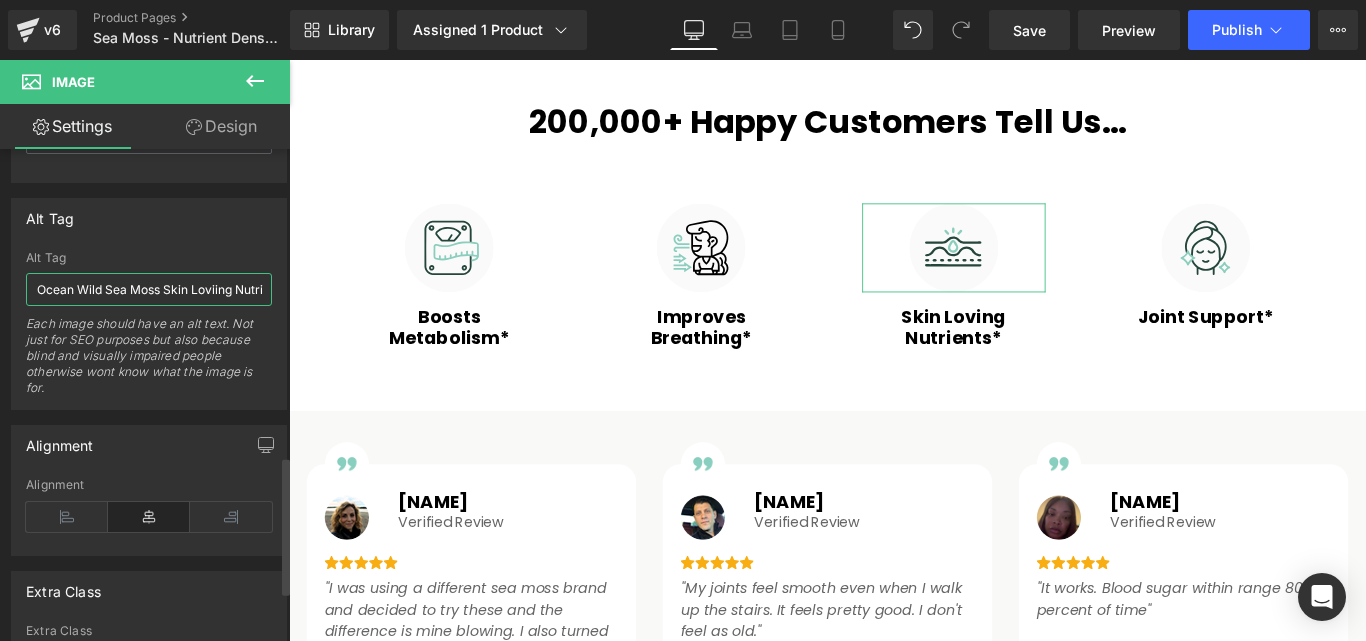 scroll, scrollTop: 0, scrollLeft: 61, axis: horizontal 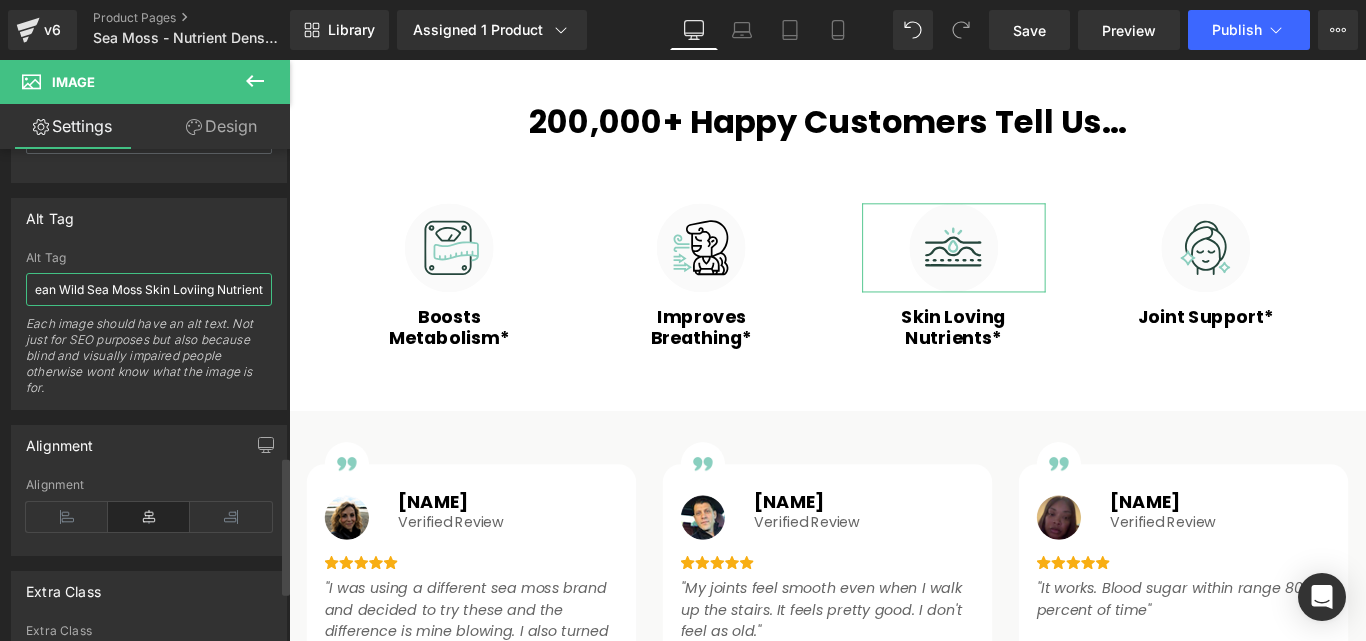 type on "Organics Ocean Wild Sea Moss Skin Loviing Nutrients" 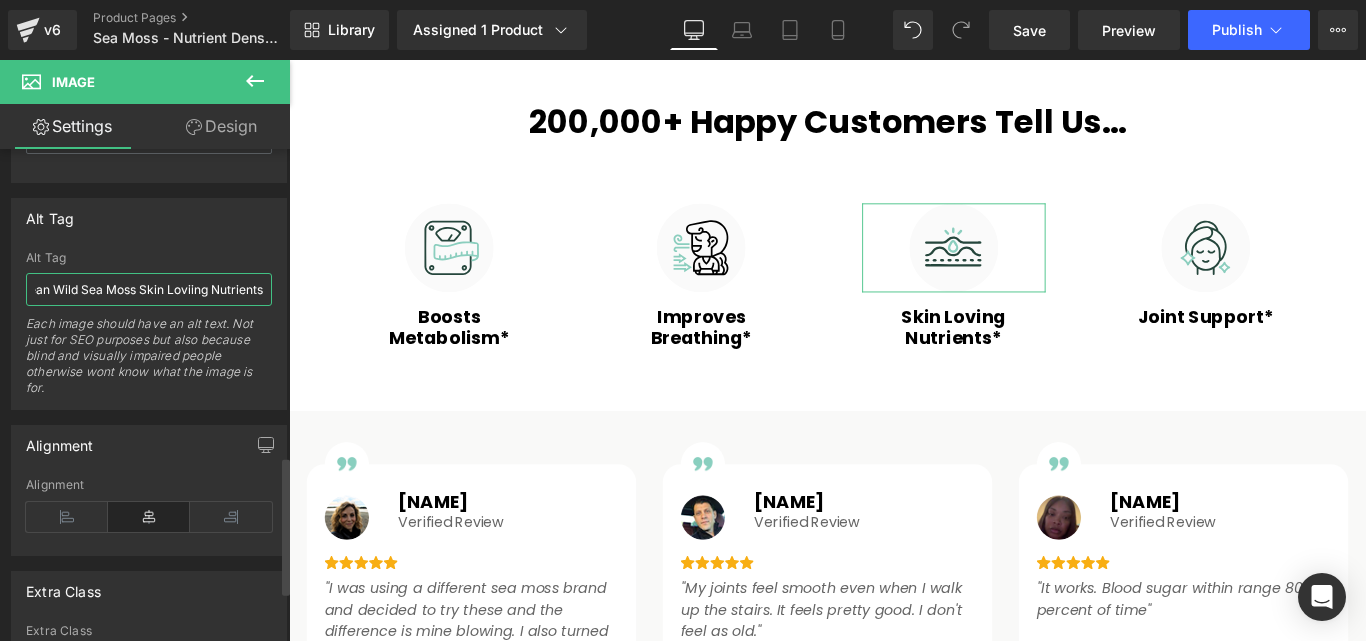 scroll, scrollTop: 0, scrollLeft: 85, axis: horizontal 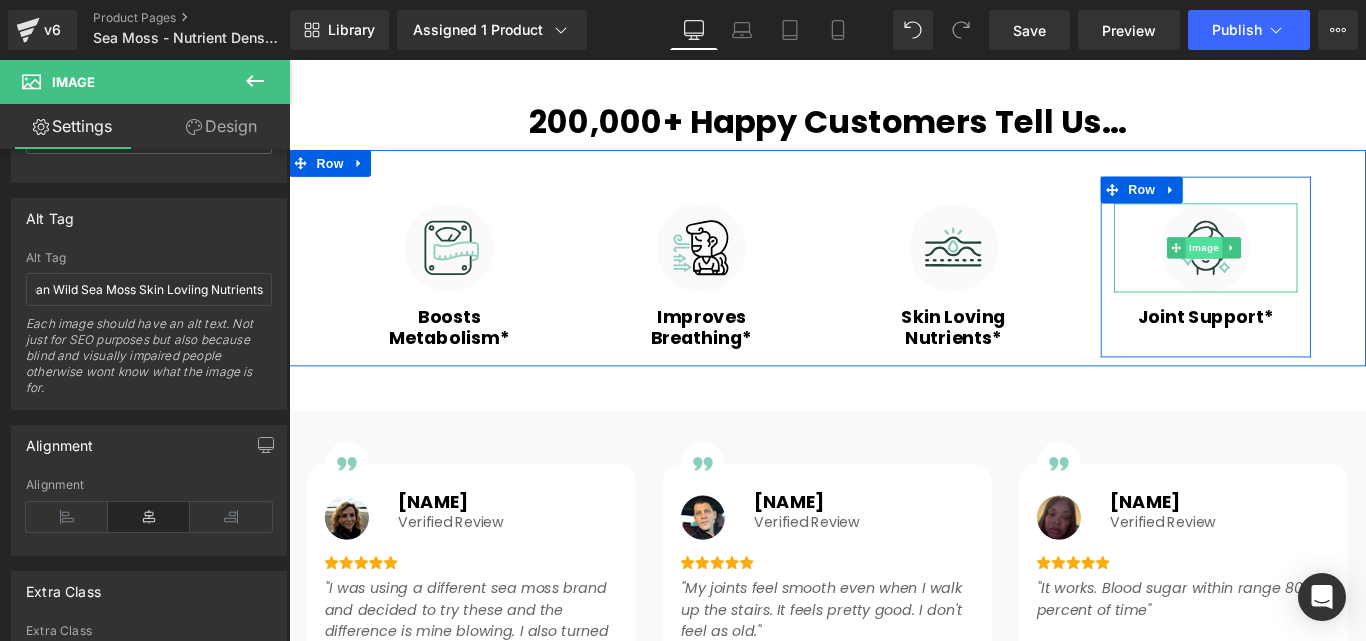 click on "Image" at bounding box center [1318, 271] 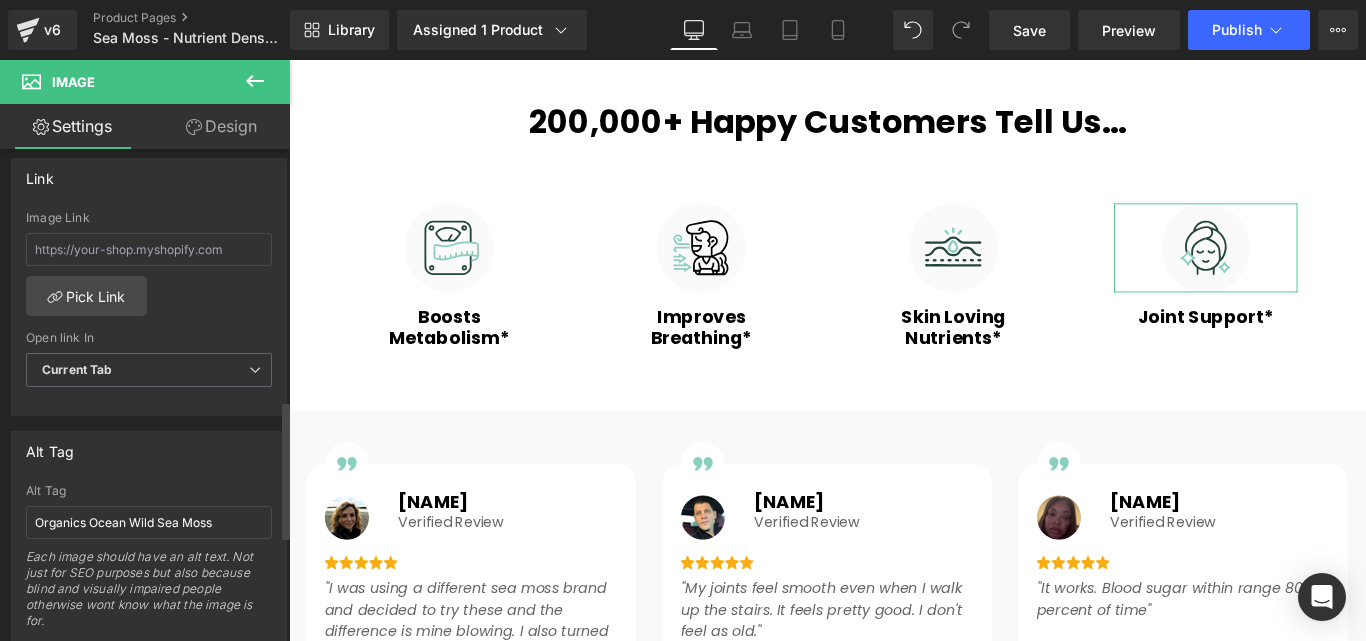 scroll, scrollTop: 900, scrollLeft: 0, axis: vertical 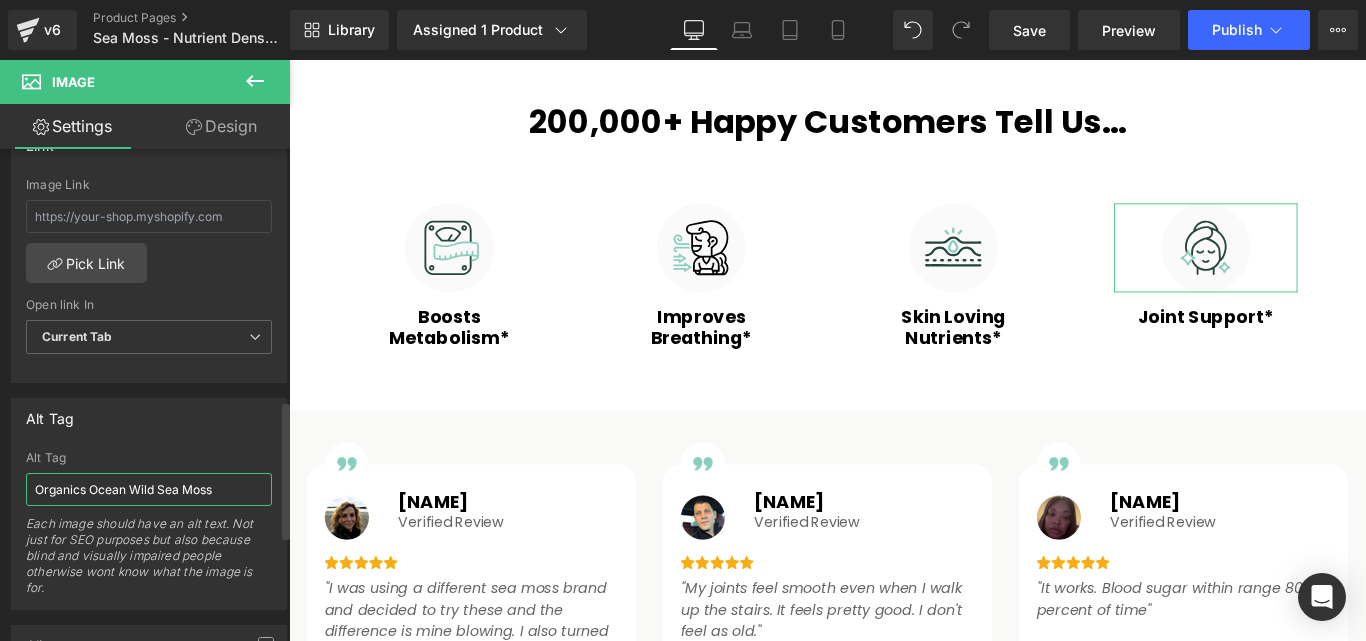 click on "Organics Ocean Wild Sea Moss" at bounding box center [149, 489] 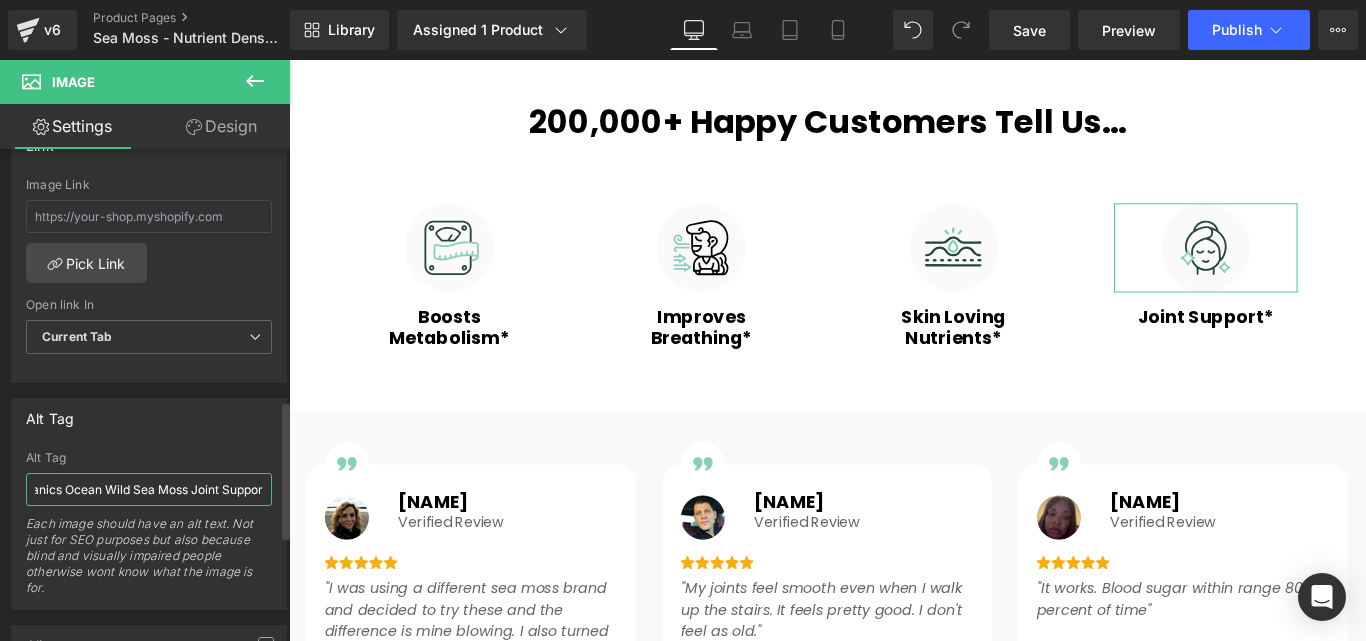 type on "Organics Ocean Wild Sea Moss Joint Support" 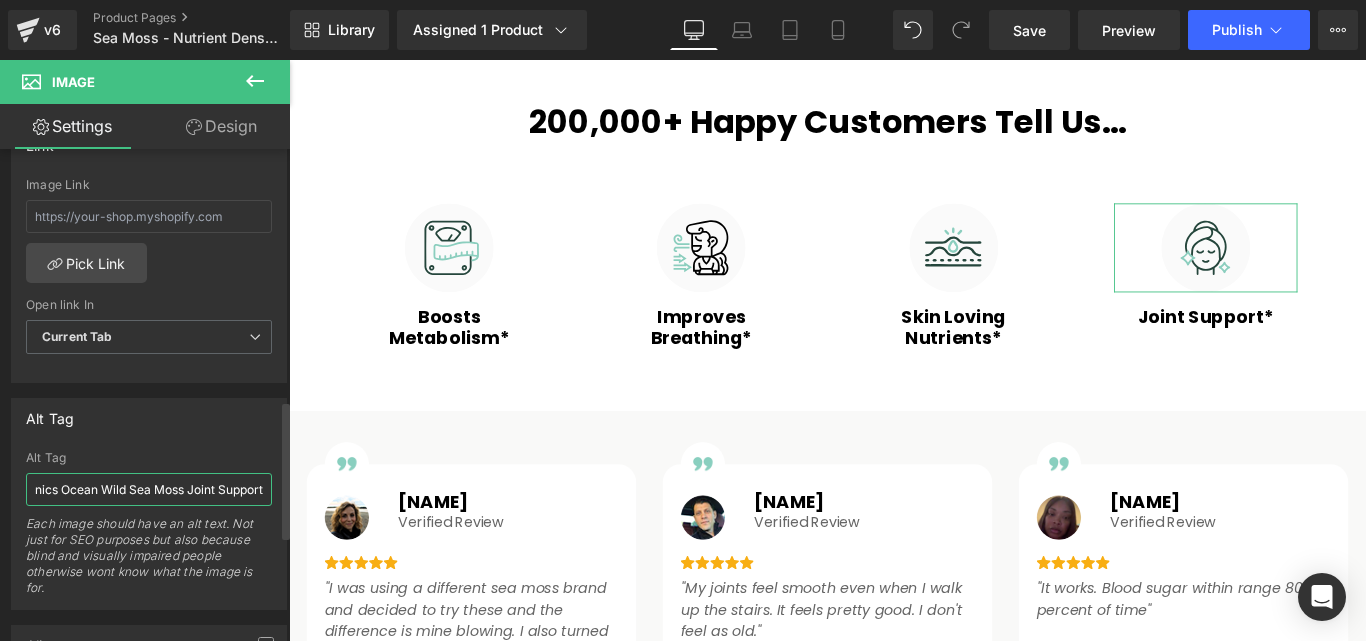 scroll, scrollTop: 0, scrollLeft: 38, axis: horizontal 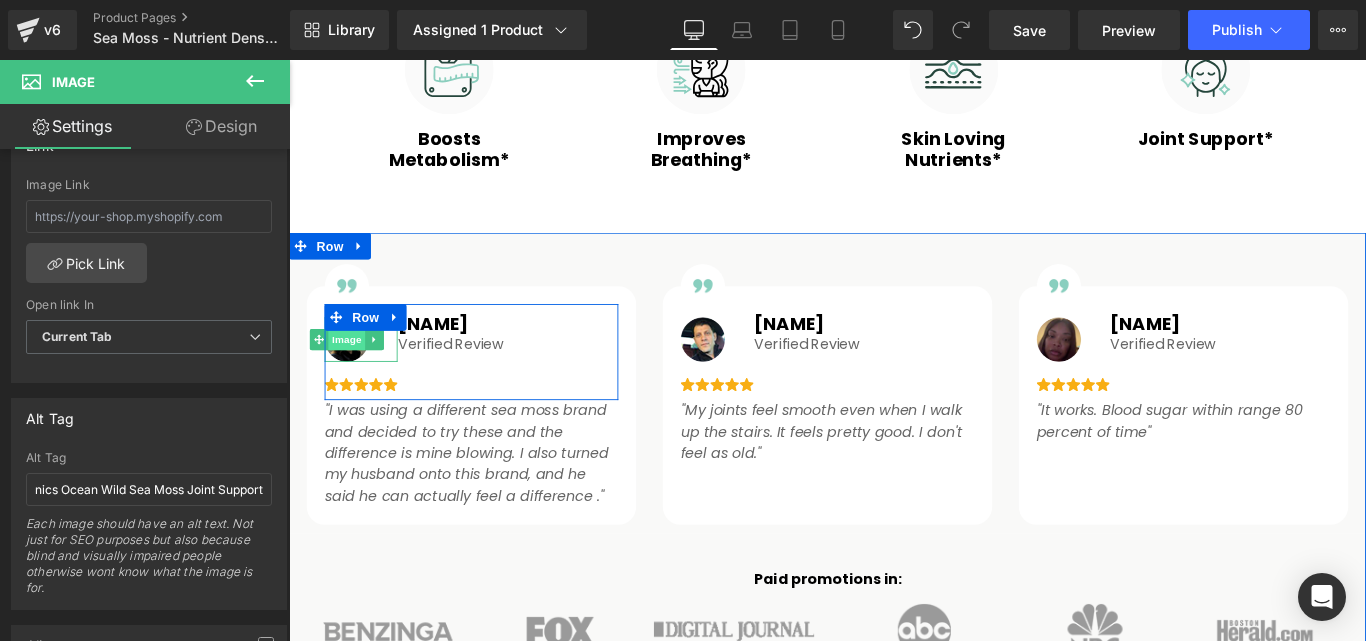 click on "Image" at bounding box center [354, 374] 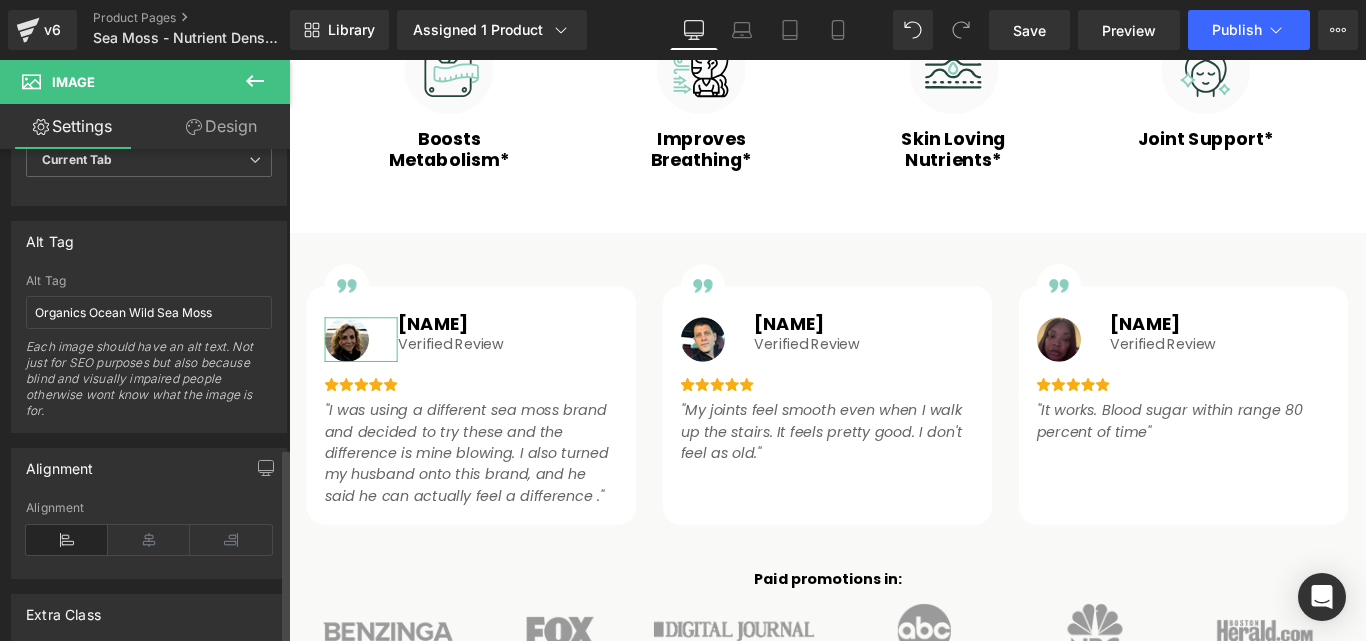 scroll, scrollTop: 1100, scrollLeft: 0, axis: vertical 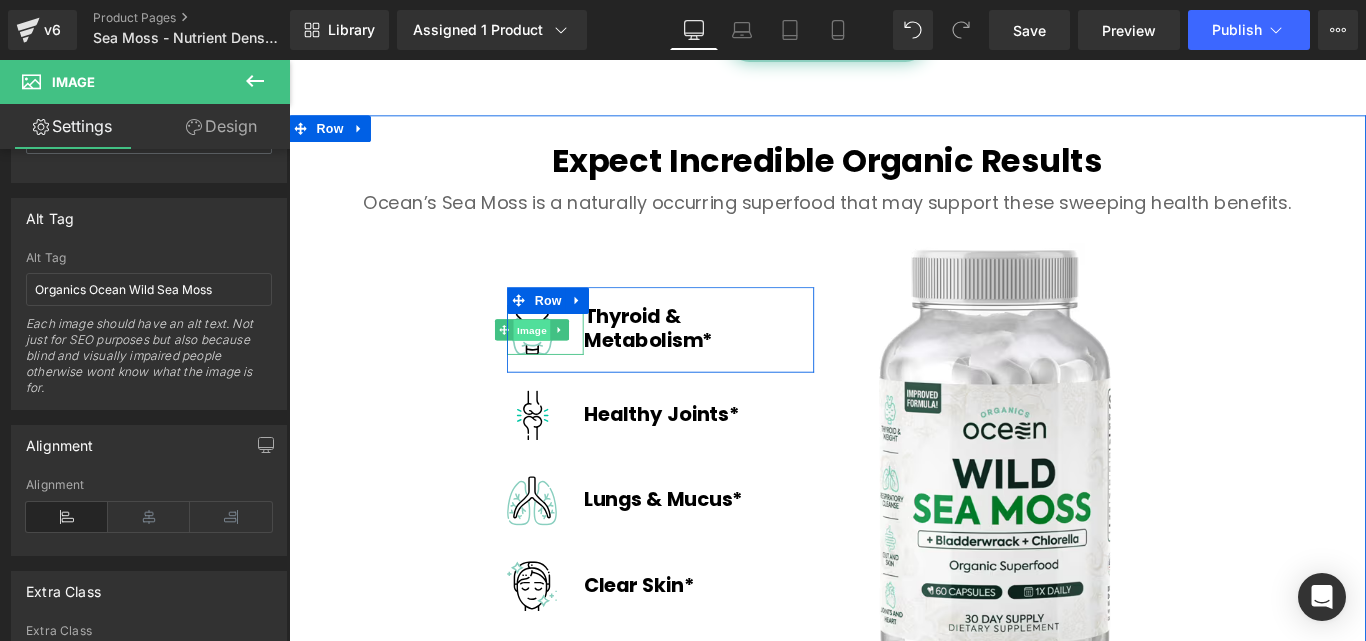 click on "Image" at bounding box center (562, 364) 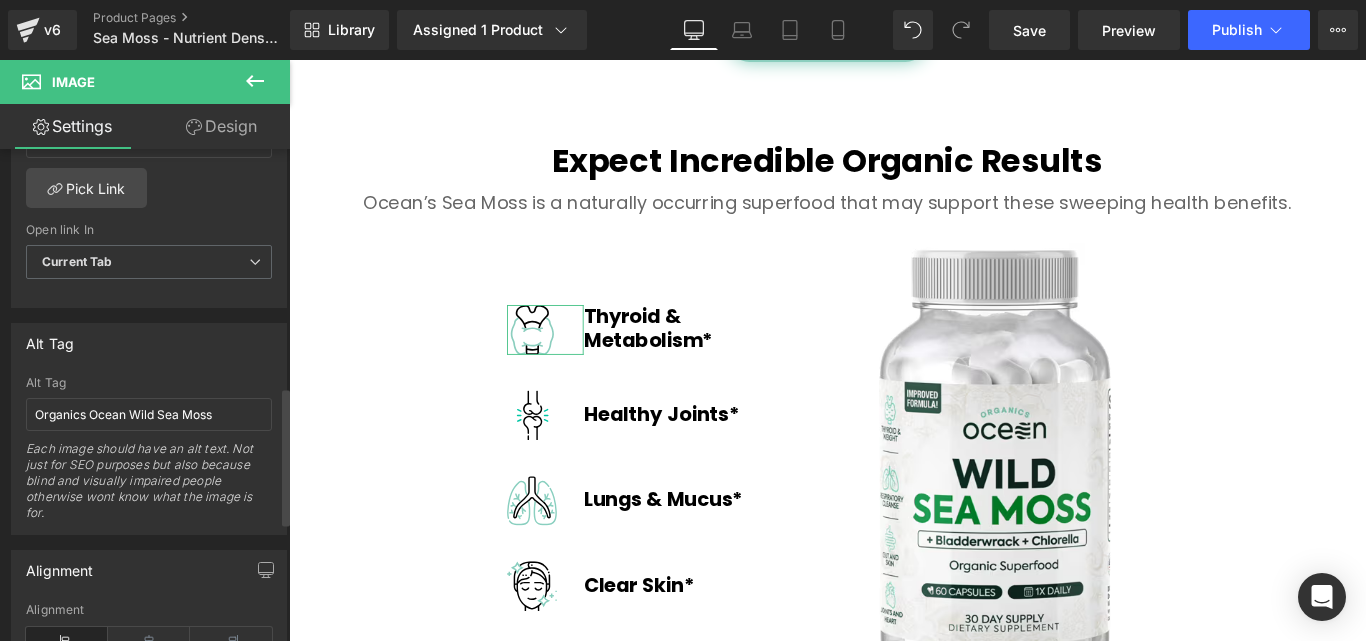 scroll, scrollTop: 1000, scrollLeft: 0, axis: vertical 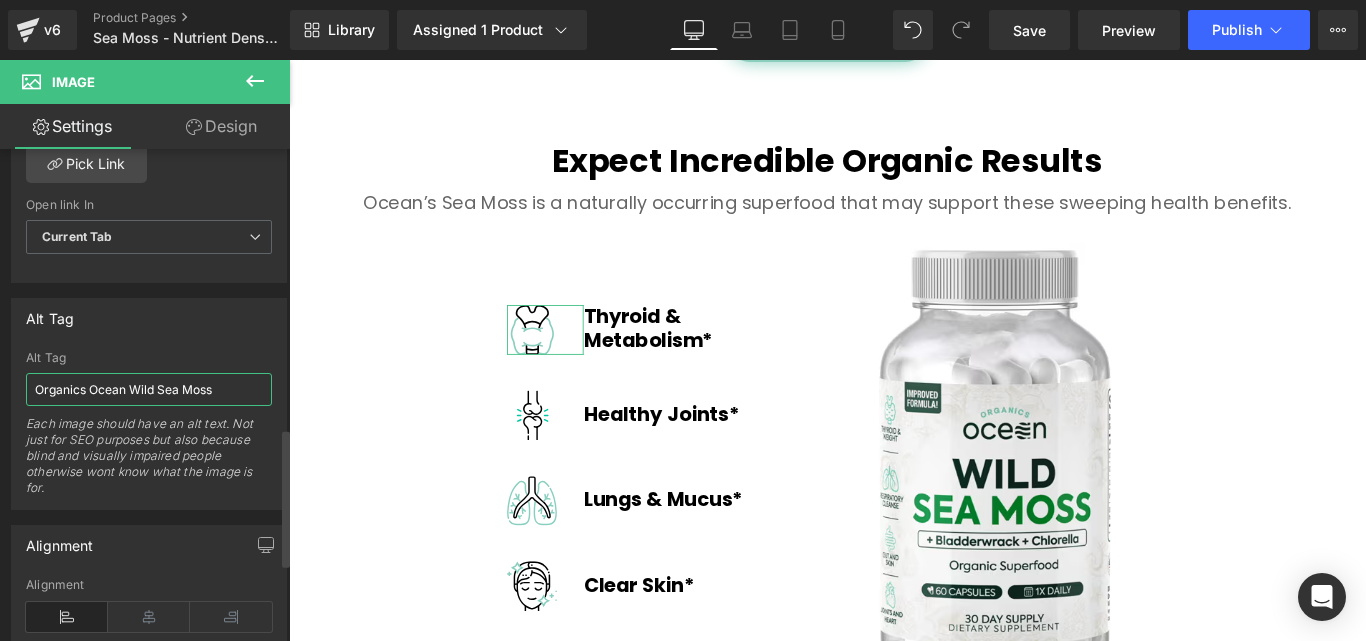 click on "Organics Ocean Wild Sea Moss" at bounding box center (149, 389) 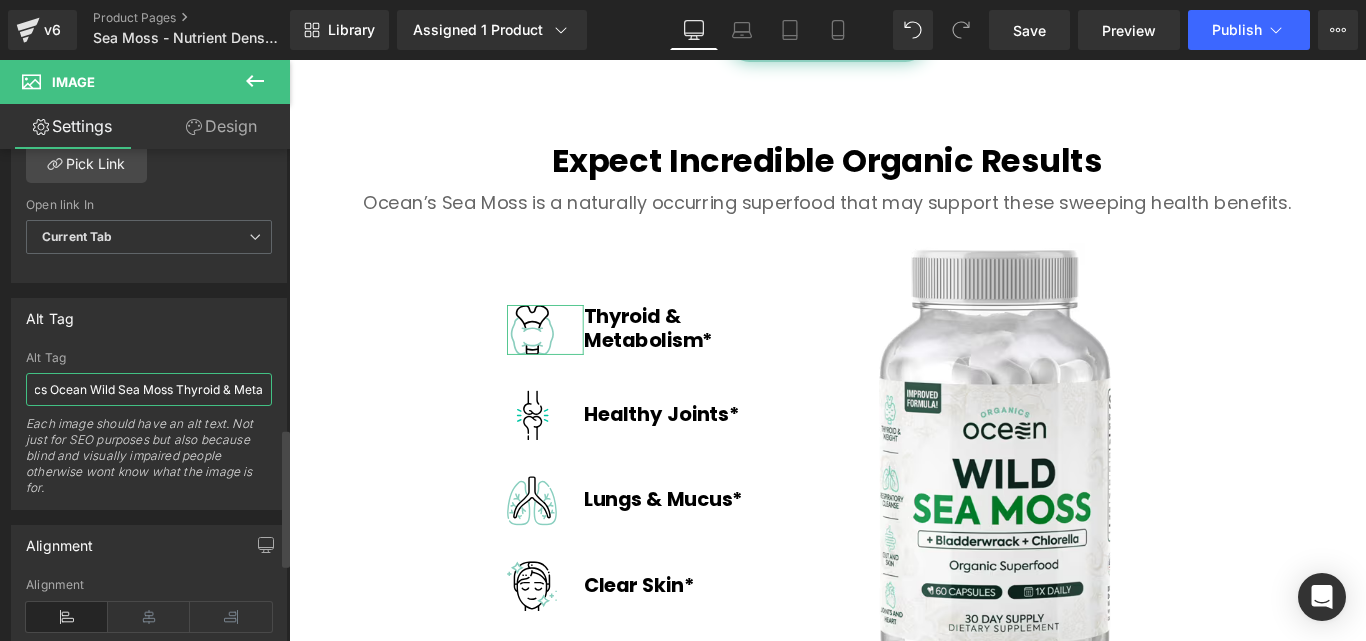 scroll, scrollTop: 0, scrollLeft: 48, axis: horizontal 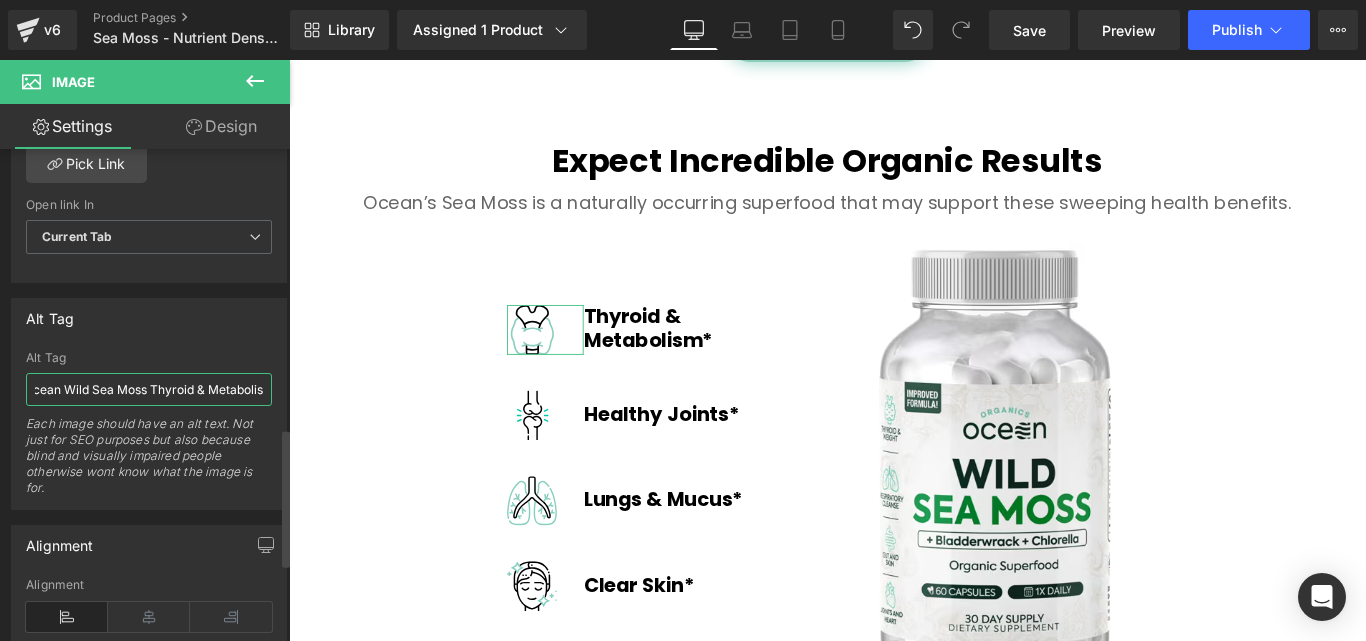 type on "Organics Ocean Wild Sea Moss Thyroid & Metabolism" 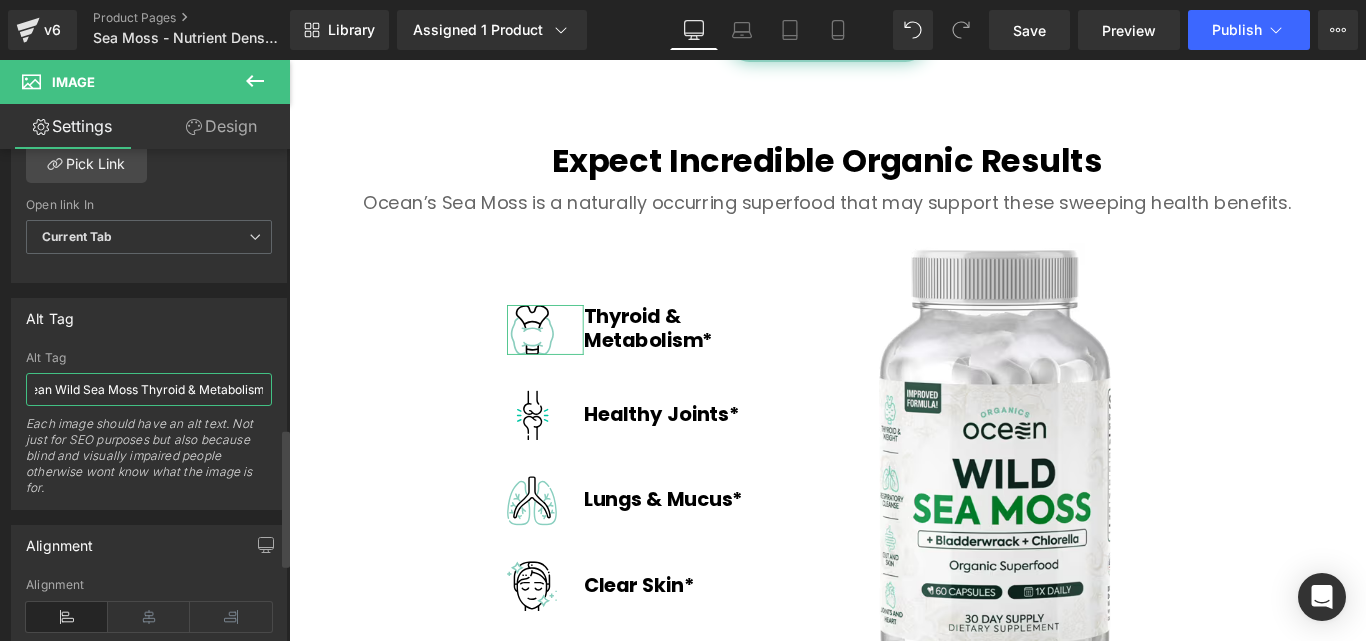 scroll, scrollTop: 0, scrollLeft: 85, axis: horizontal 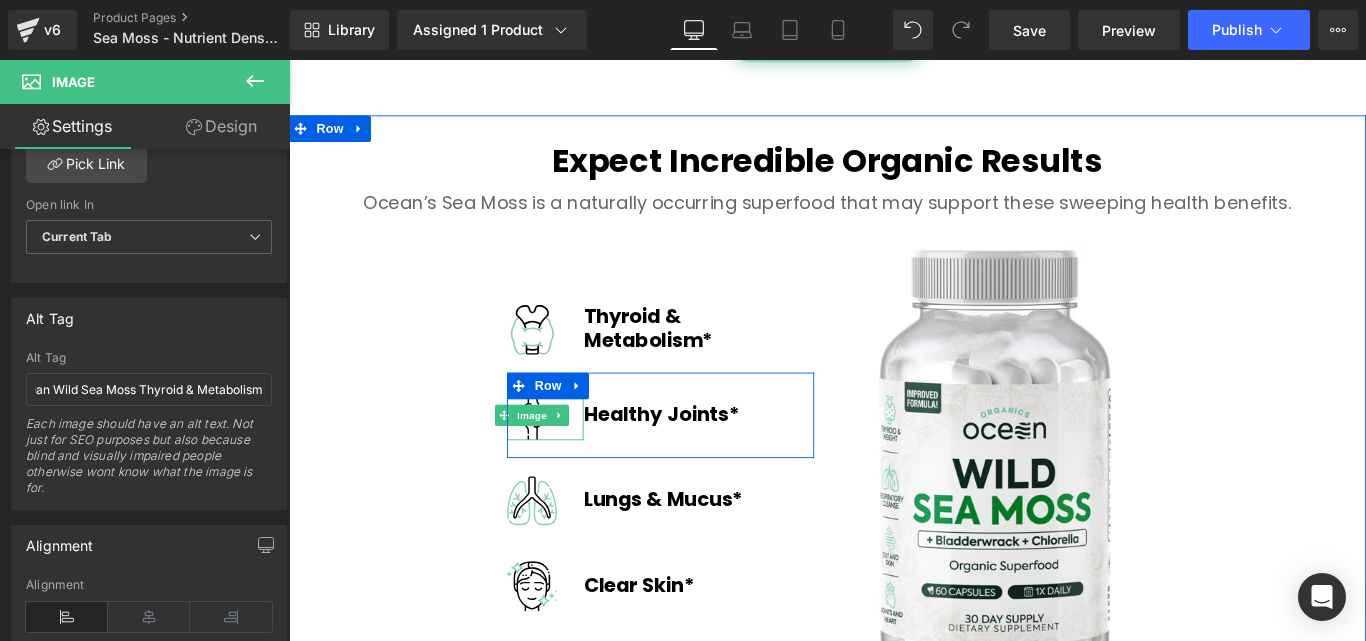 click on "Image" at bounding box center (562, 459) 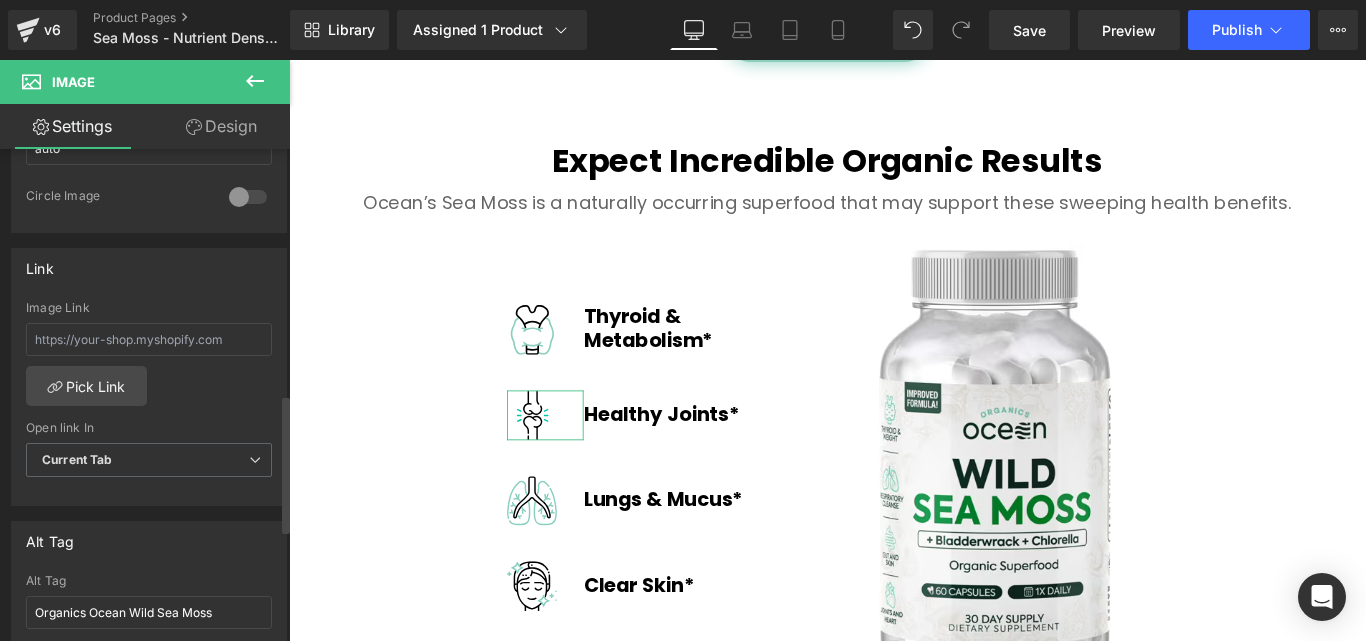 scroll, scrollTop: 900, scrollLeft: 0, axis: vertical 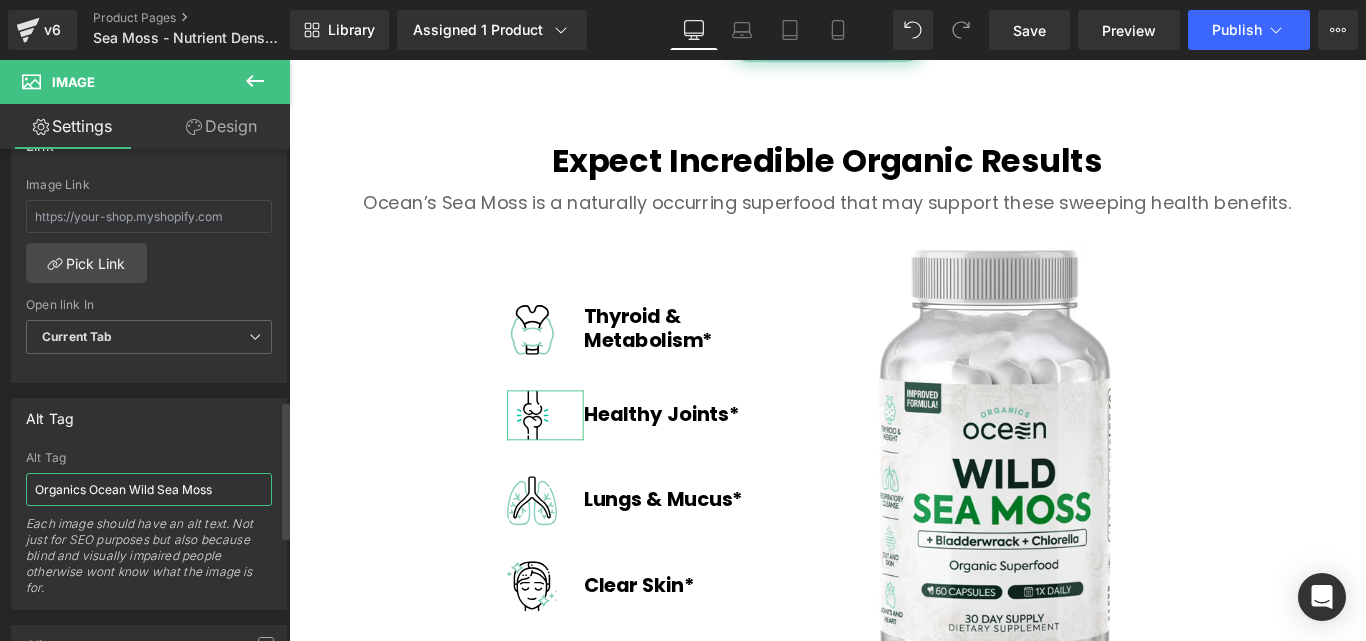 click on "Organics Ocean Wild Sea Moss" at bounding box center (149, 489) 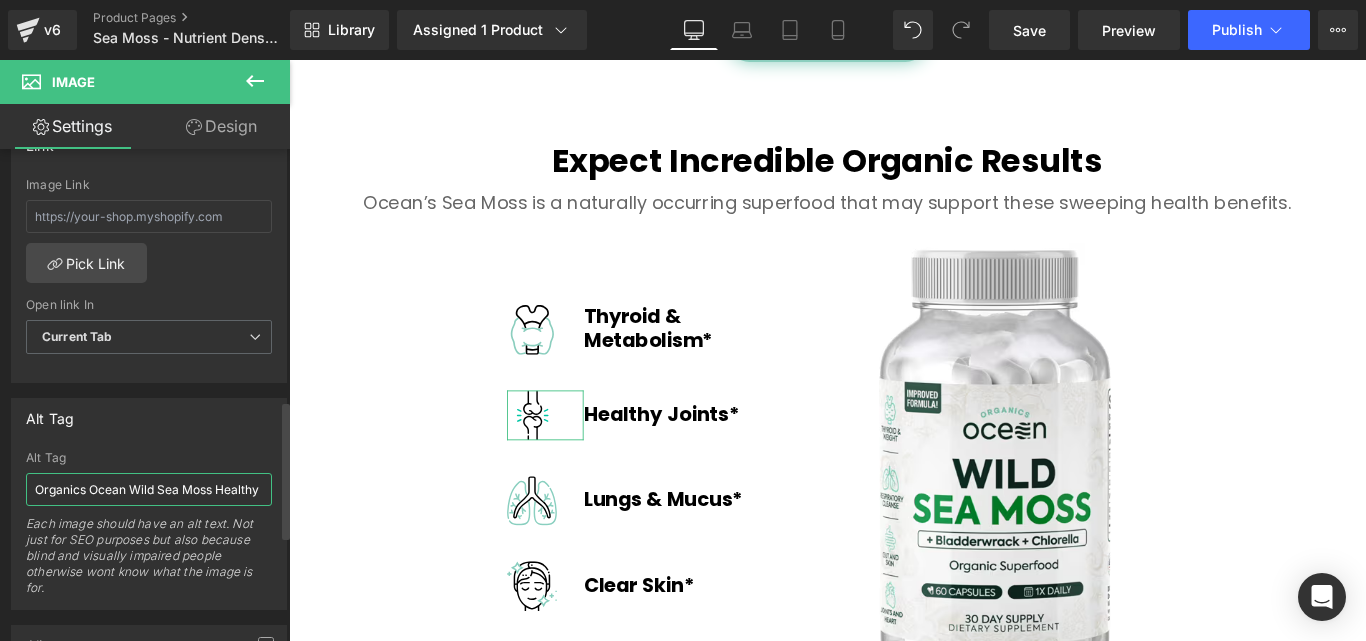 scroll, scrollTop: 0, scrollLeft: 8, axis: horizontal 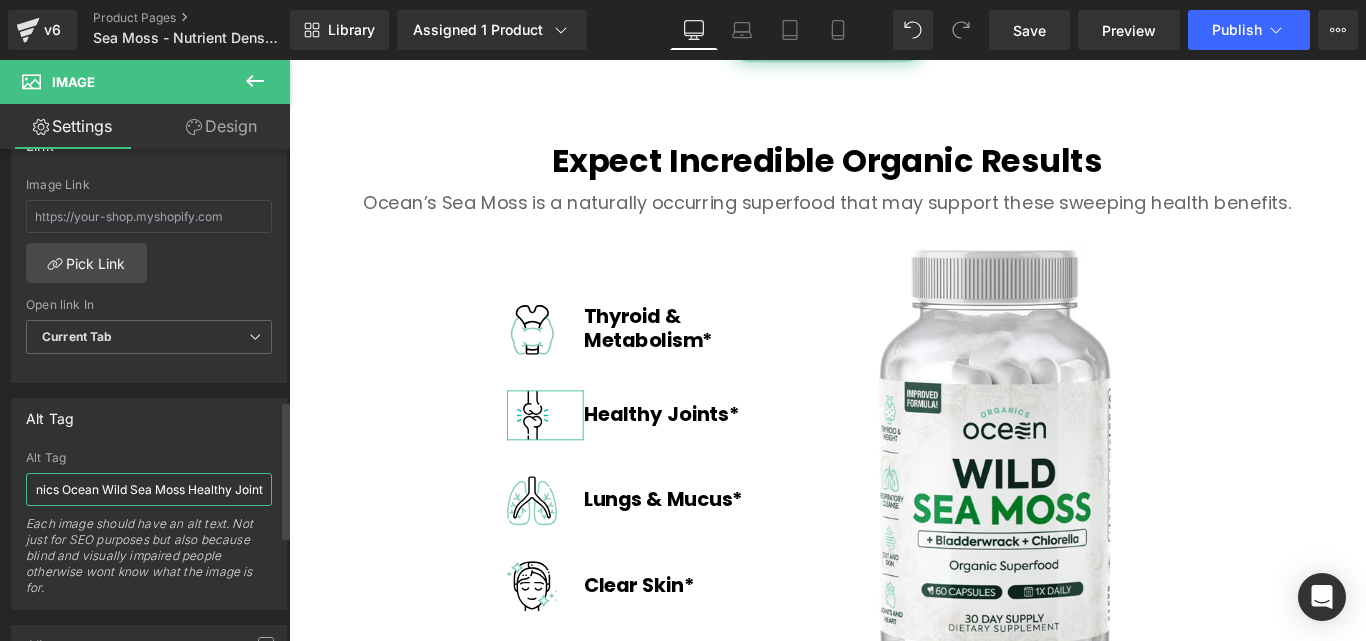 type on "Organics Ocean Wild Sea Moss Healthy Joints" 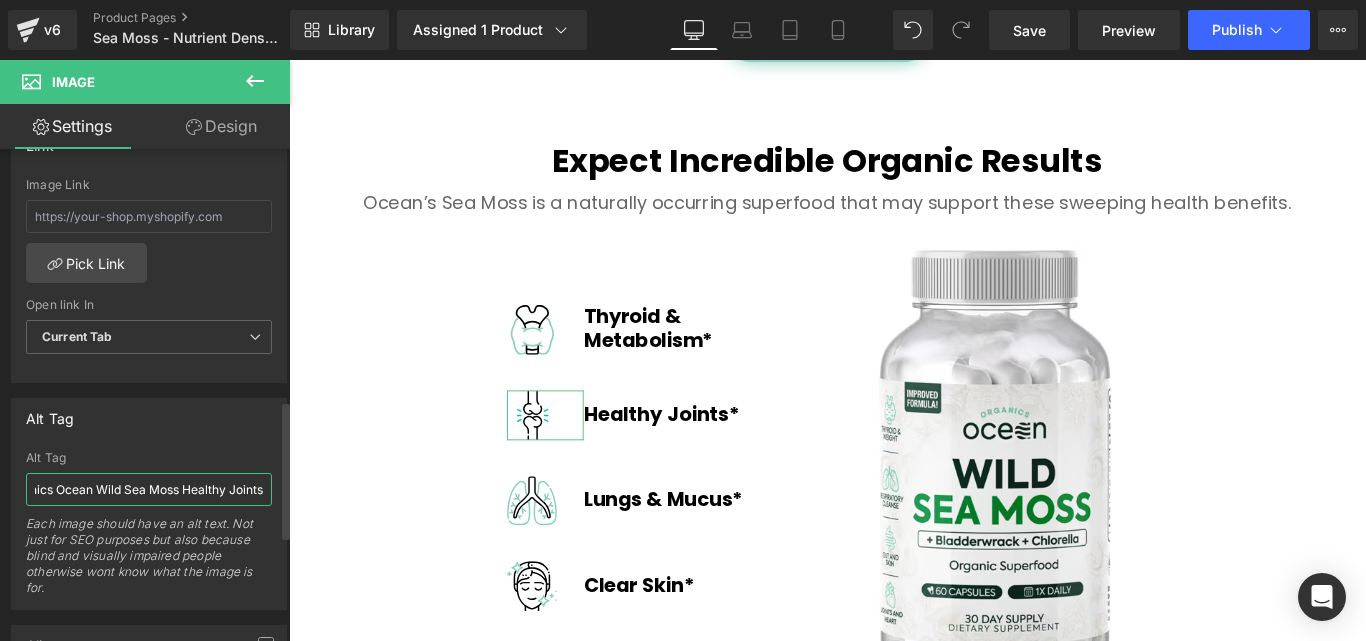 scroll, scrollTop: 0, scrollLeft: 42, axis: horizontal 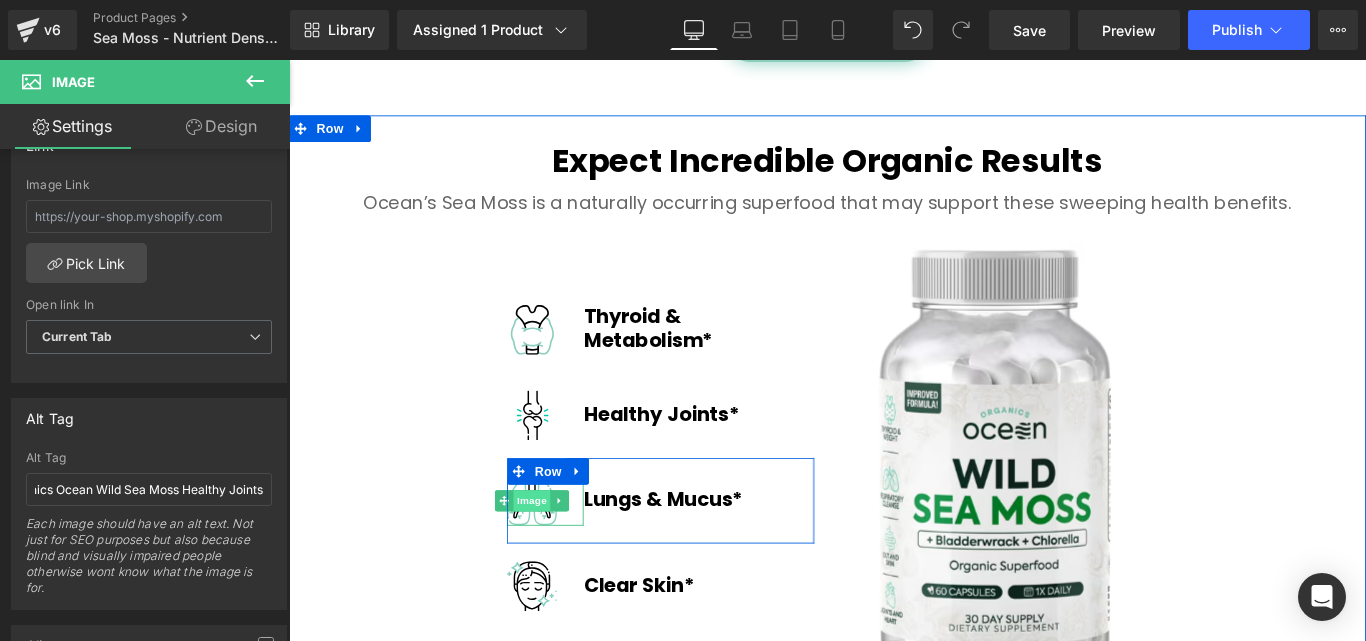 click on "Image" at bounding box center (562, 555) 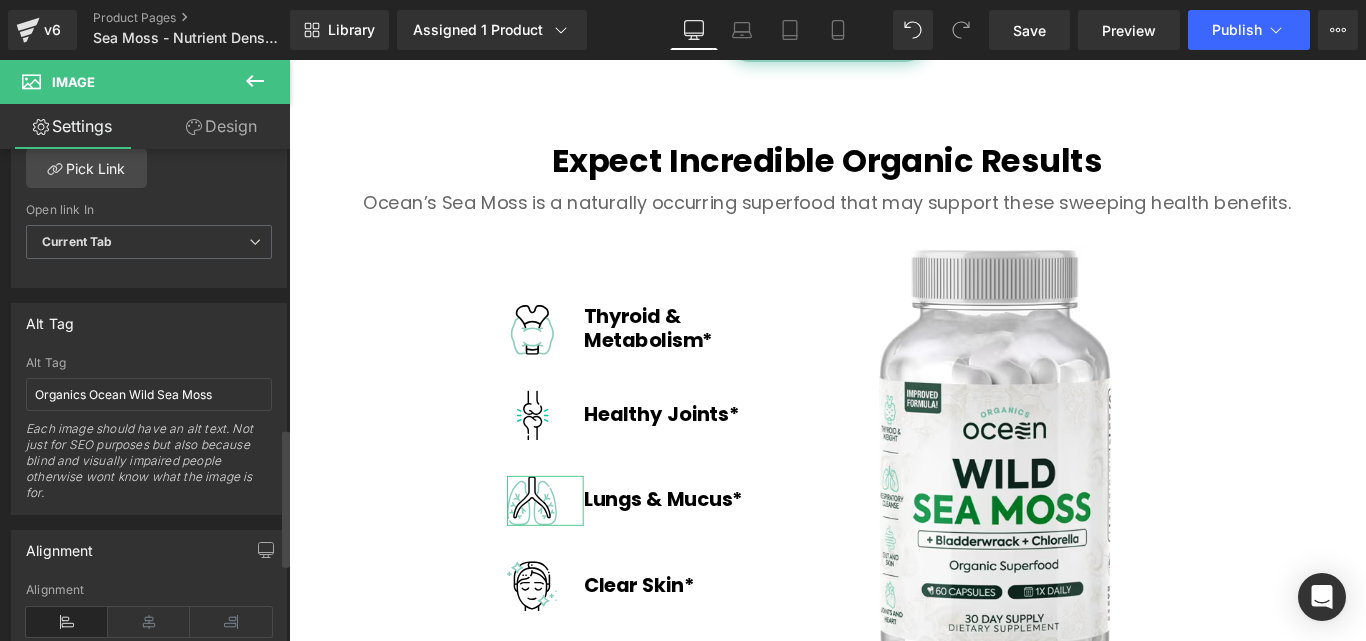scroll, scrollTop: 1000, scrollLeft: 0, axis: vertical 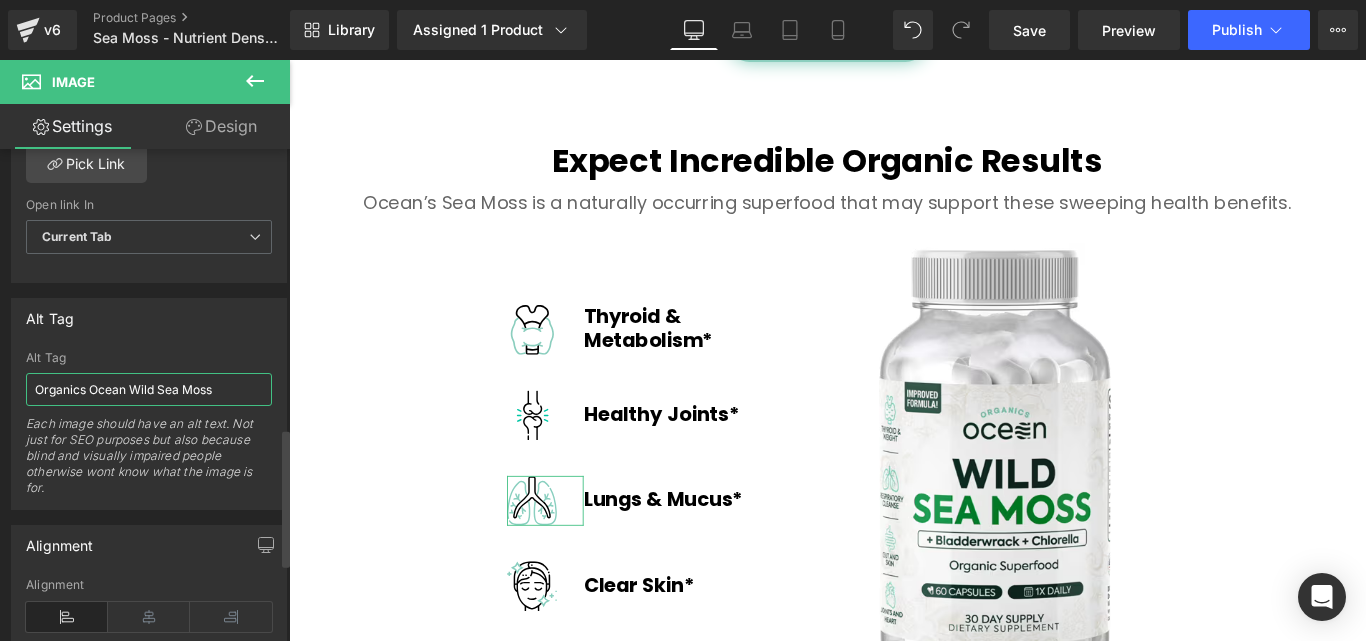 click on "Organics Ocean Wild Sea Moss" at bounding box center (149, 389) 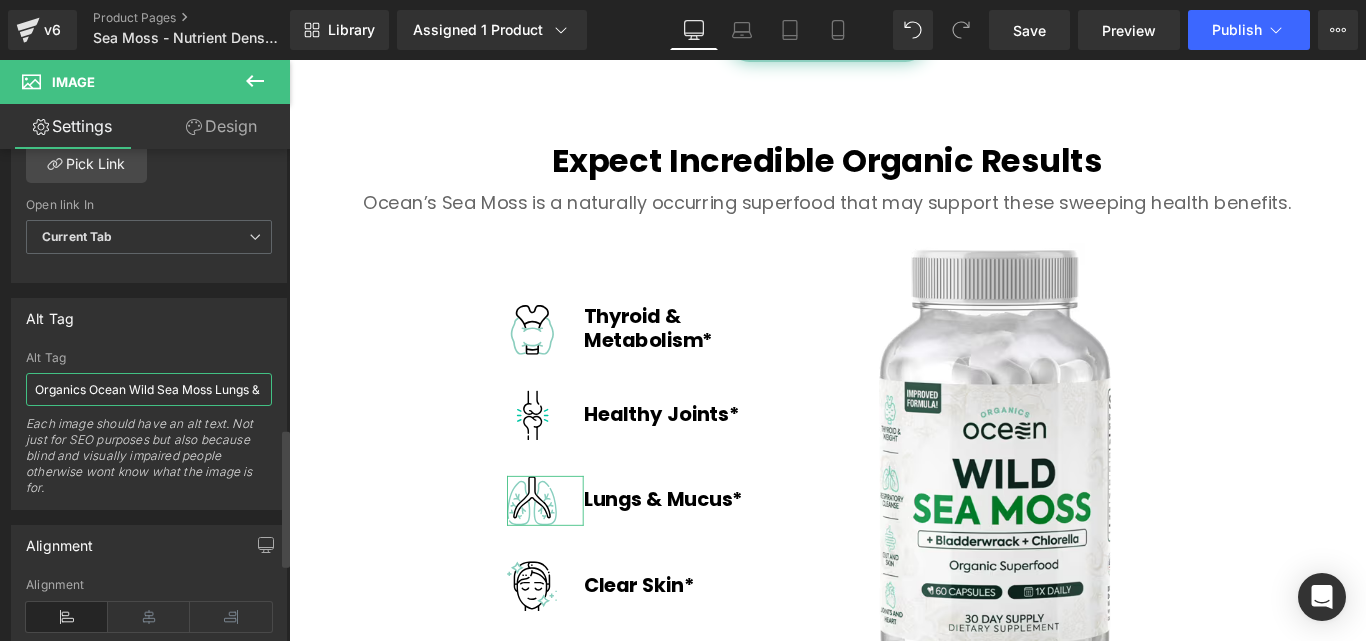 scroll, scrollTop: 0, scrollLeft: 7, axis: horizontal 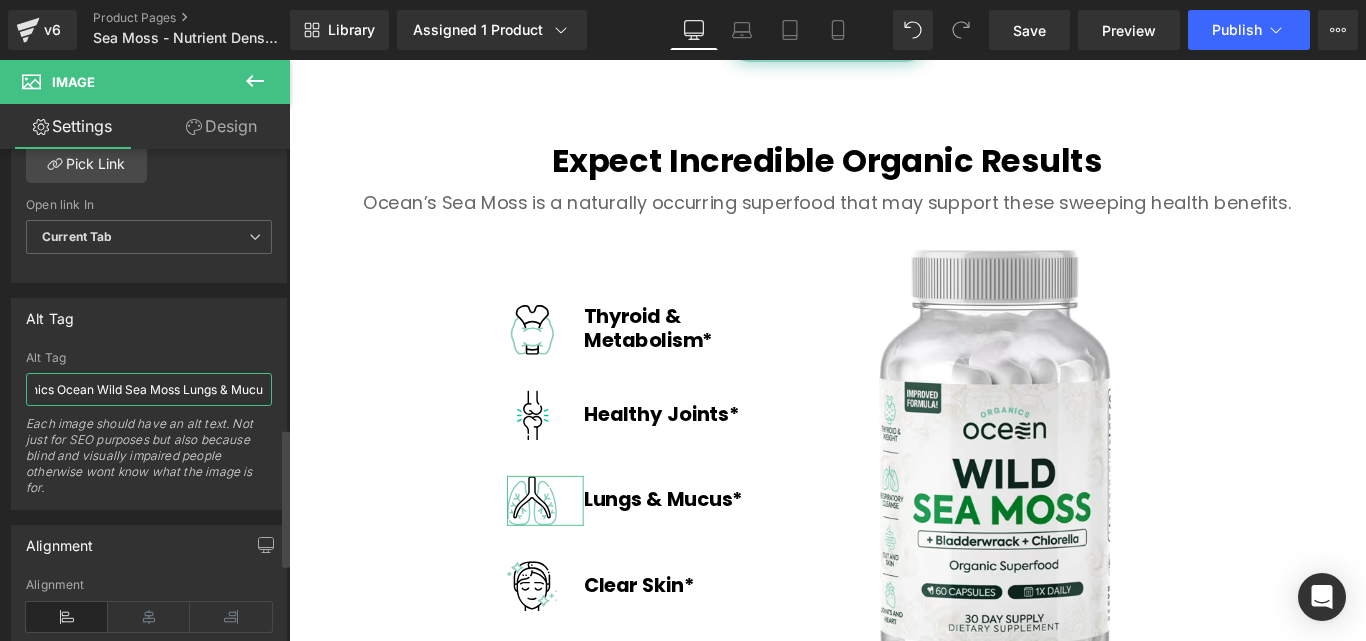 type on "Organics Ocean Wild Sea Moss Lungs & Mucus" 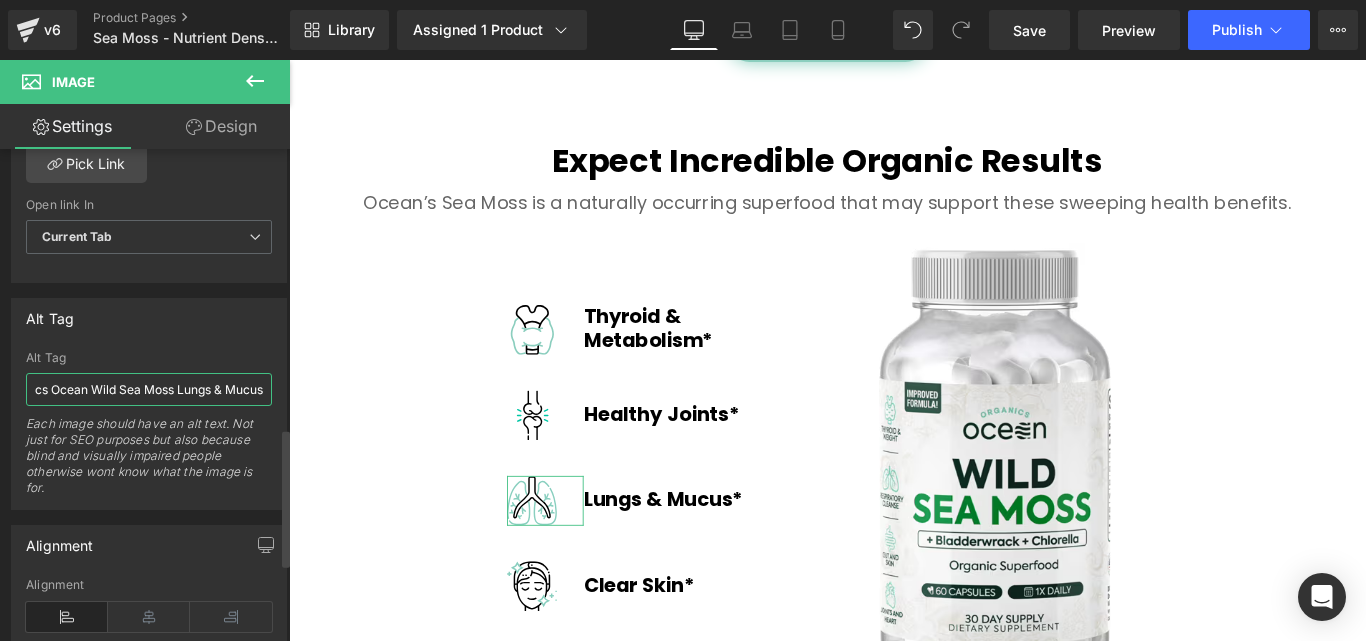 scroll, scrollTop: 0, scrollLeft: 49, axis: horizontal 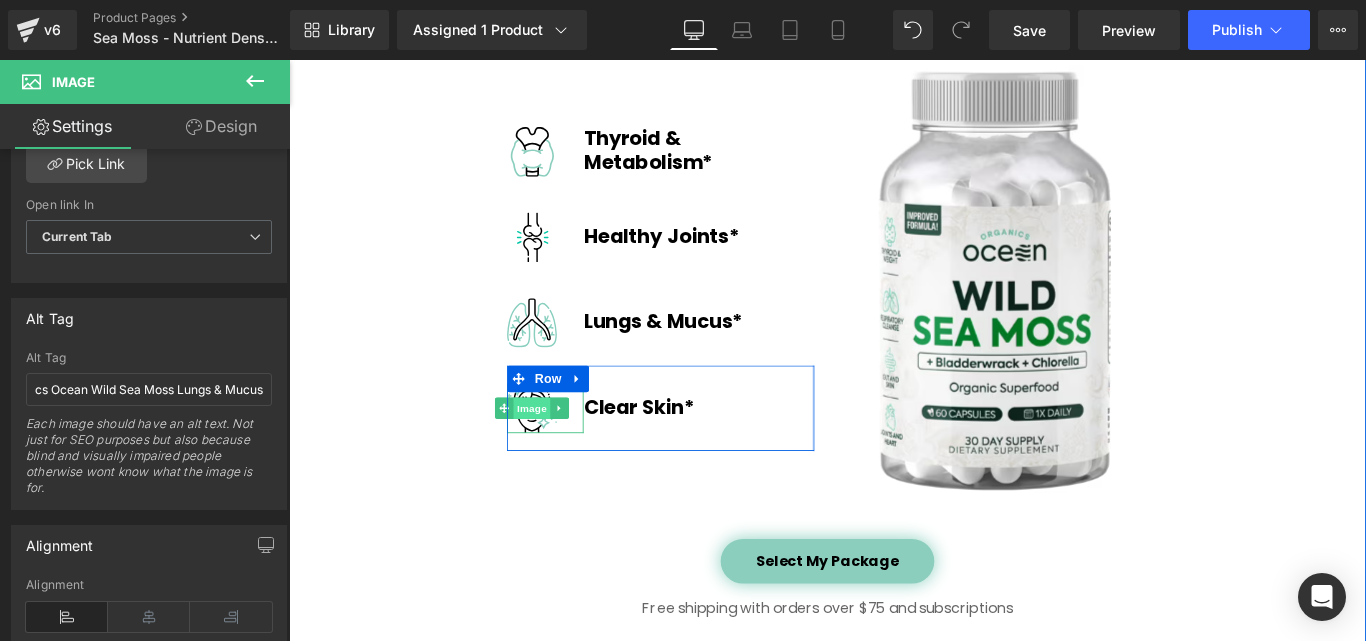 click on "Image" at bounding box center [562, 451] 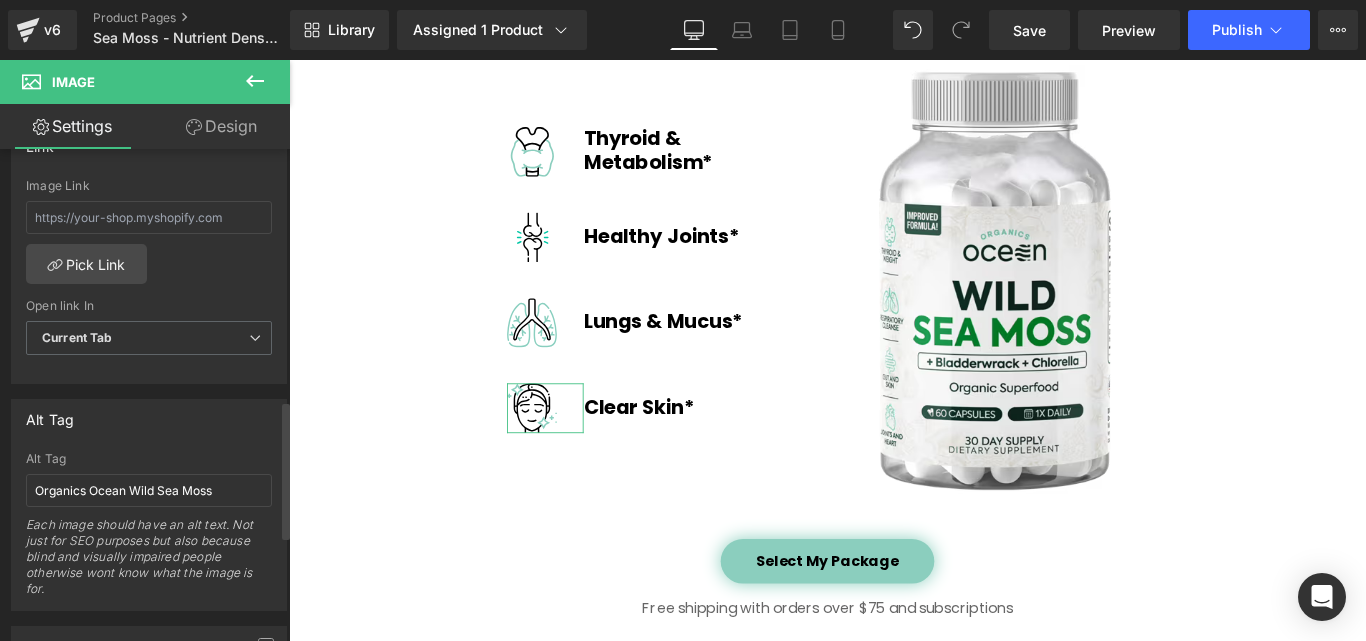 scroll, scrollTop: 900, scrollLeft: 0, axis: vertical 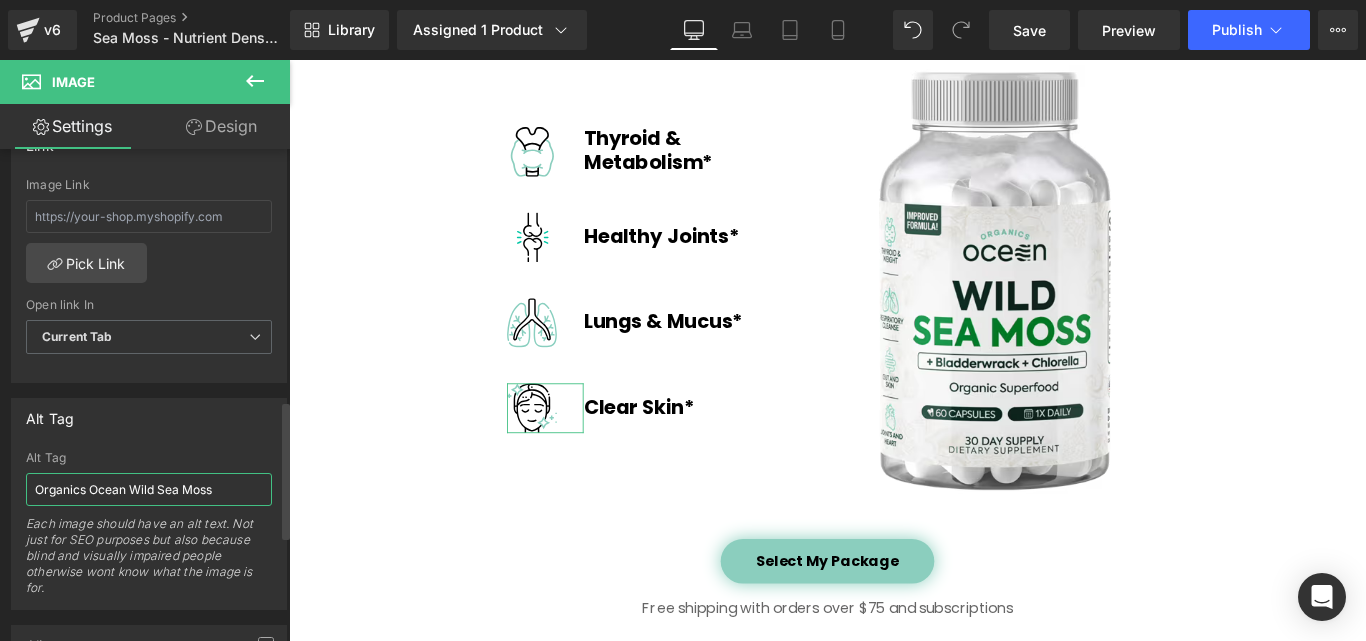 click on "Organics Ocean Wild Sea Moss" at bounding box center (149, 489) 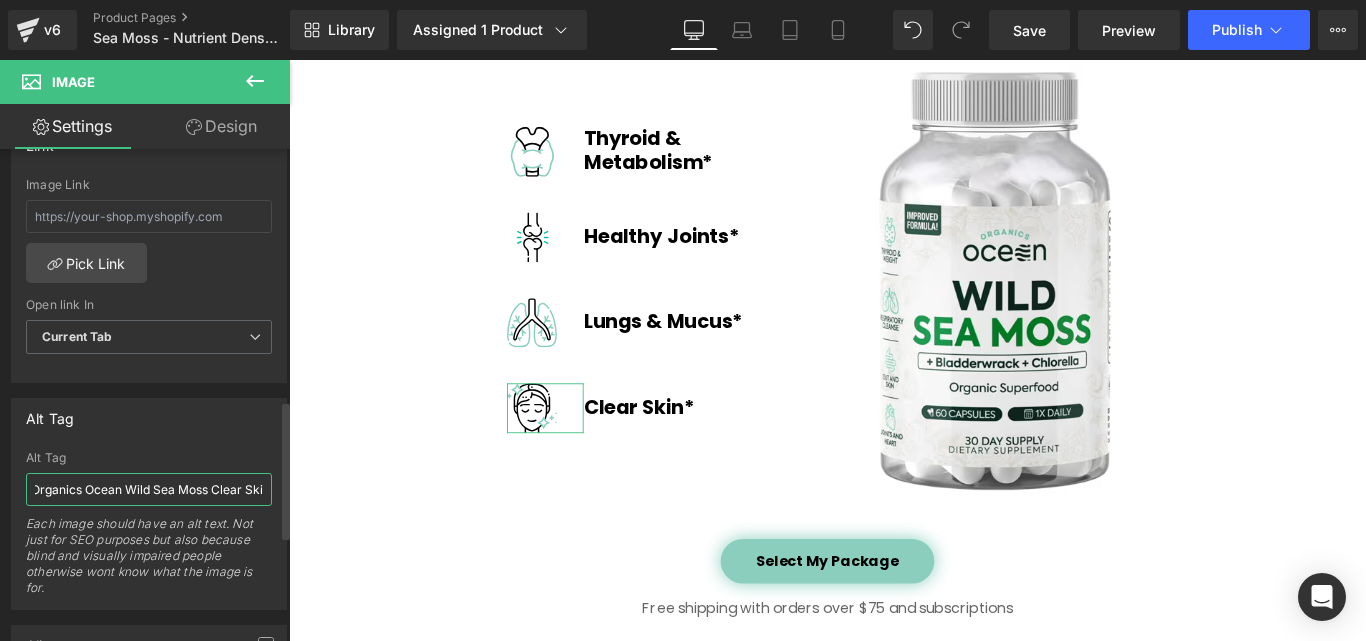 type on "Organics Ocean Wild Sea Moss Clear Skin" 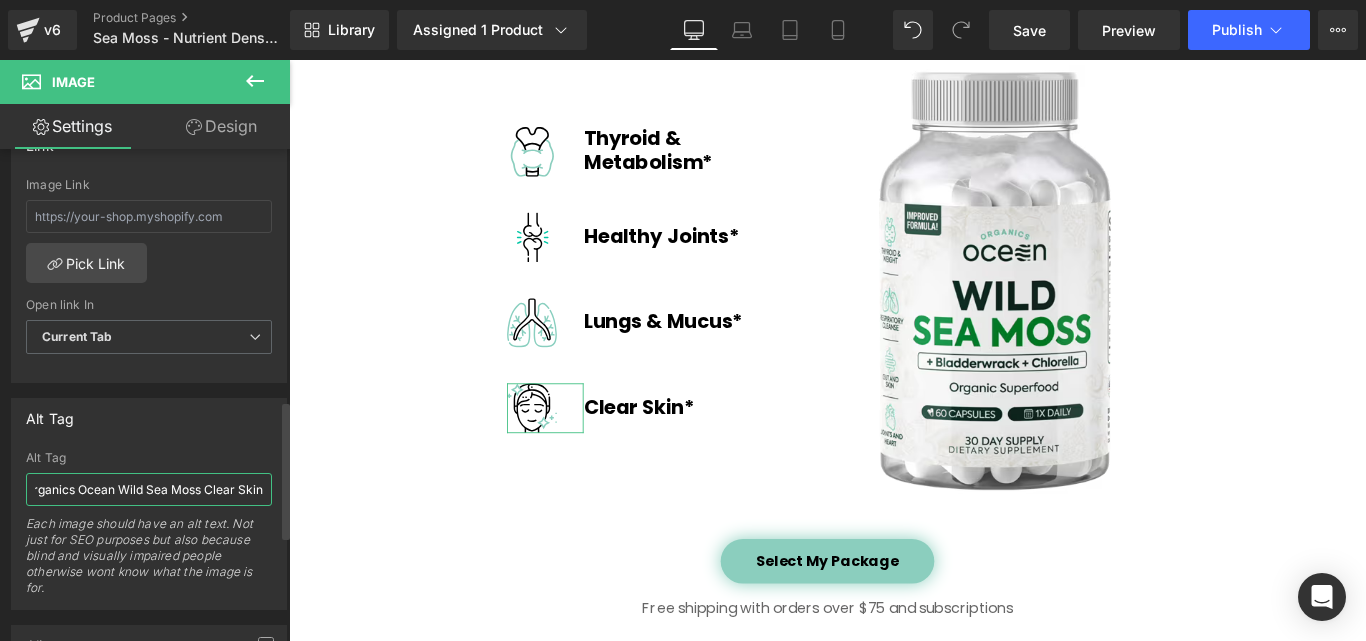 scroll, scrollTop: 0, scrollLeft: 19, axis: horizontal 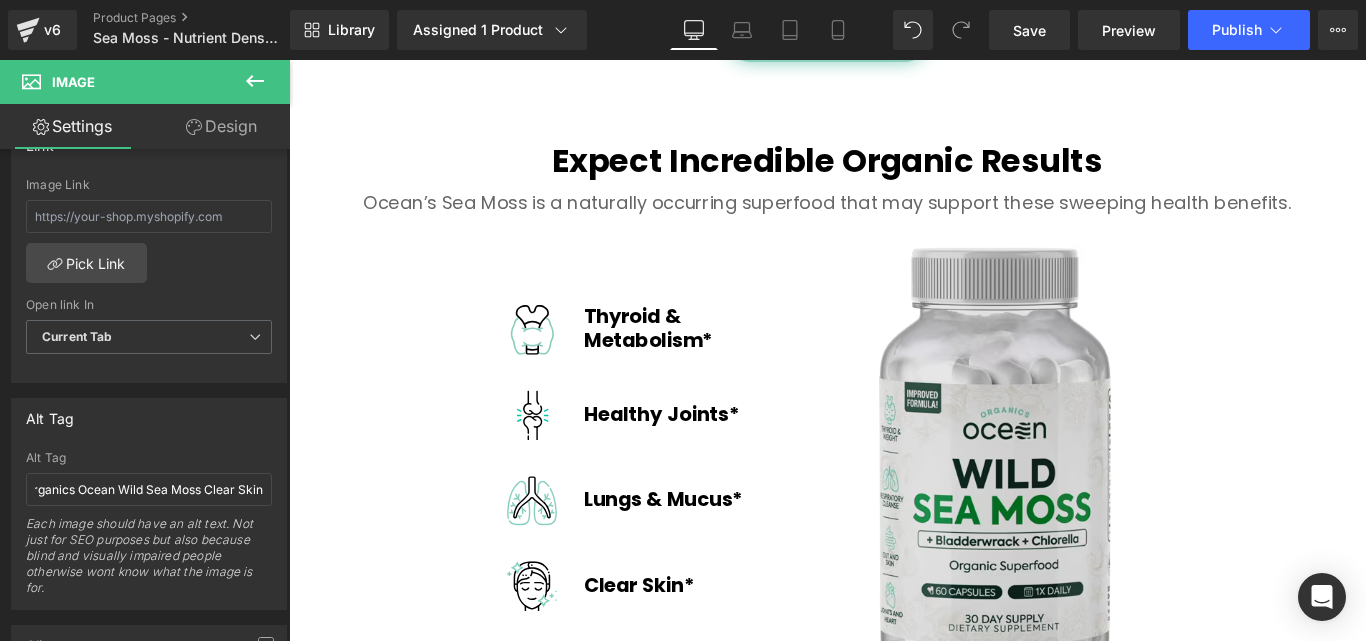 click at bounding box center [1082, 506] 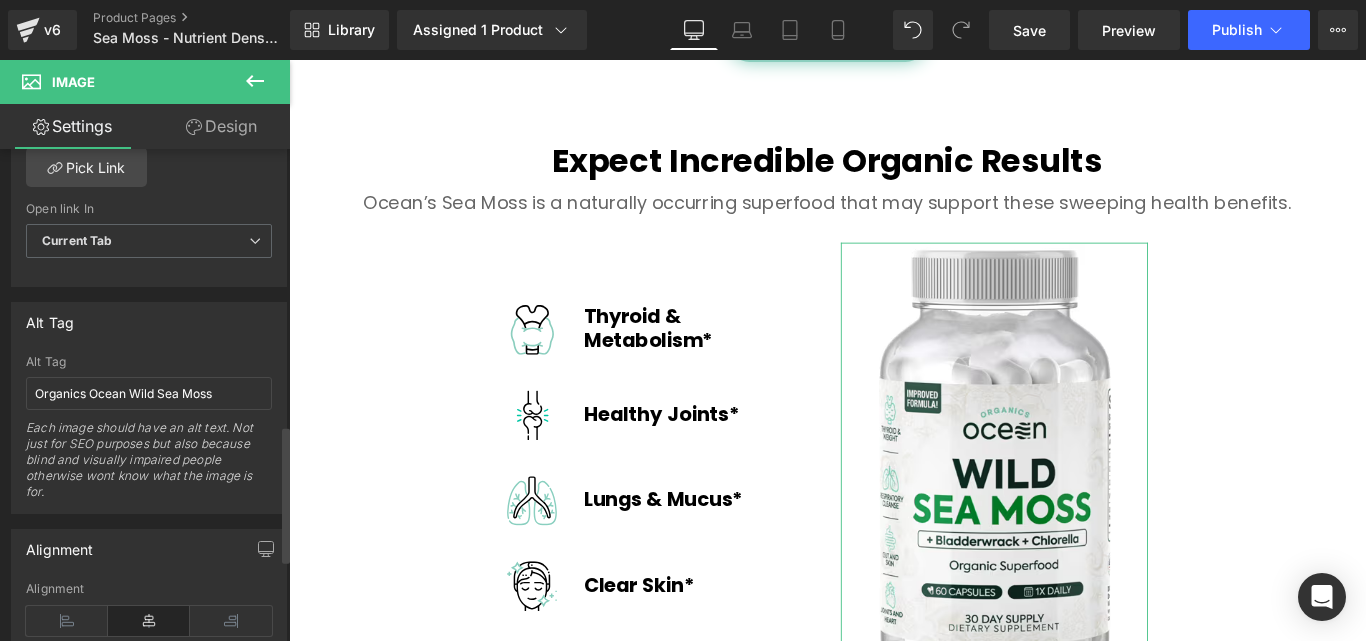 scroll, scrollTop: 1000, scrollLeft: 0, axis: vertical 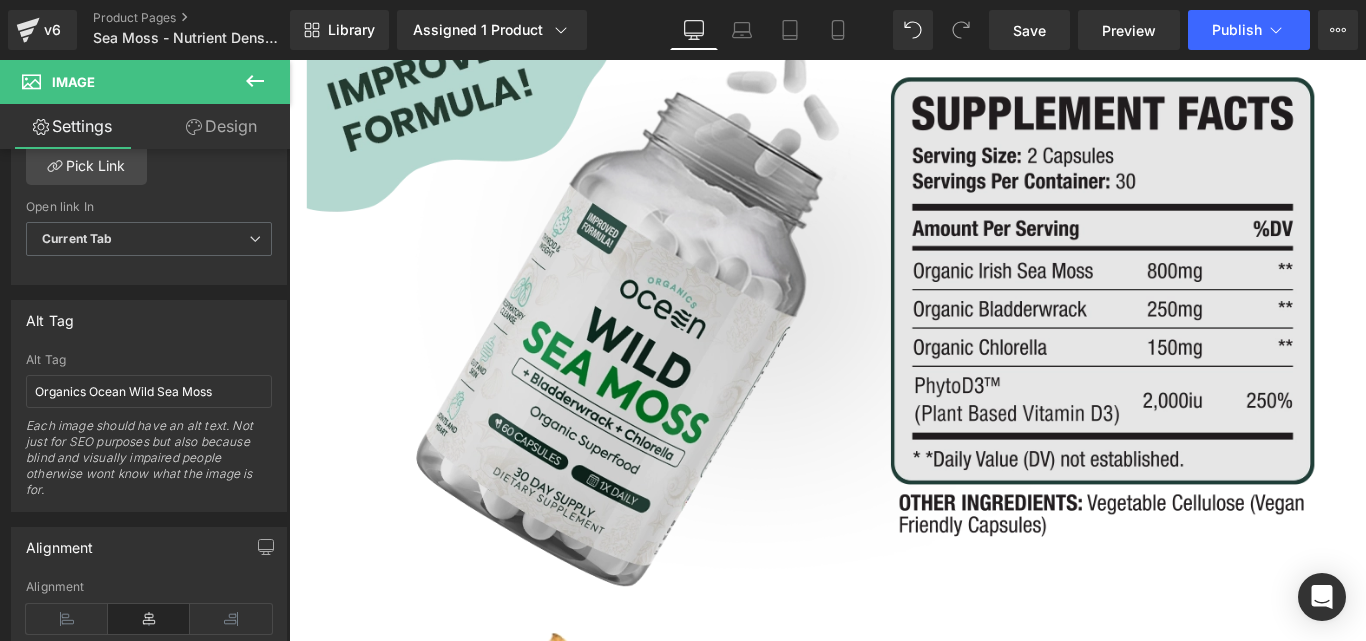 click at bounding box center (894, 344) 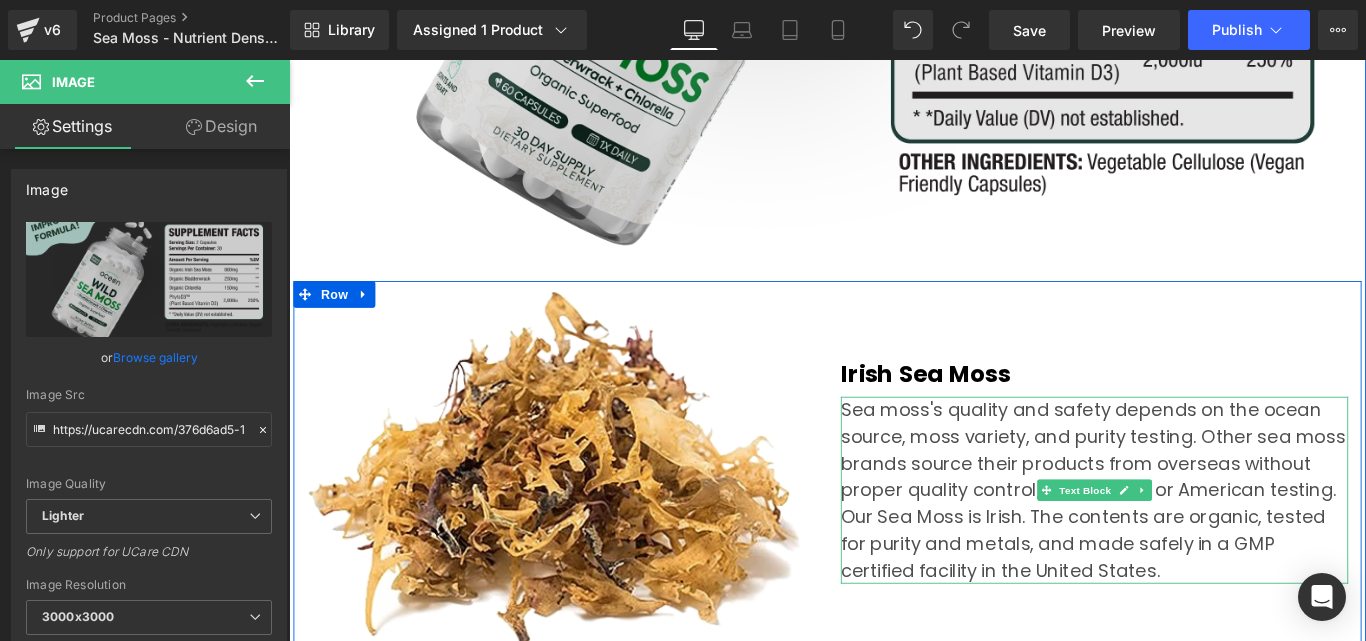 scroll, scrollTop: 5200, scrollLeft: 0, axis: vertical 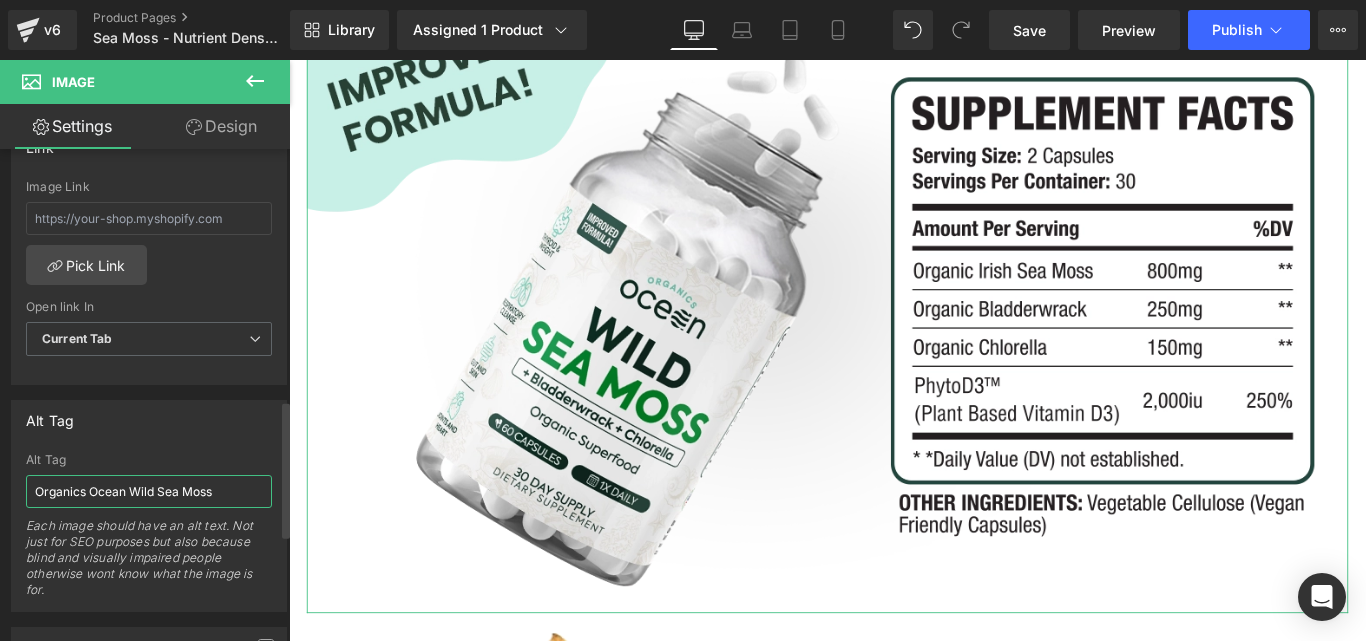 click on "Organics Ocean Wild Sea Moss" at bounding box center (149, 491) 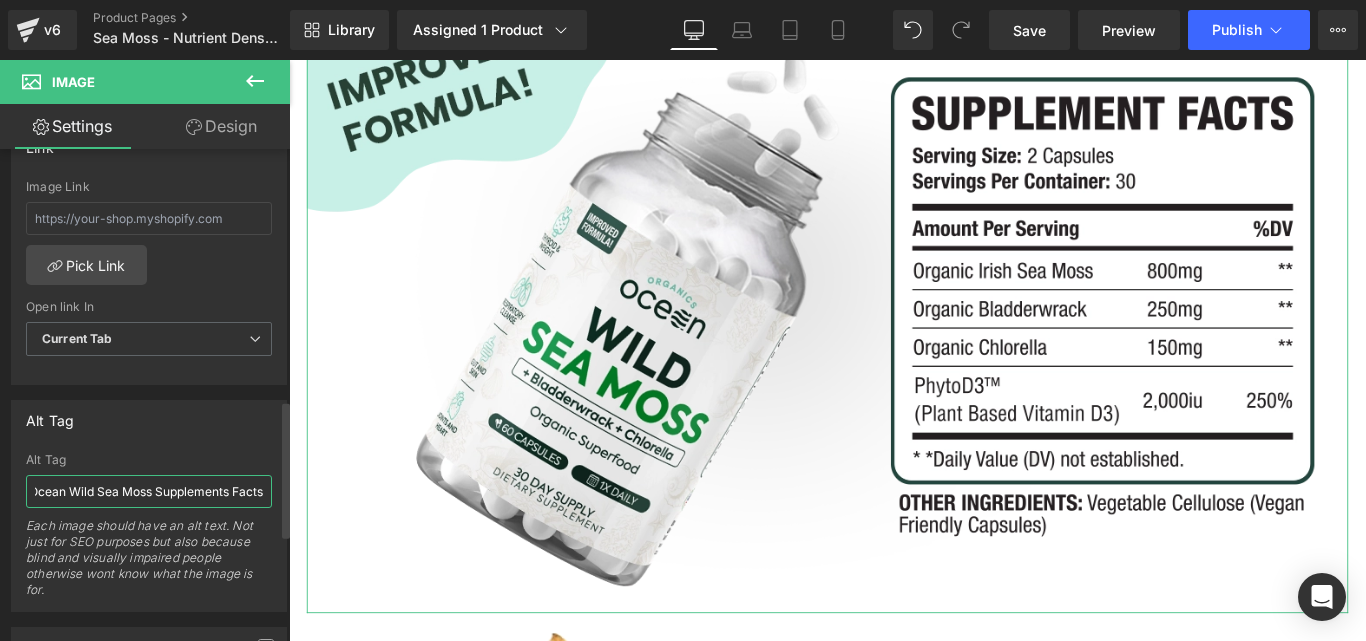 scroll, scrollTop: 0, scrollLeft: 69, axis: horizontal 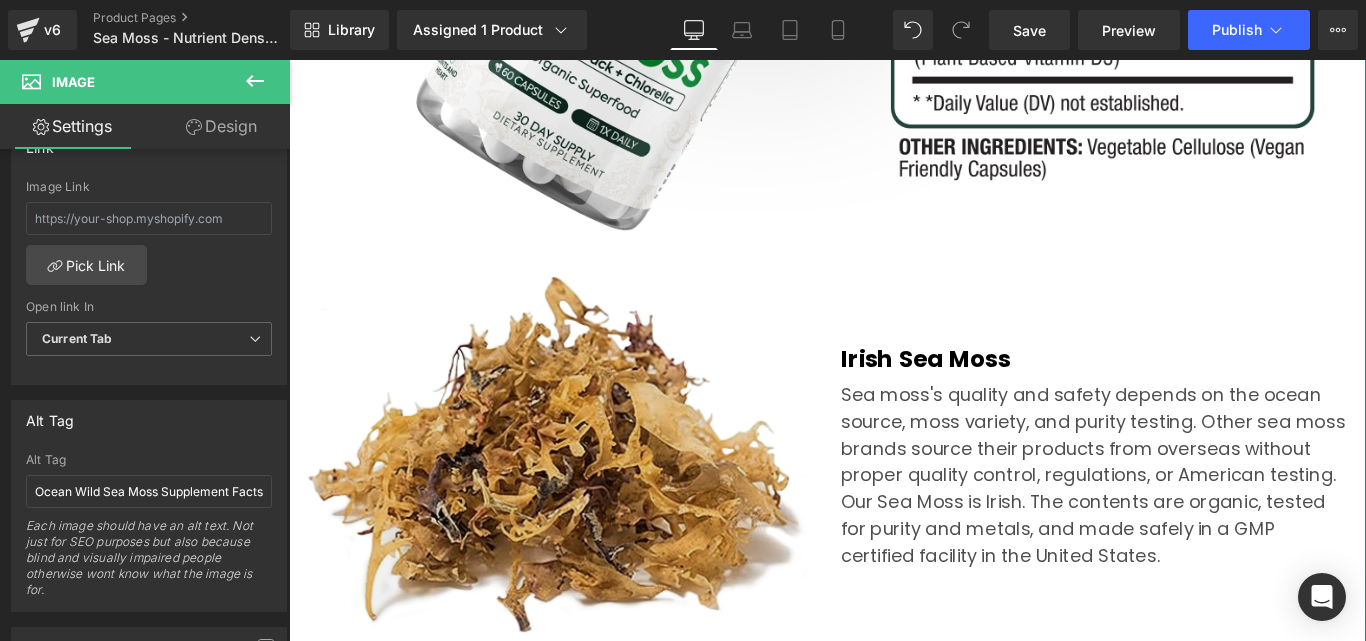 click on "Image" at bounding box center [594, 505] 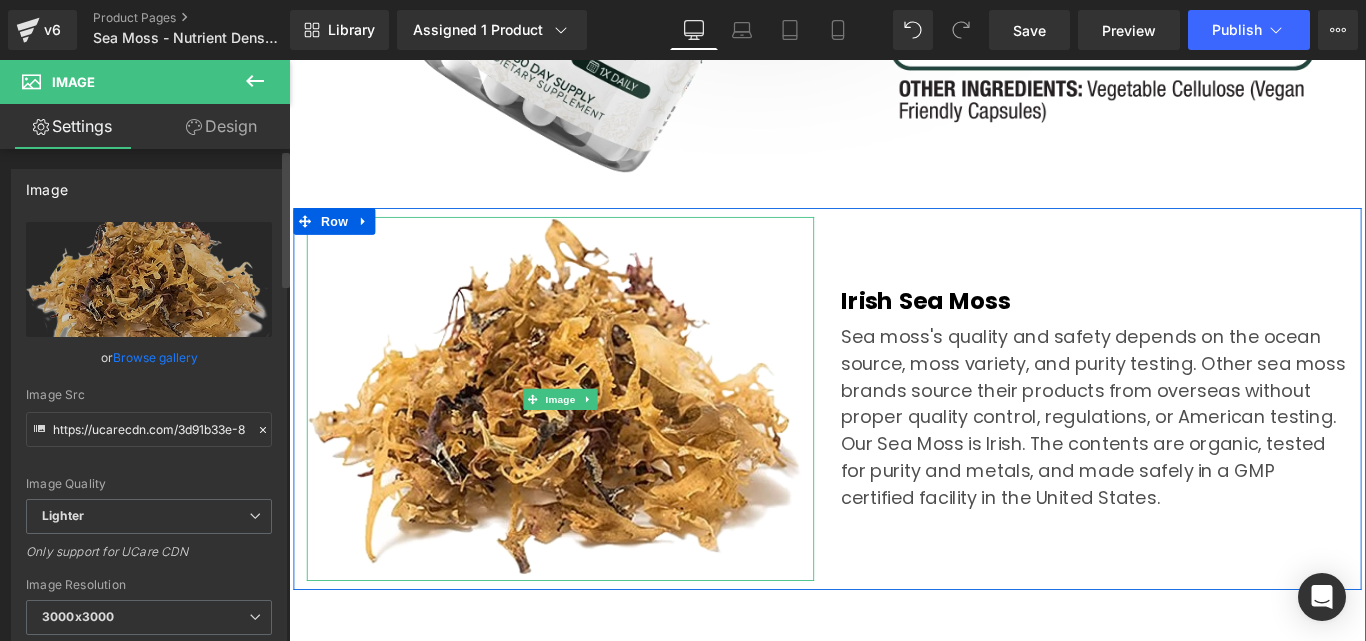 scroll, scrollTop: 5400, scrollLeft: 0, axis: vertical 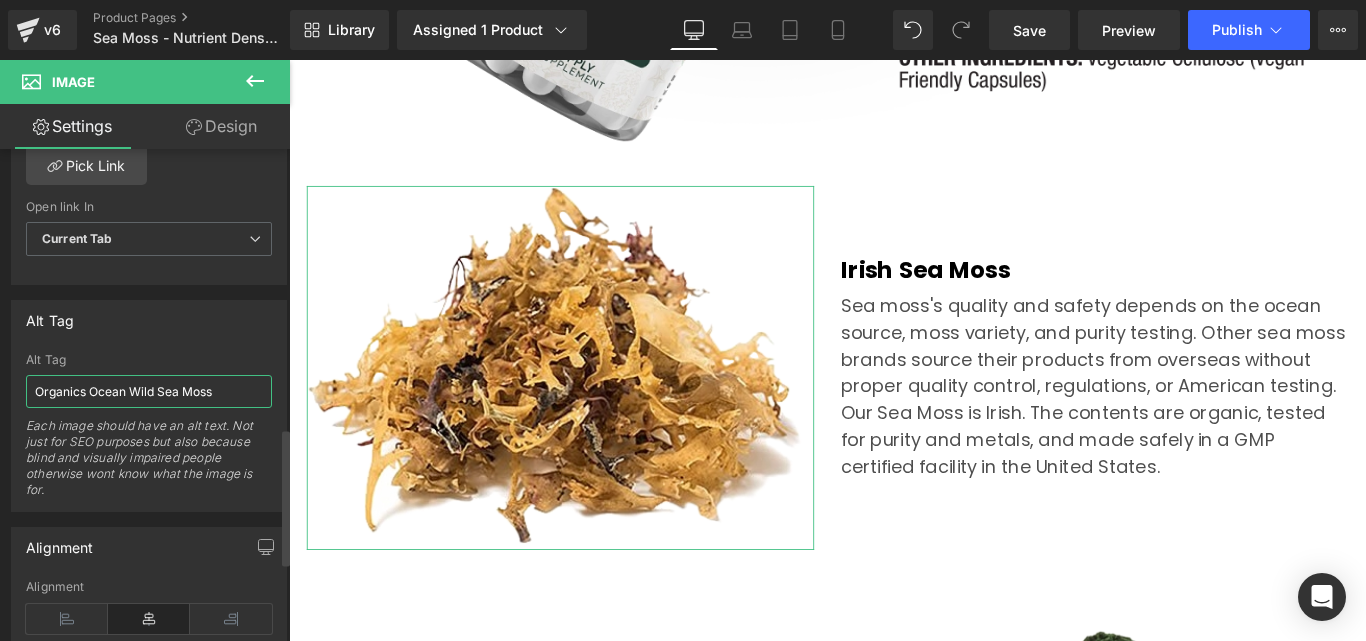 click on "Organics Ocean Wild Sea Moss" at bounding box center (149, 391) 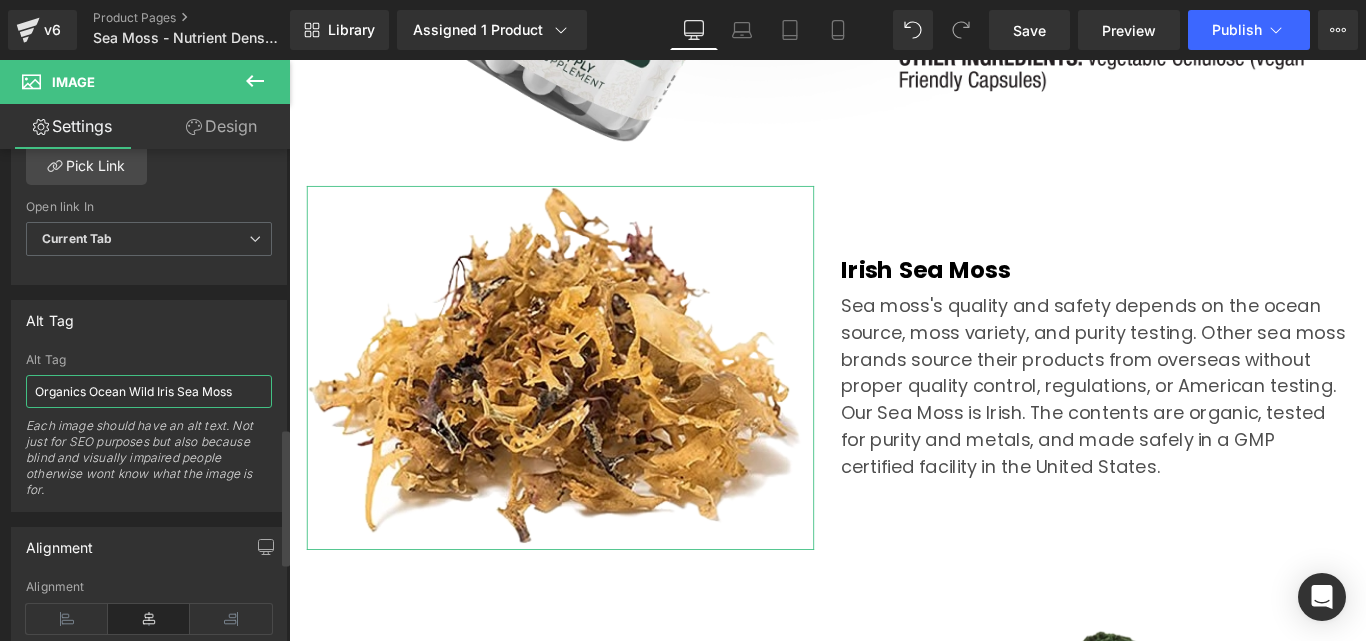 type on "Organics Ocean Wild Irish Sea Moss" 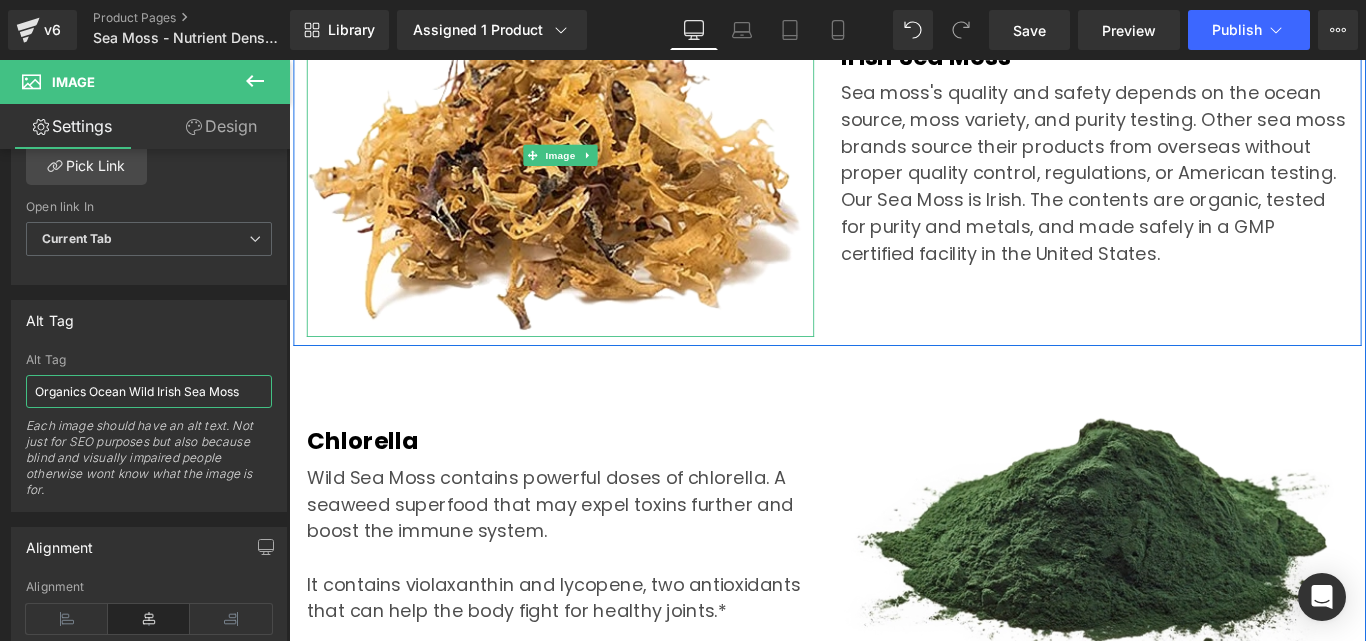 scroll, scrollTop: 5700, scrollLeft: 0, axis: vertical 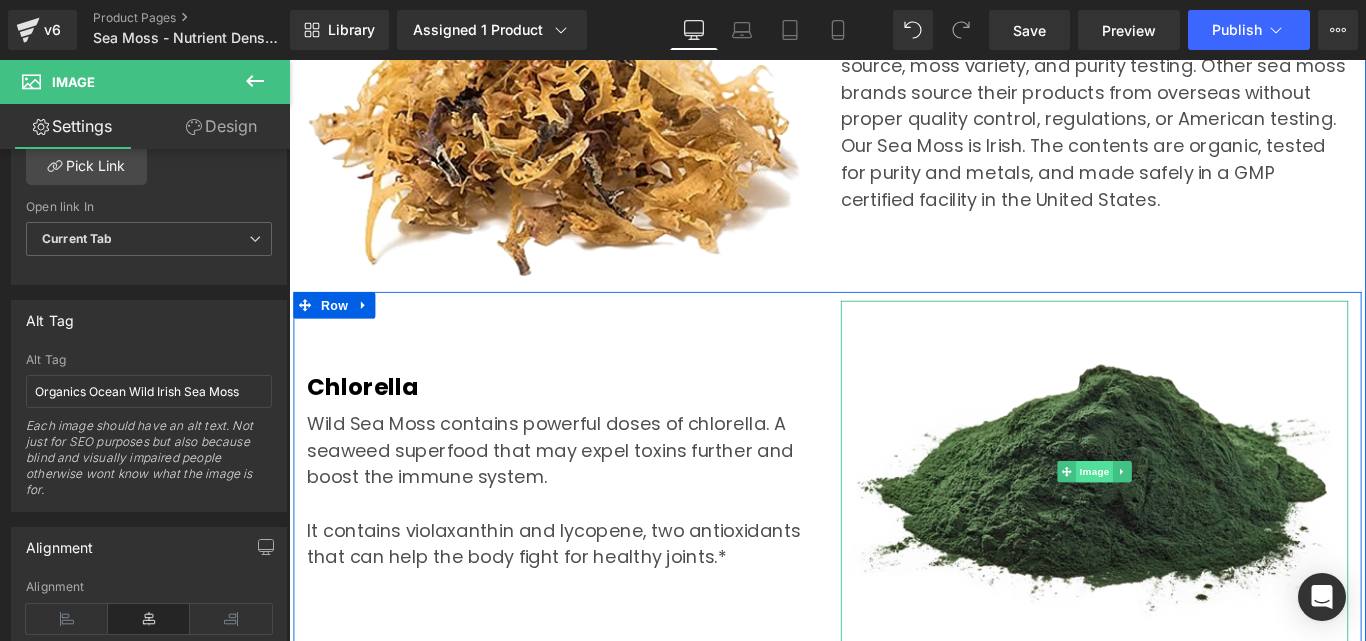 click on "Image" at bounding box center [1194, 522] 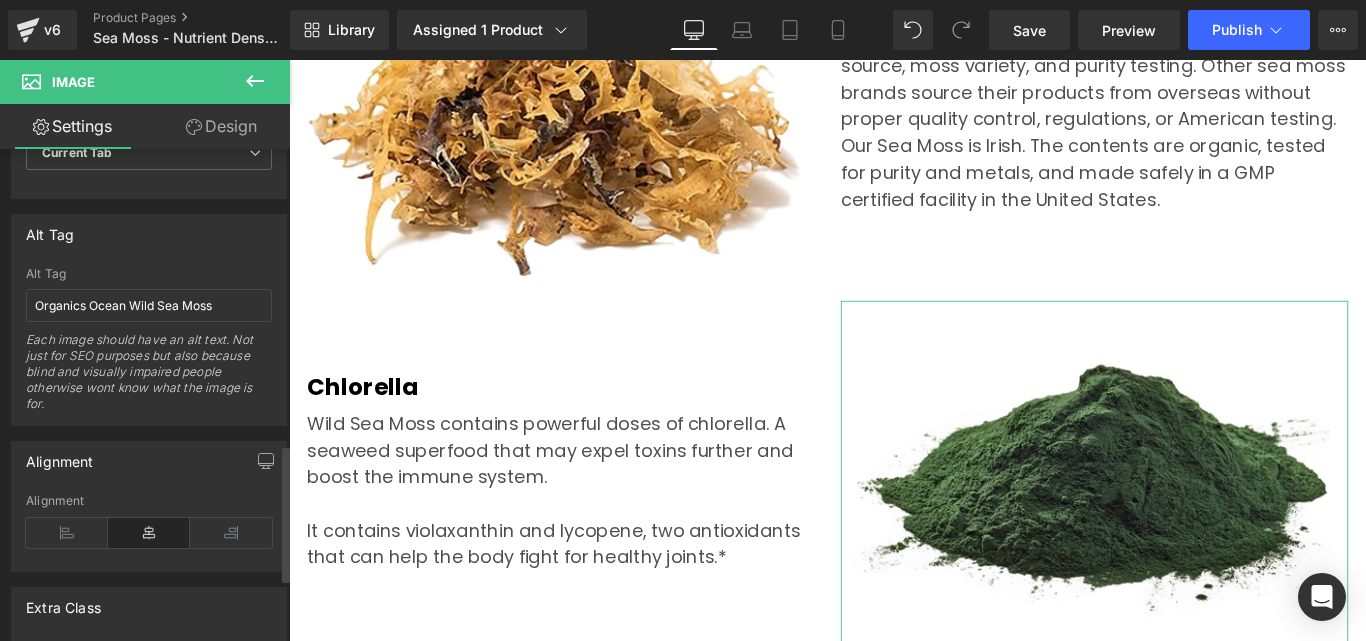 scroll, scrollTop: 1100, scrollLeft: 0, axis: vertical 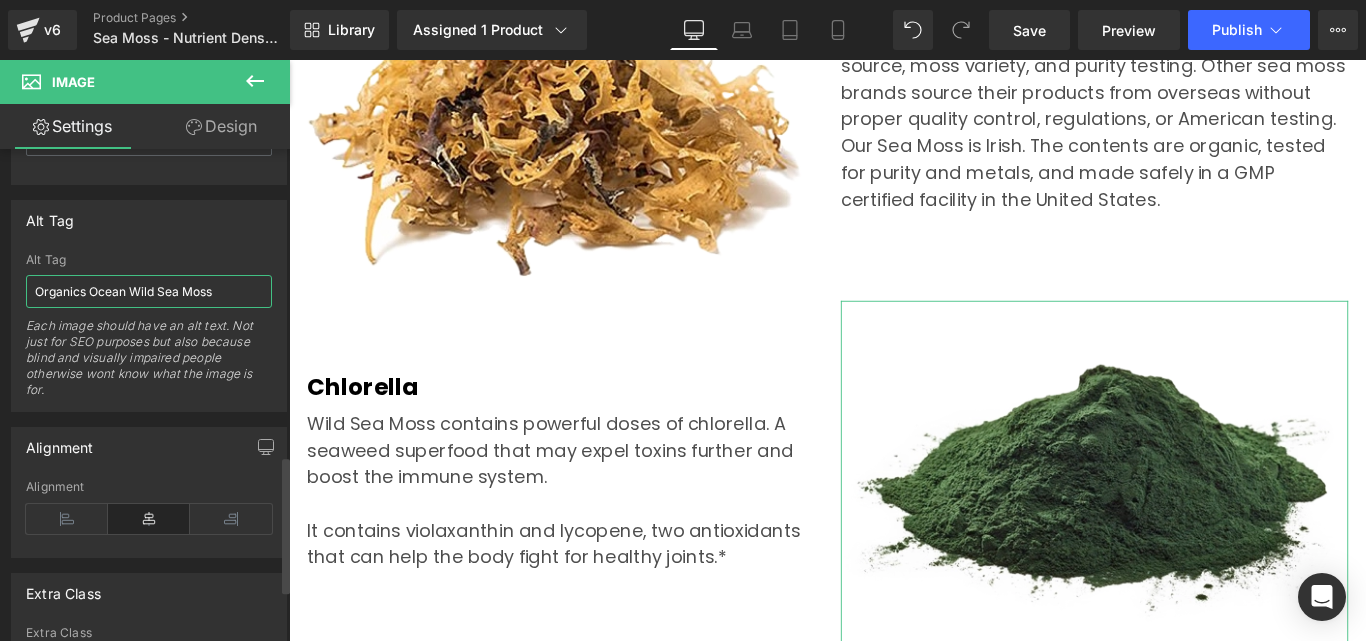 click on "Organics Ocean Wild Sea Moss" at bounding box center (149, 291) 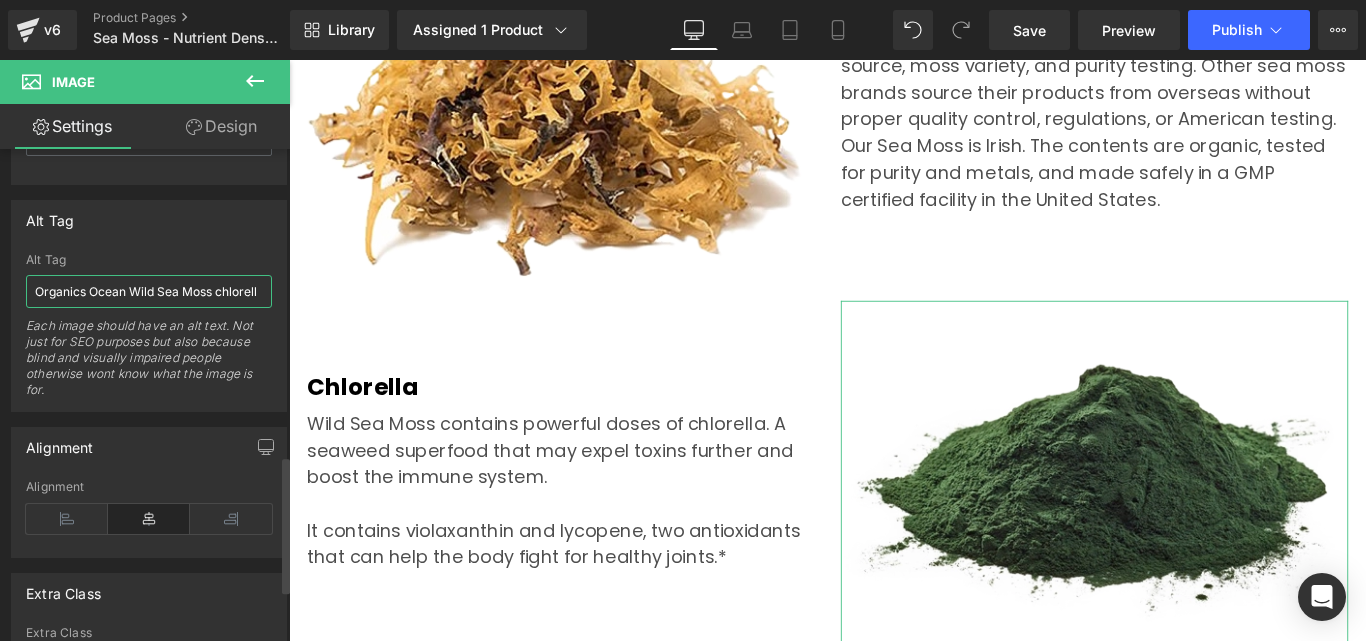 type on "Organics Ocean Wild Sea Moss chlorella" 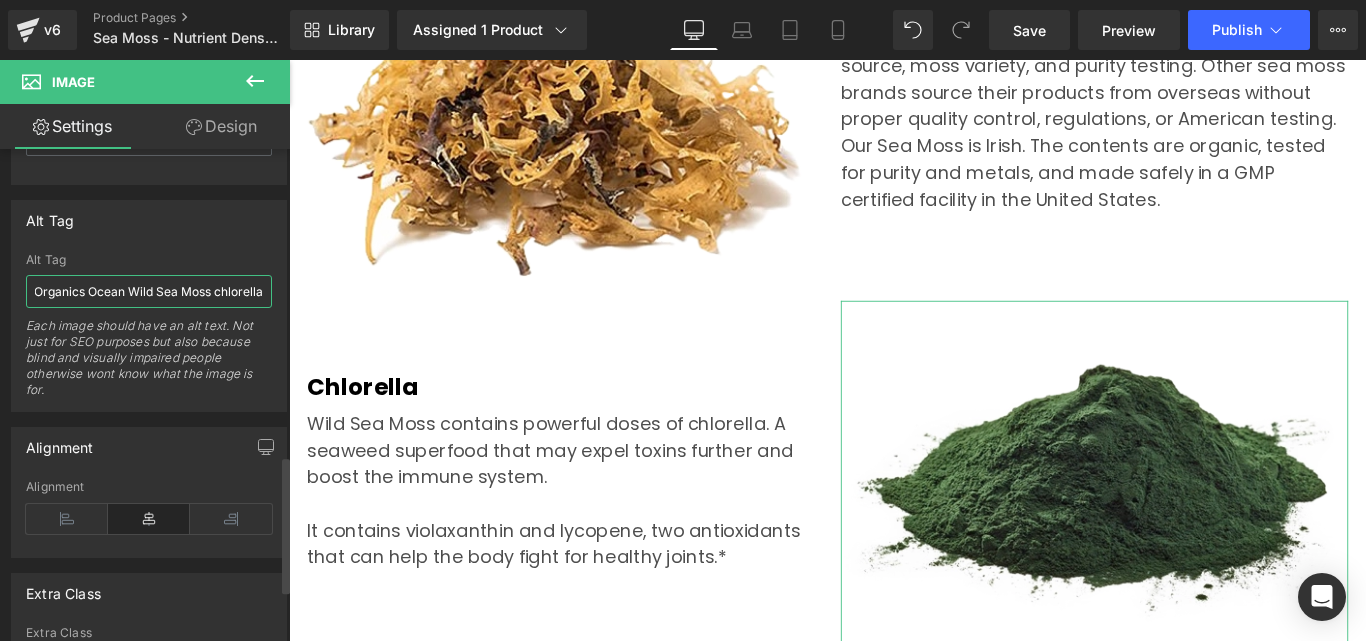 scroll, scrollTop: 0, scrollLeft: 9, axis: horizontal 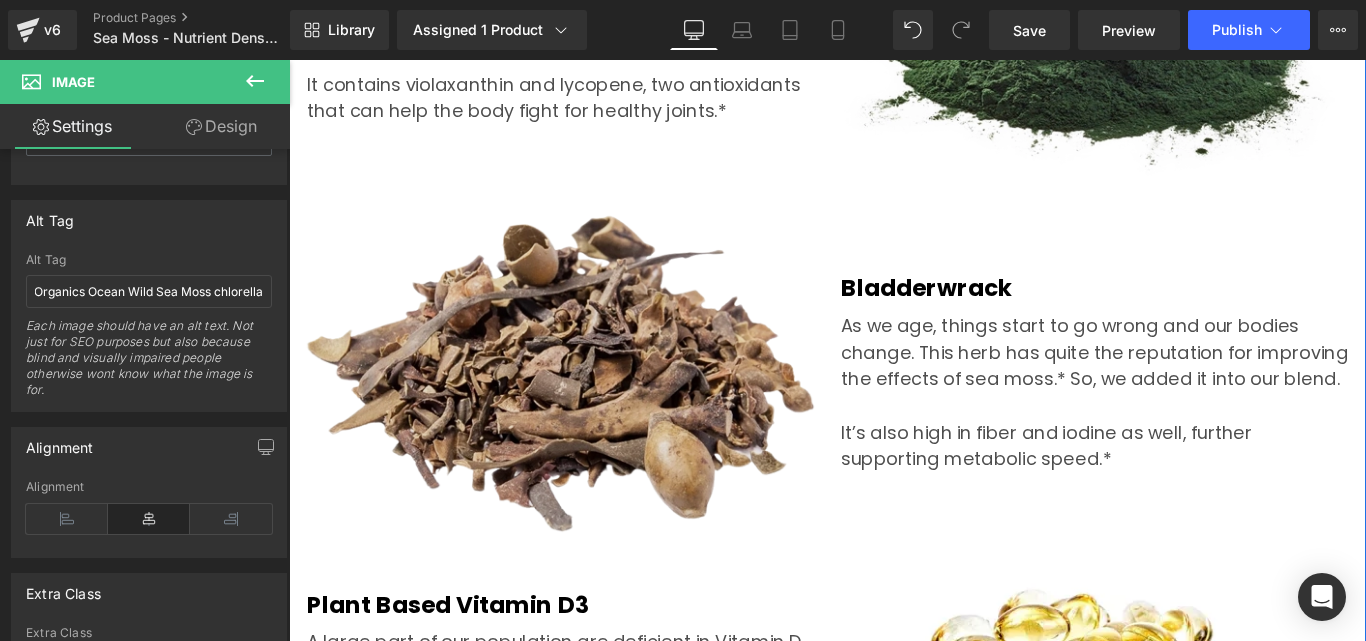 click on "Image" at bounding box center (594, 413) 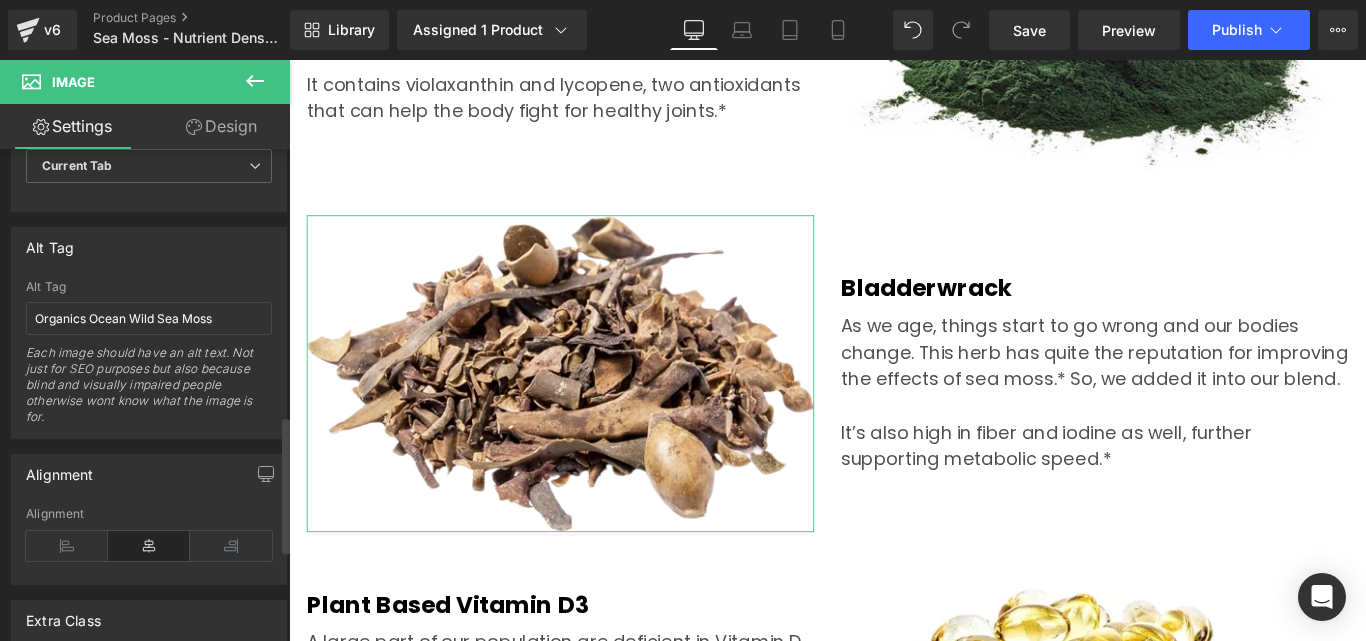 scroll, scrollTop: 1100, scrollLeft: 0, axis: vertical 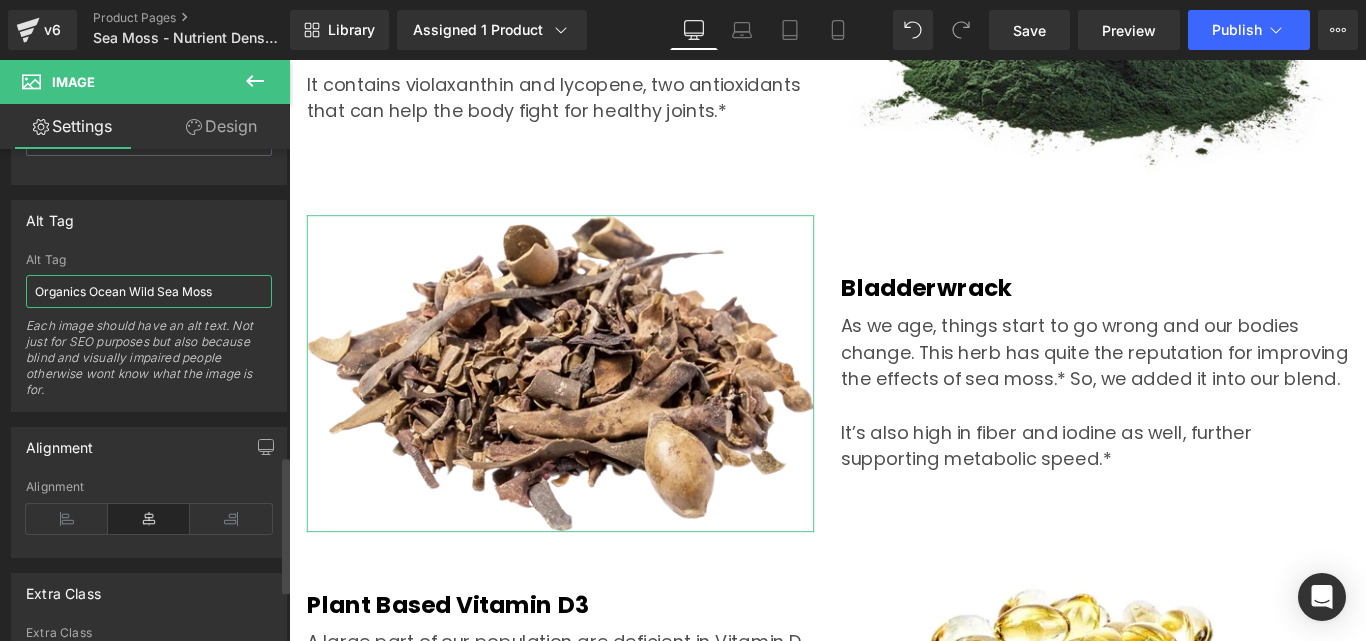 click on "Organics Ocean Wild Sea Moss" at bounding box center (149, 291) 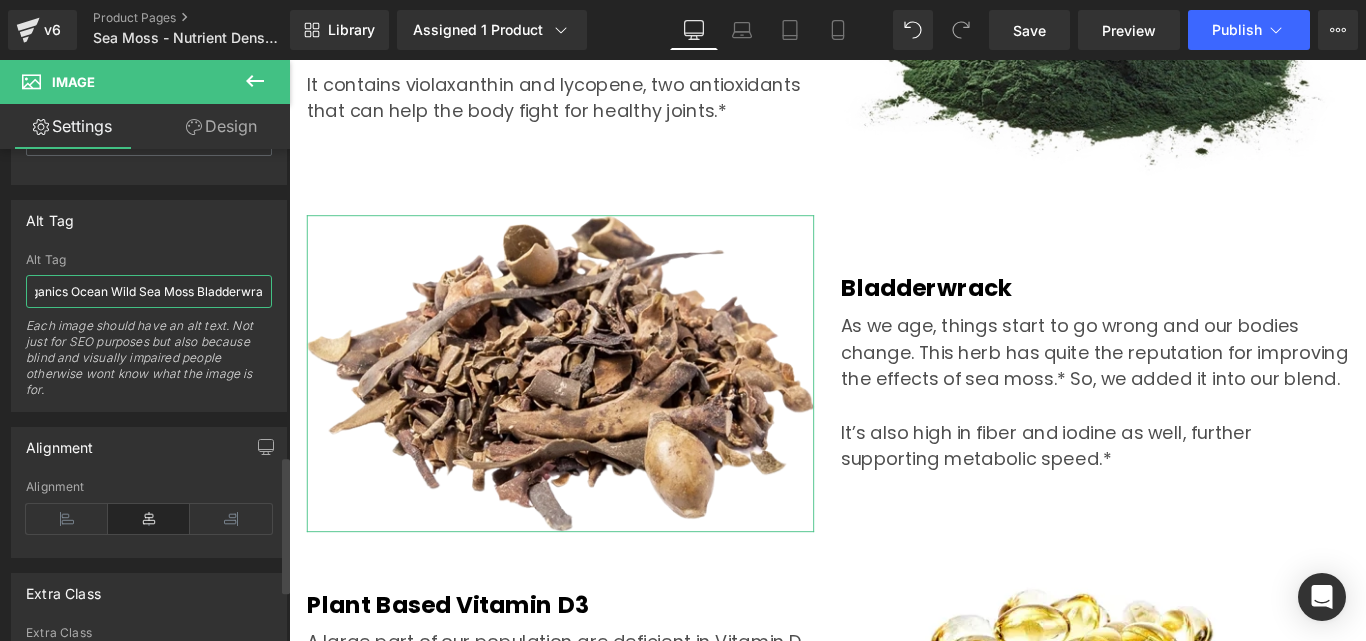 scroll, scrollTop: 0, scrollLeft: 26, axis: horizontal 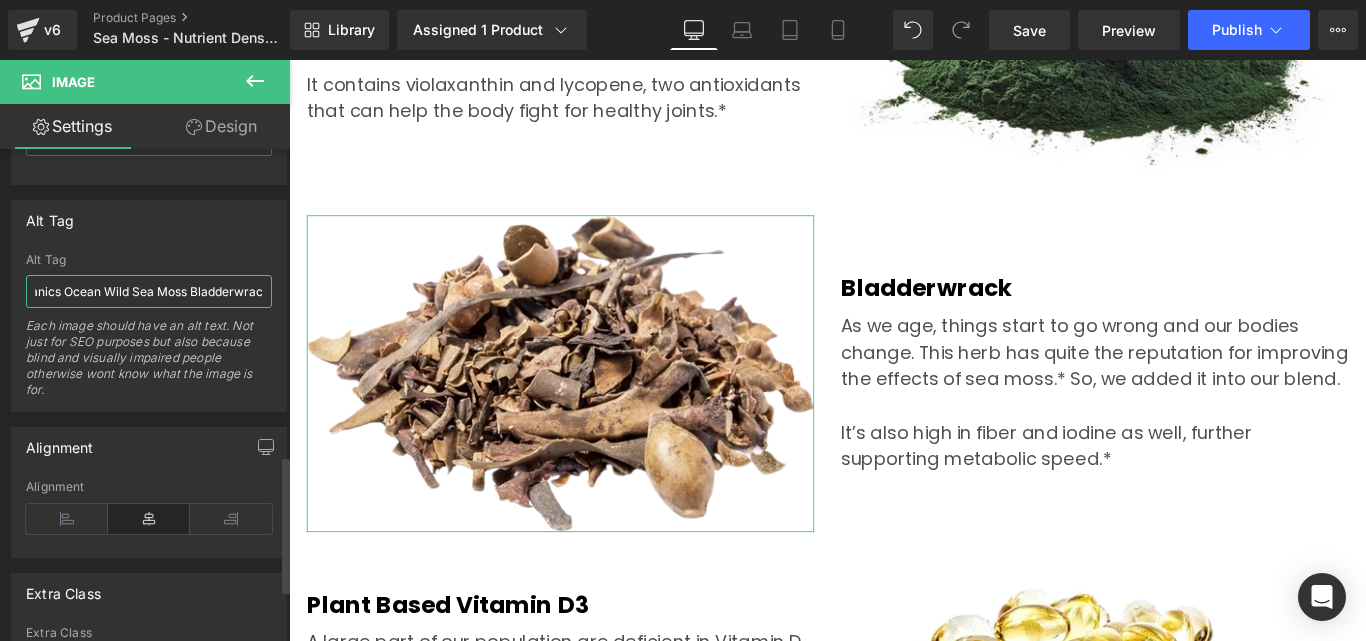 type on "Organics Ocean Wild Sea Moss Bladderwrack" 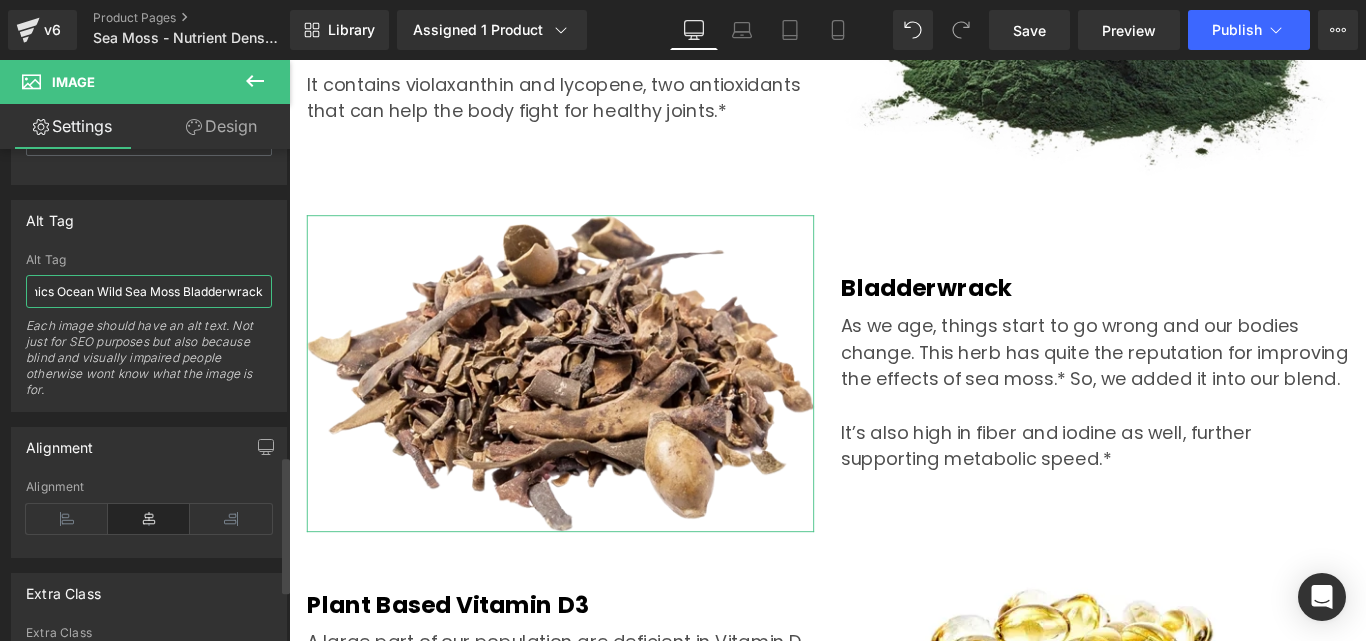 scroll, scrollTop: 0, scrollLeft: 40, axis: horizontal 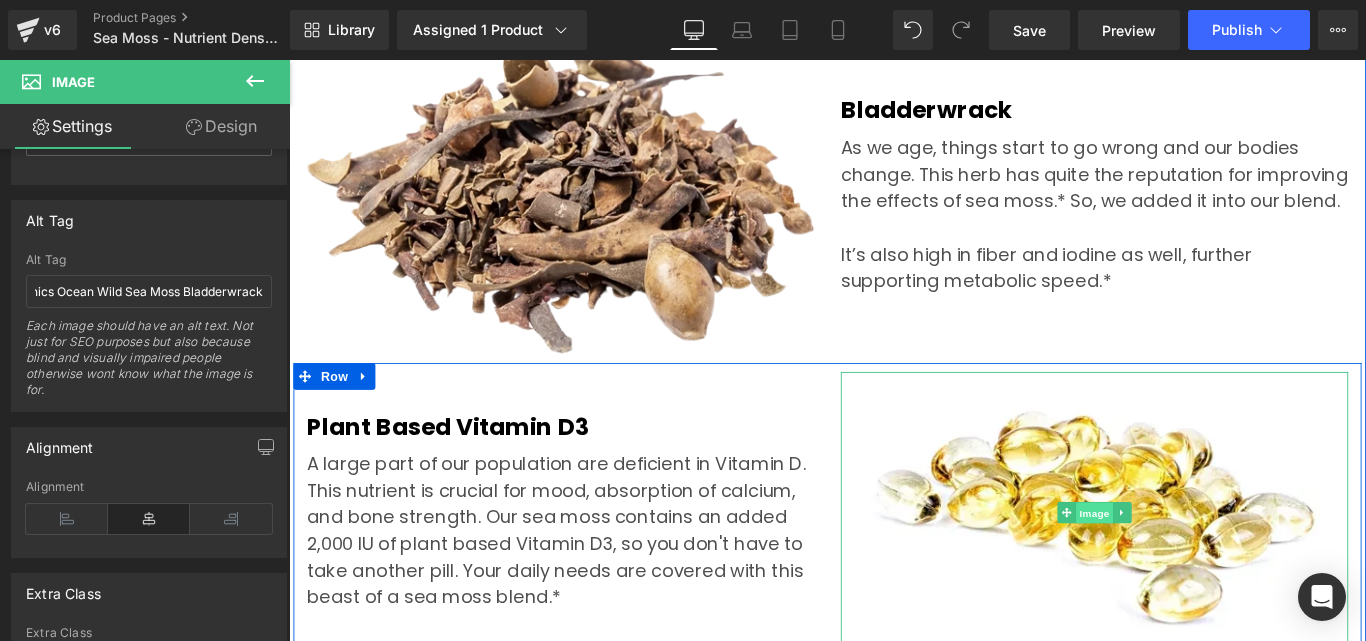 click on "Image" at bounding box center [1194, 570] 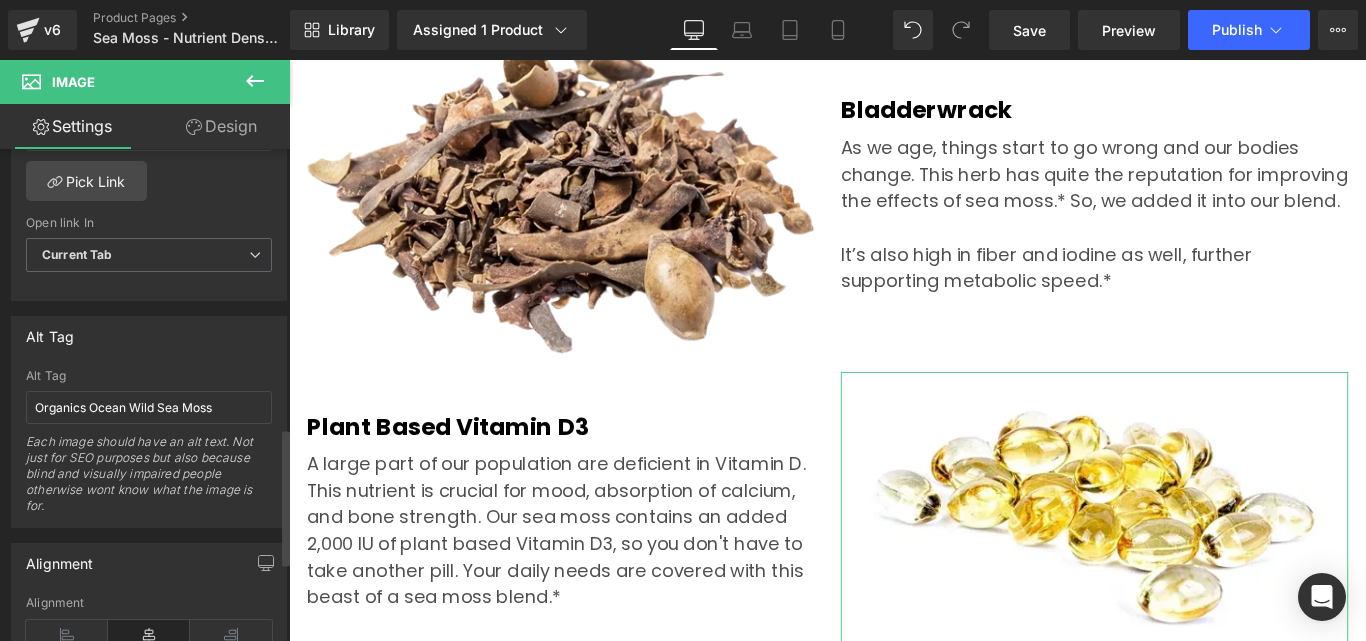 scroll, scrollTop: 1000, scrollLeft: 0, axis: vertical 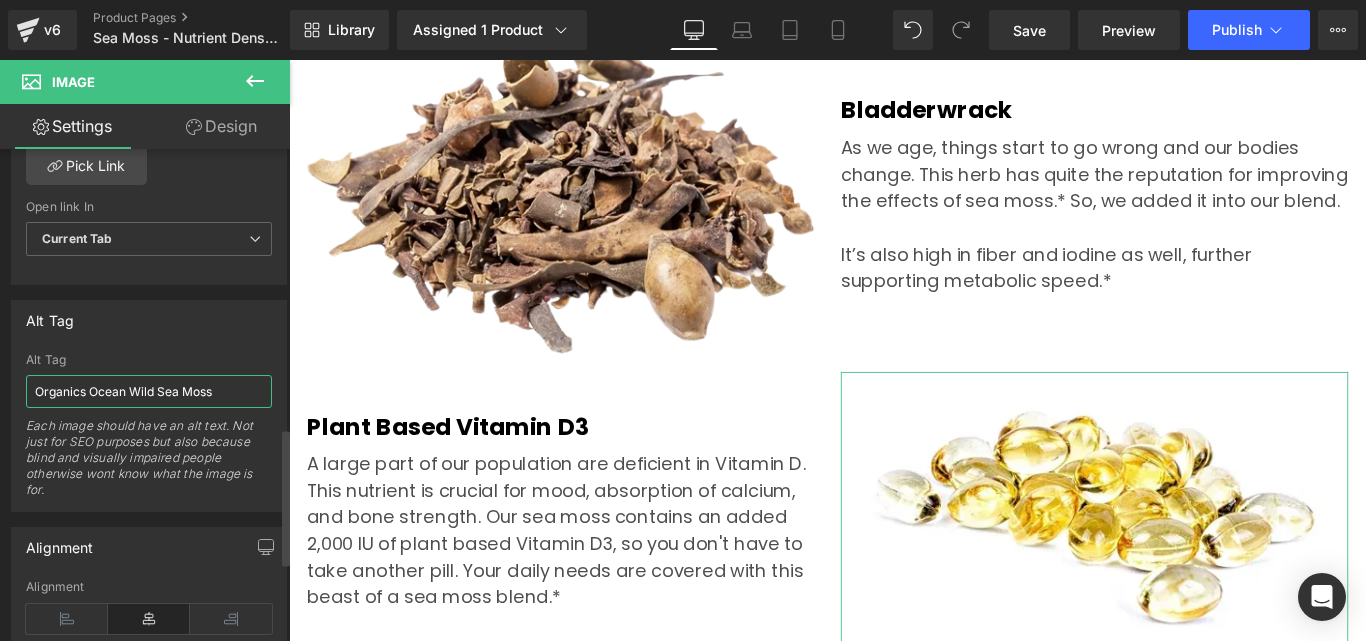 click on "Organics Ocean Wild Sea Moss" at bounding box center (149, 391) 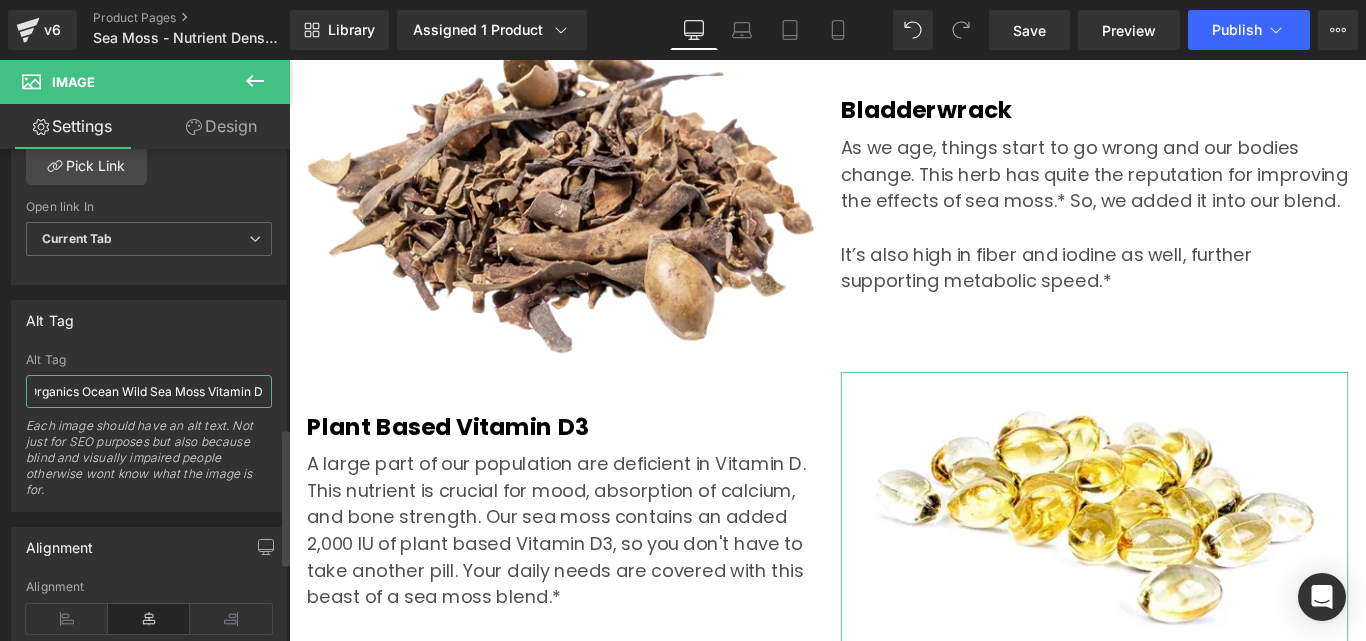 scroll, scrollTop: 0, scrollLeft: 16, axis: horizontal 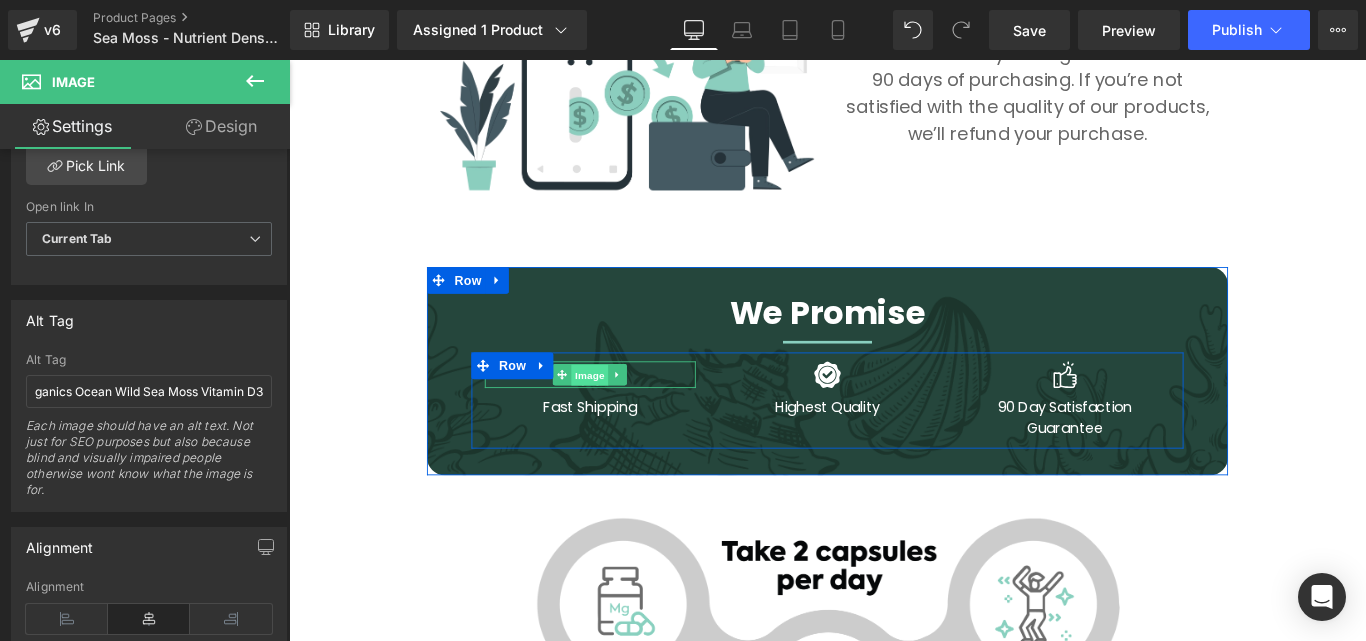 click on "Image" at bounding box center (628, 415) 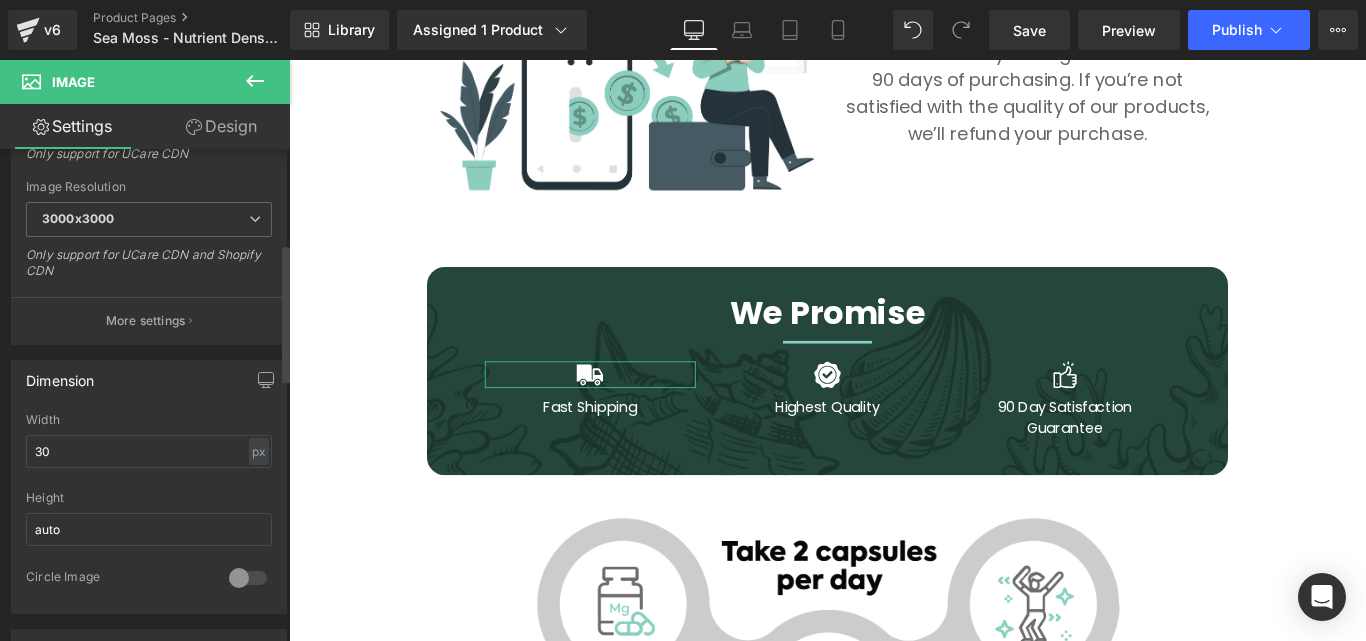 scroll, scrollTop: 400, scrollLeft: 0, axis: vertical 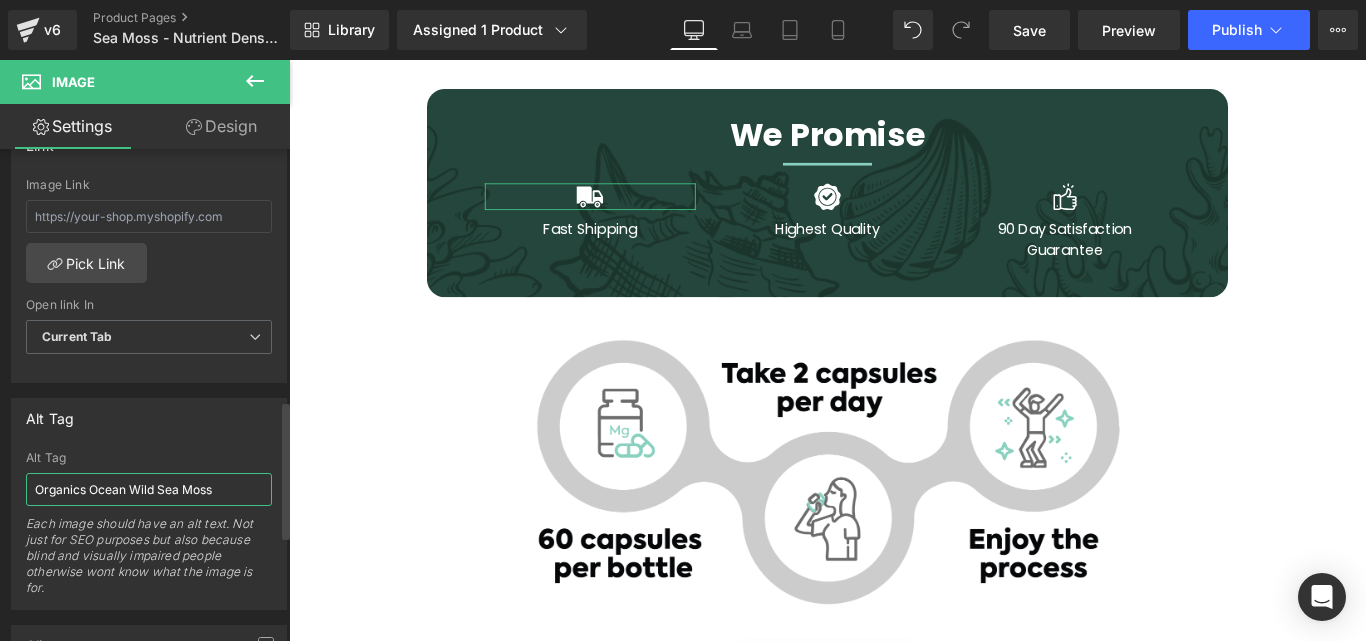 click on "Organics Ocean Wild Sea Moss" at bounding box center [149, 489] 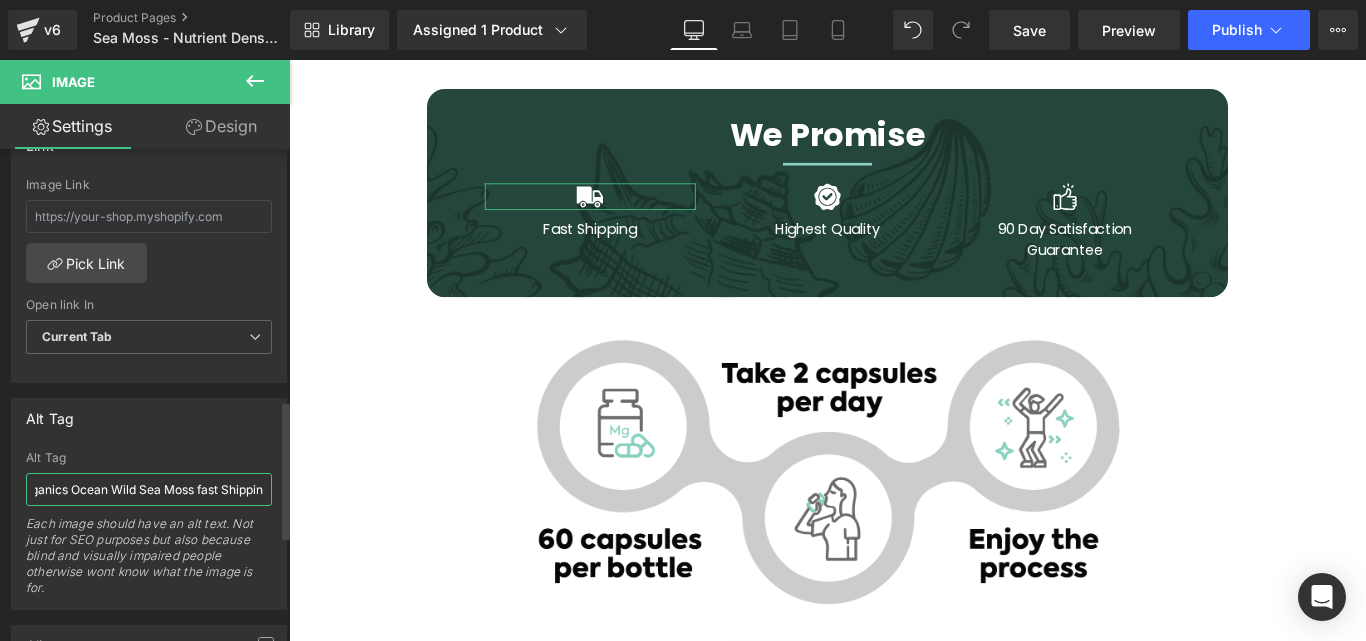type on "Organics Ocean Wild Sea Moss fast Shipping" 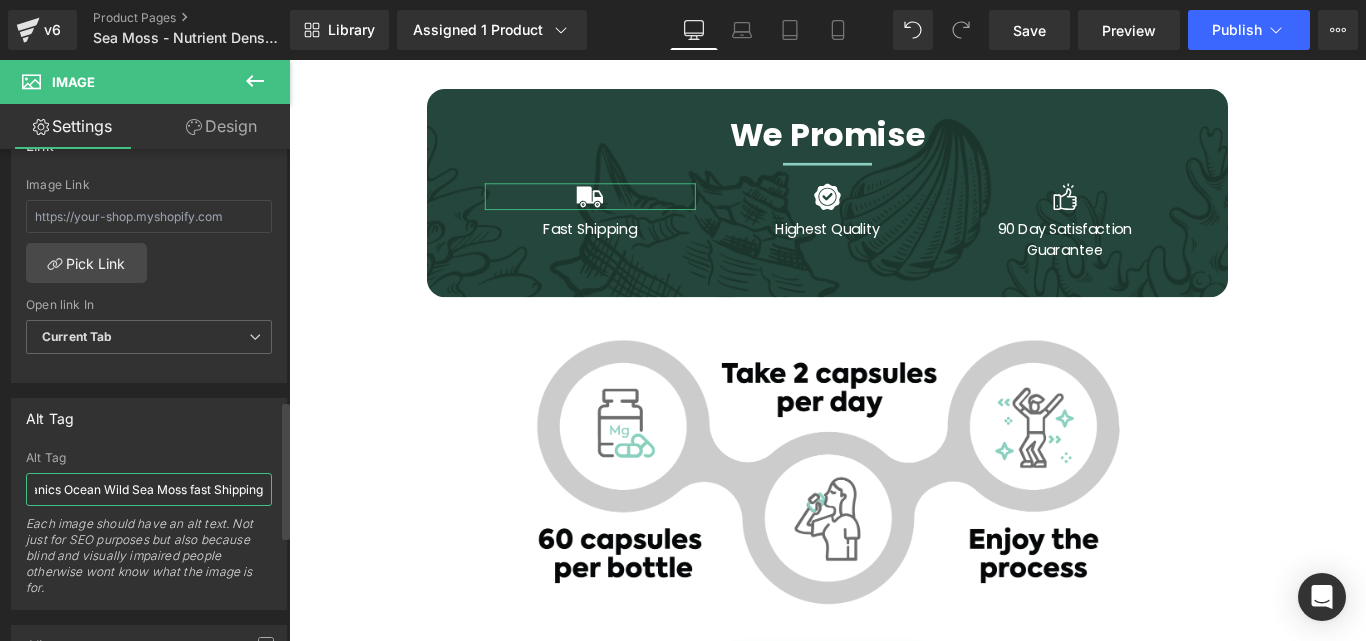 scroll, scrollTop: 0, scrollLeft: 36, axis: horizontal 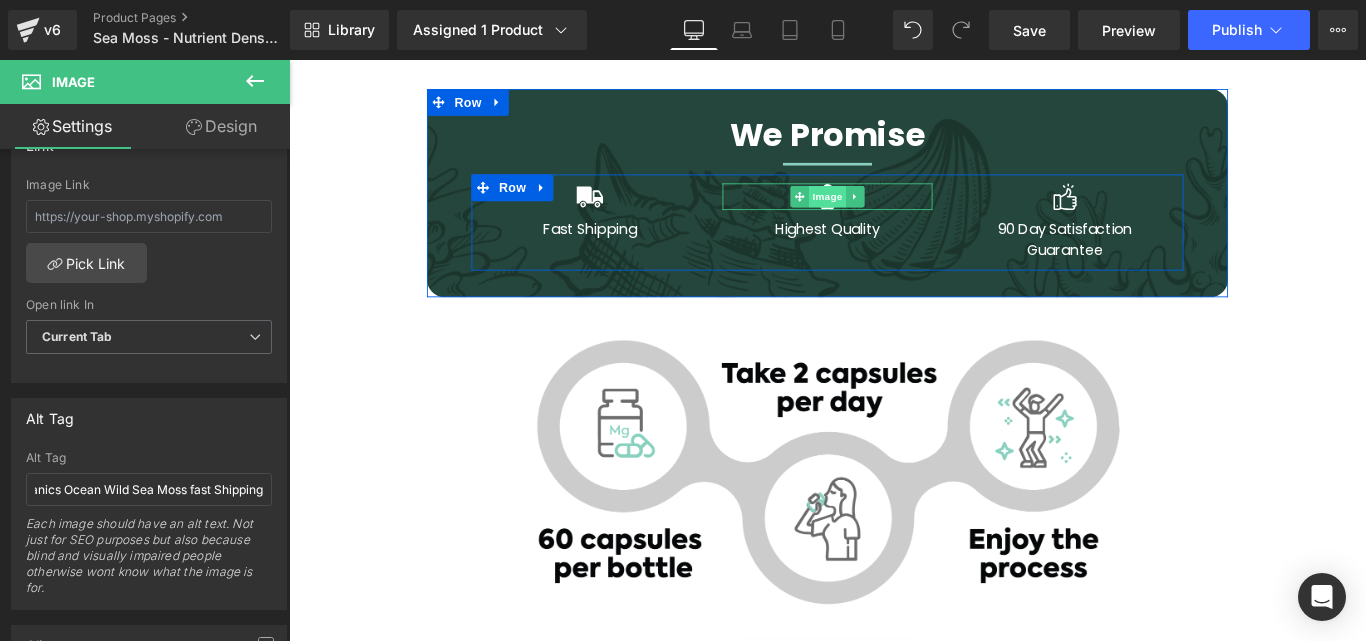 click on "Image" at bounding box center (894, 214) 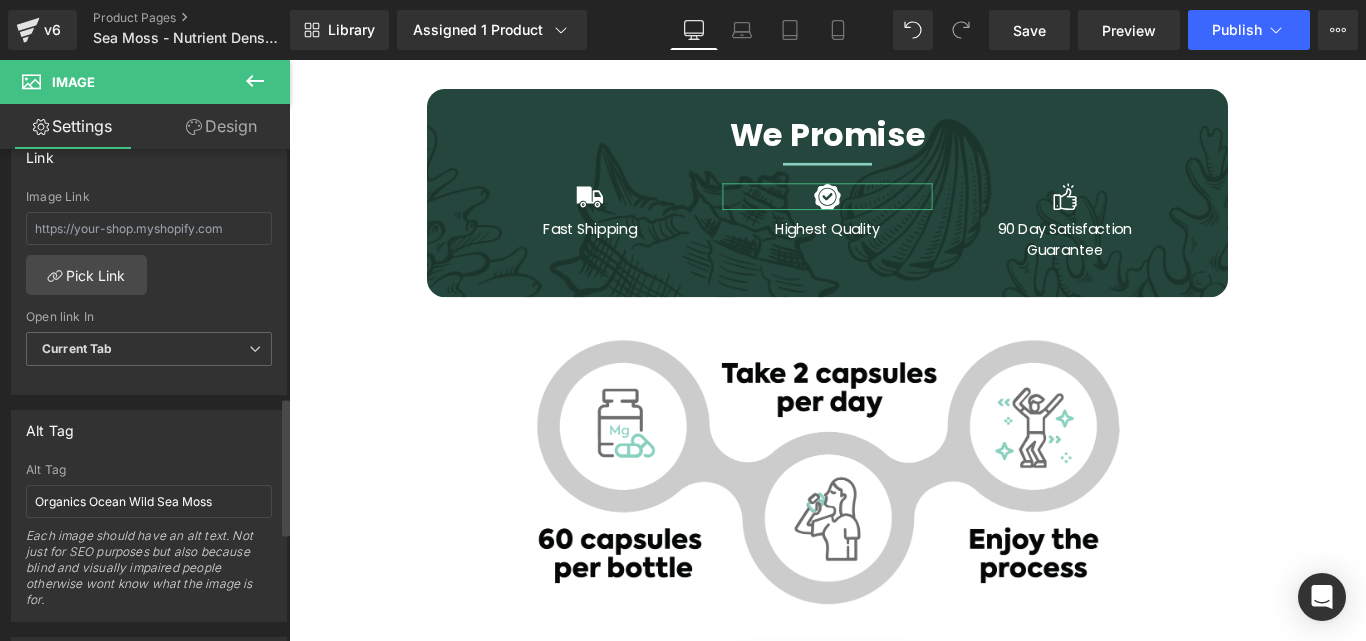 scroll, scrollTop: 1000, scrollLeft: 0, axis: vertical 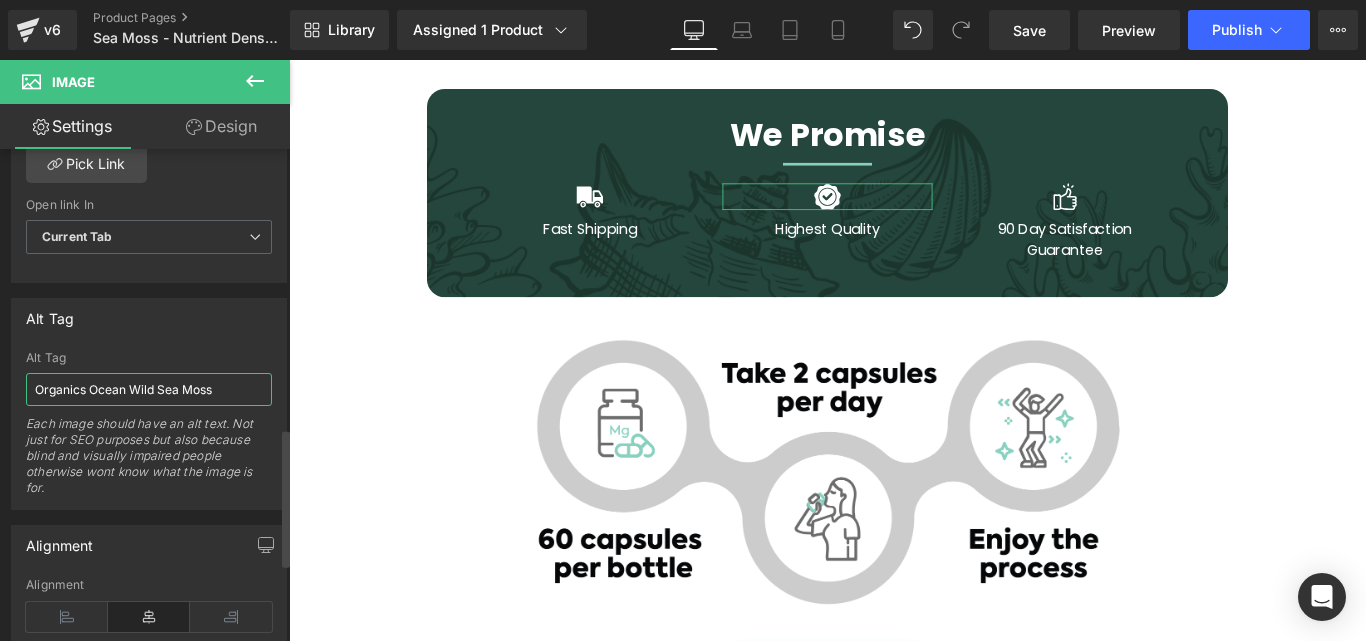 click on "Organics Ocean Wild Sea Moss" at bounding box center (149, 389) 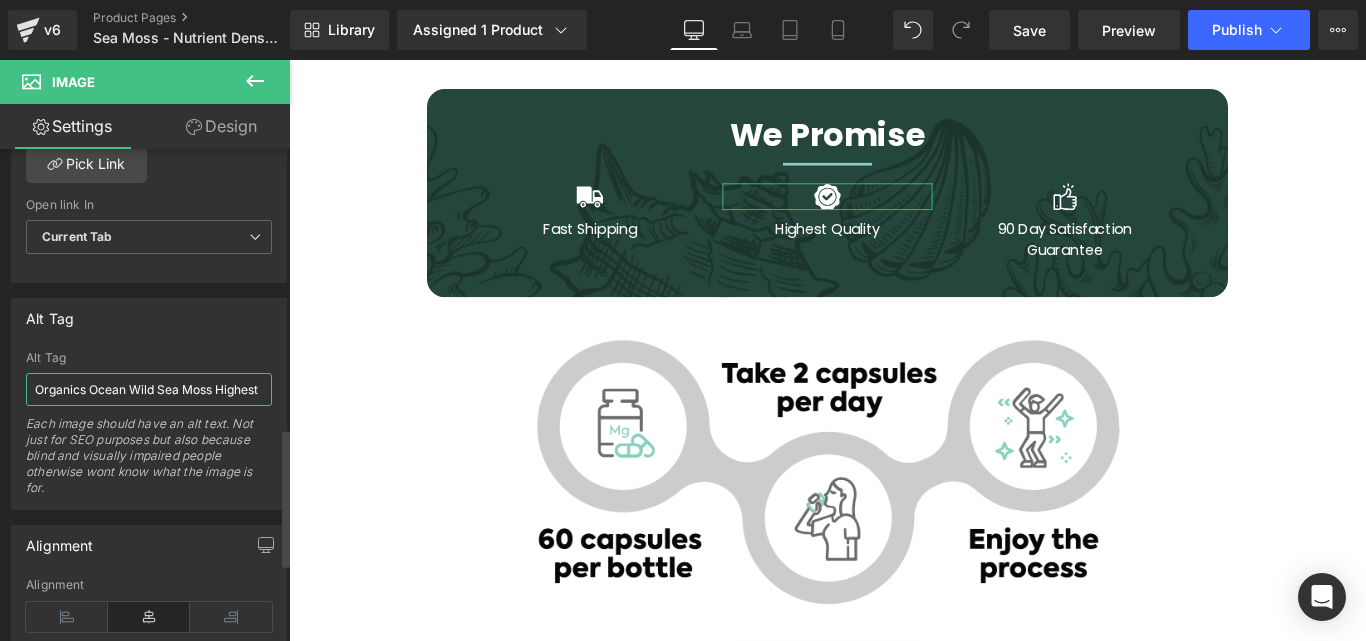 scroll, scrollTop: 0, scrollLeft: 8, axis: horizontal 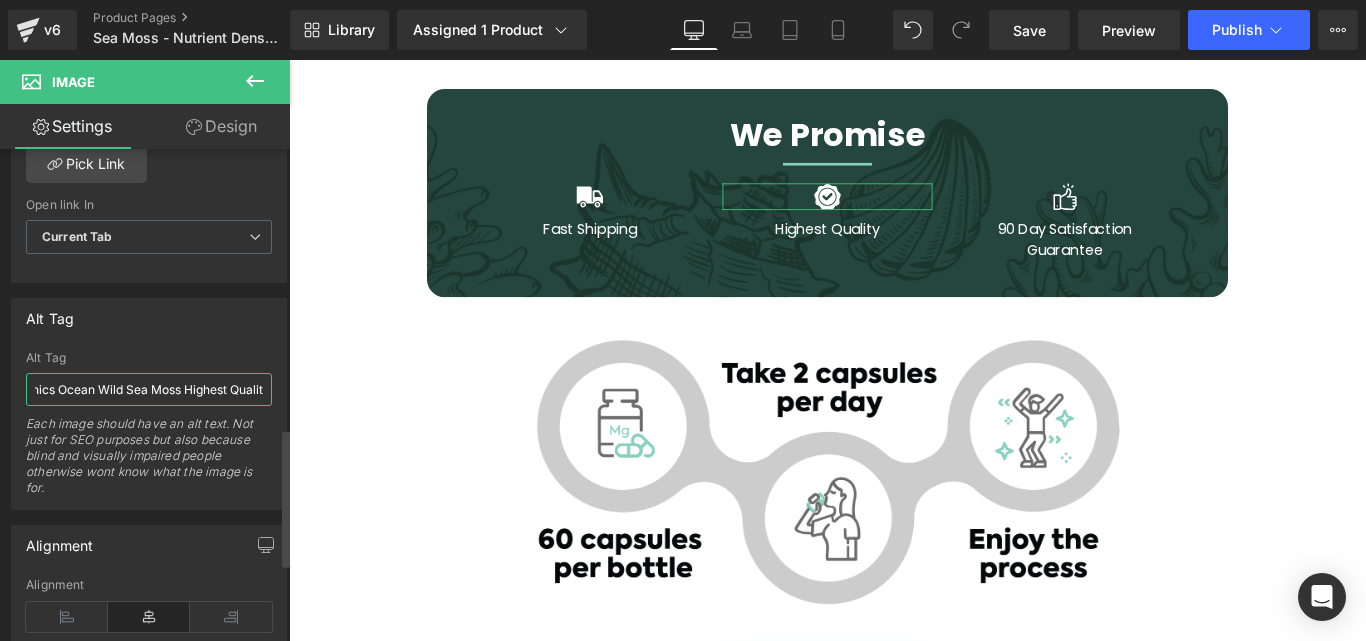 type on "Organics Ocean Wild Sea Moss Highest Quality" 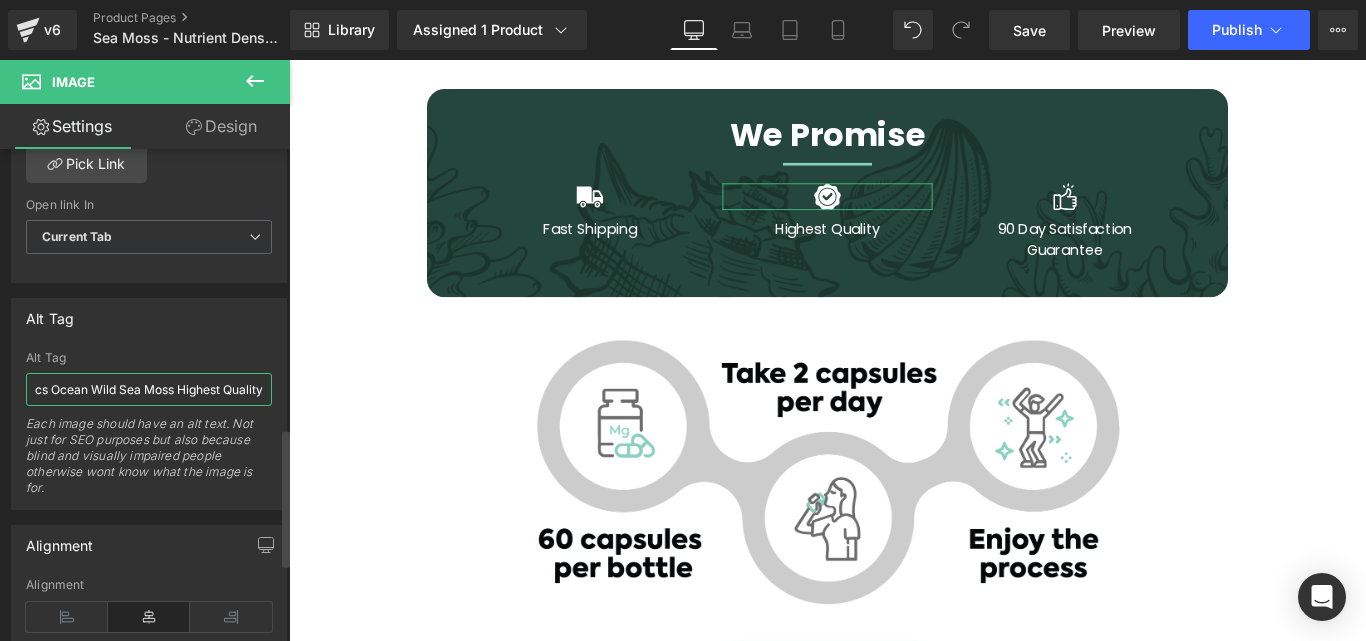scroll, scrollTop: 0, scrollLeft: 48, axis: horizontal 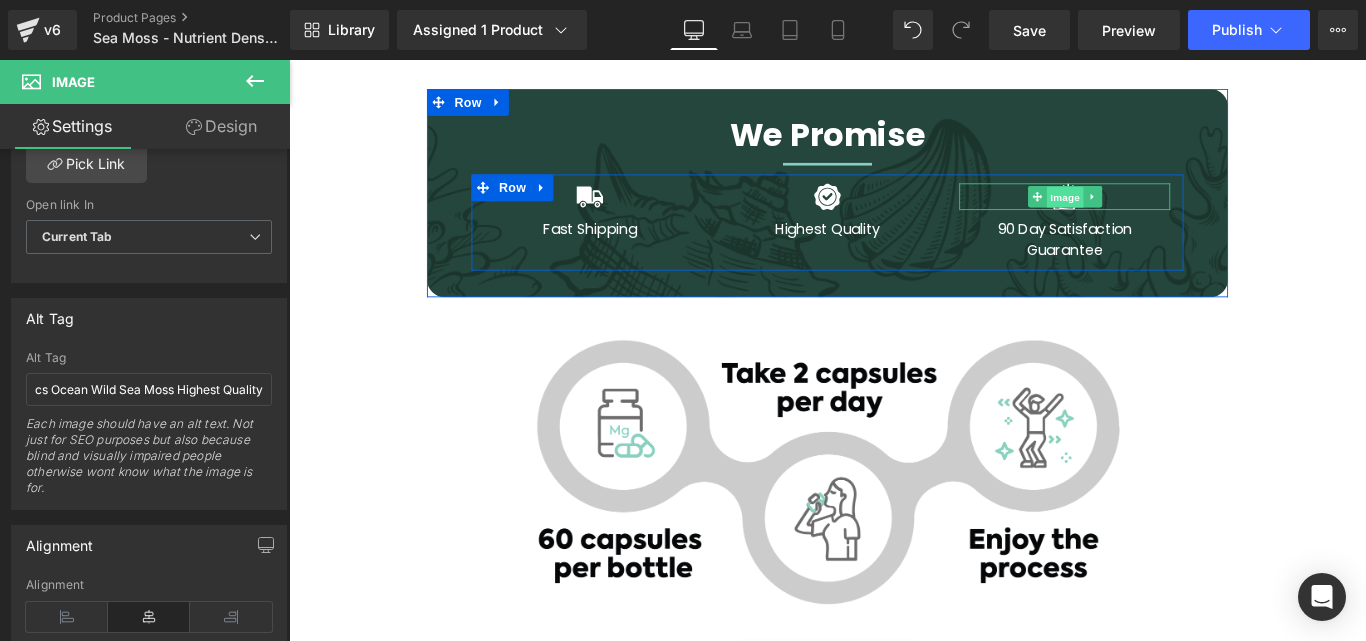 click on "Image" at bounding box center [1161, 215] 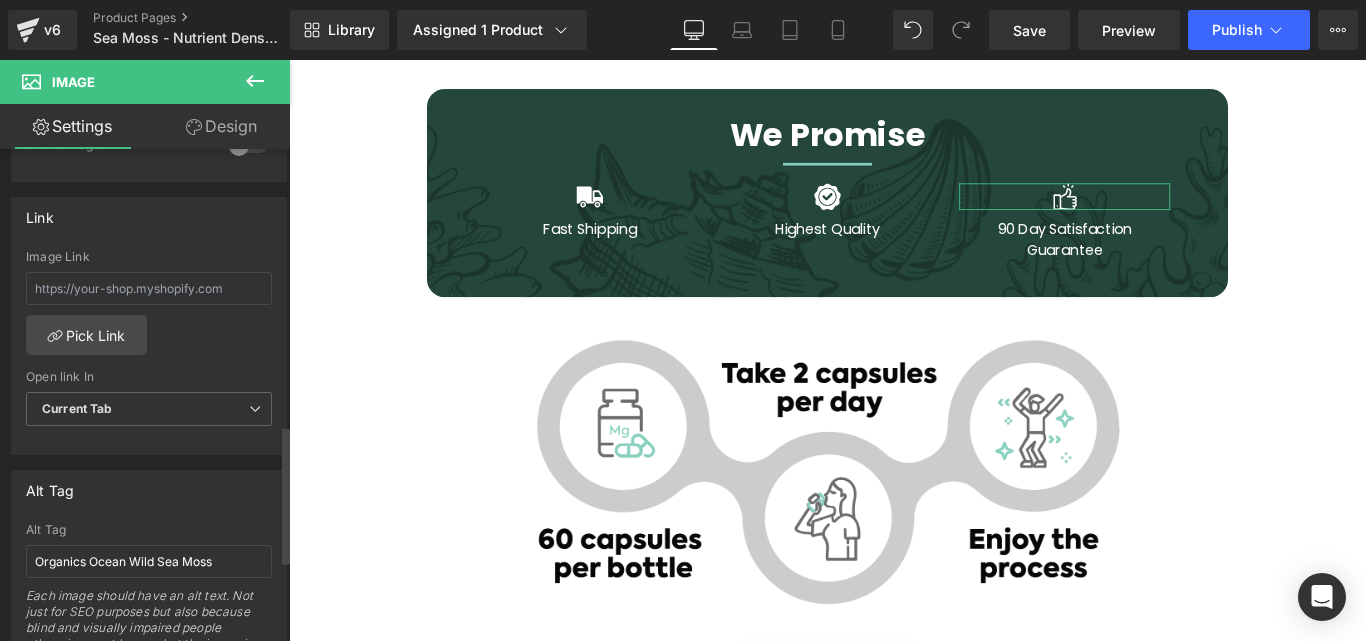 scroll, scrollTop: 1000, scrollLeft: 0, axis: vertical 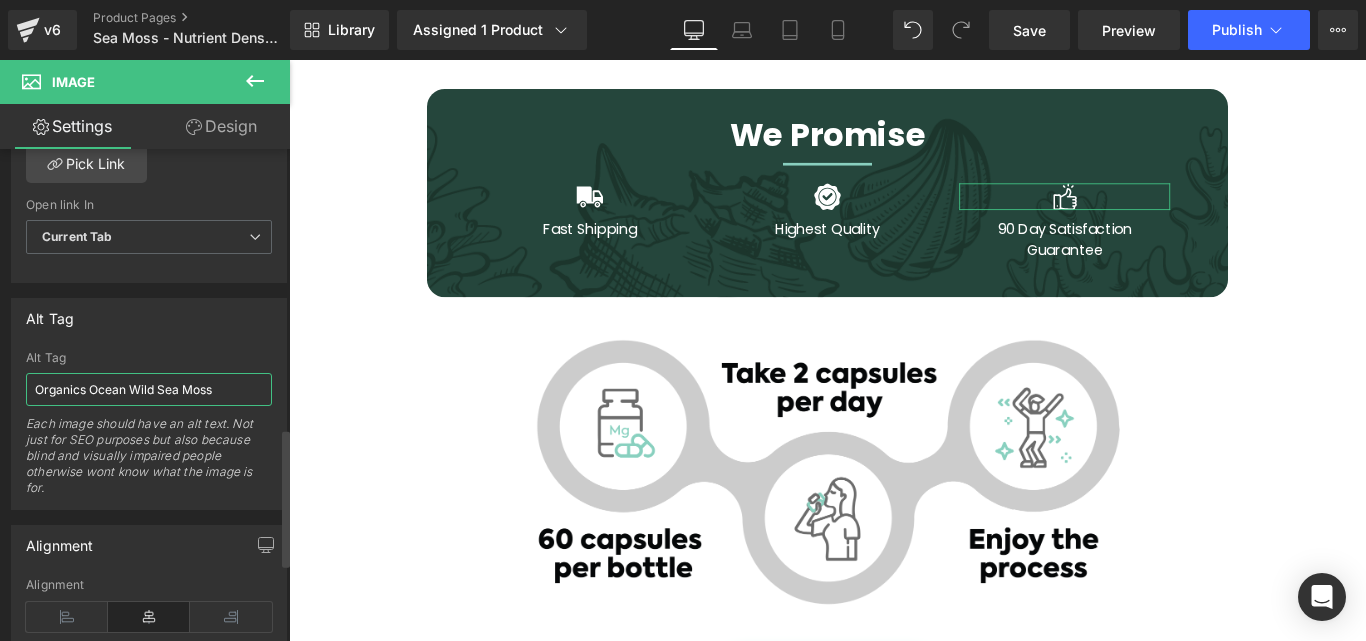 click on "Organics Ocean Wild Sea Moss" at bounding box center (149, 389) 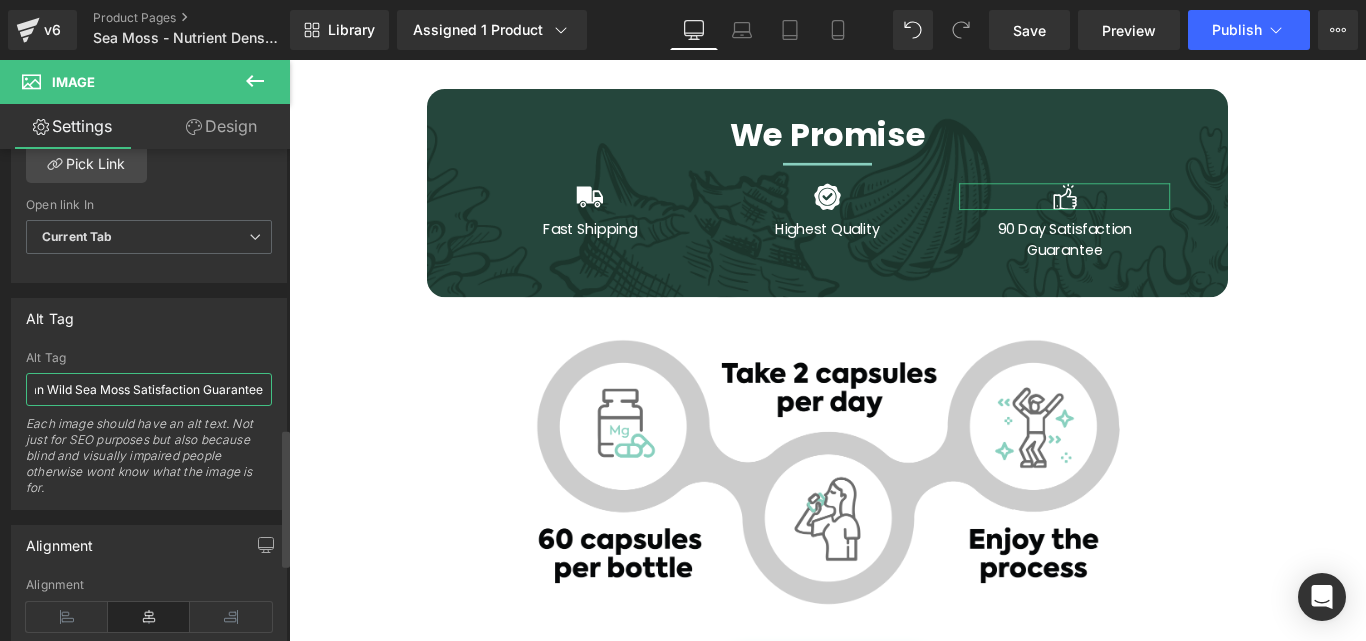 scroll, scrollTop: 0, scrollLeft: 90, axis: horizontal 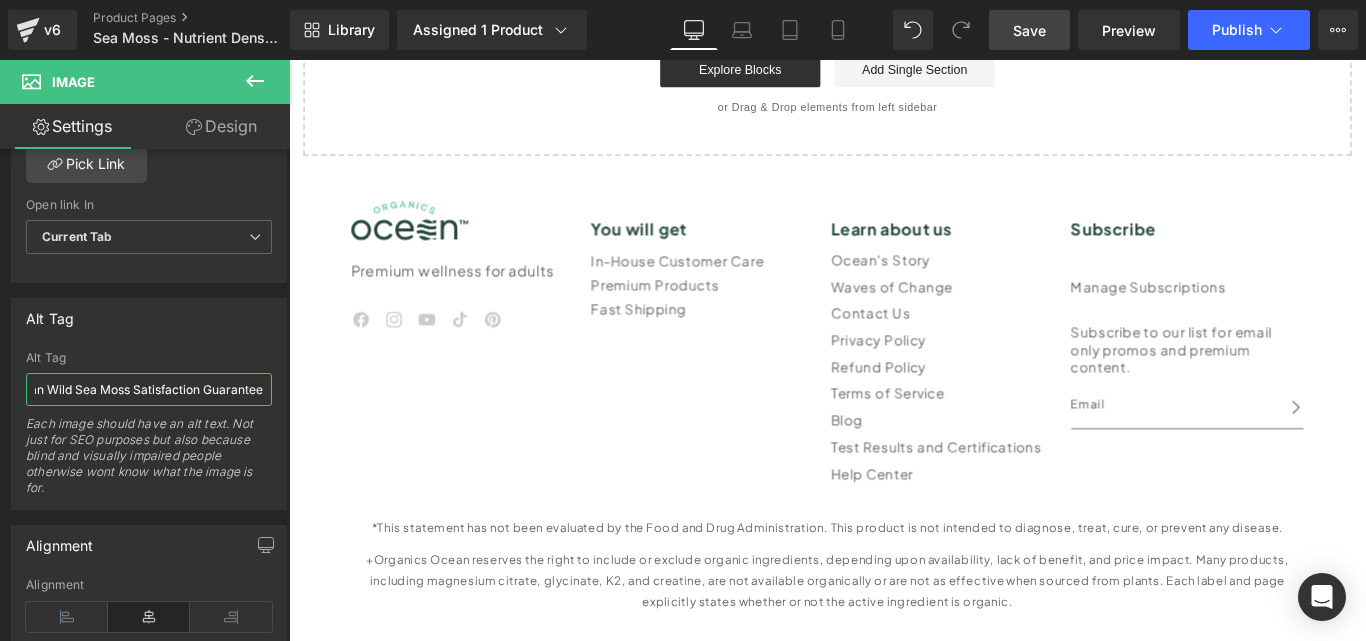 type on "Organics Ocean Wild Sea Moss Satisfaction Guarantee" 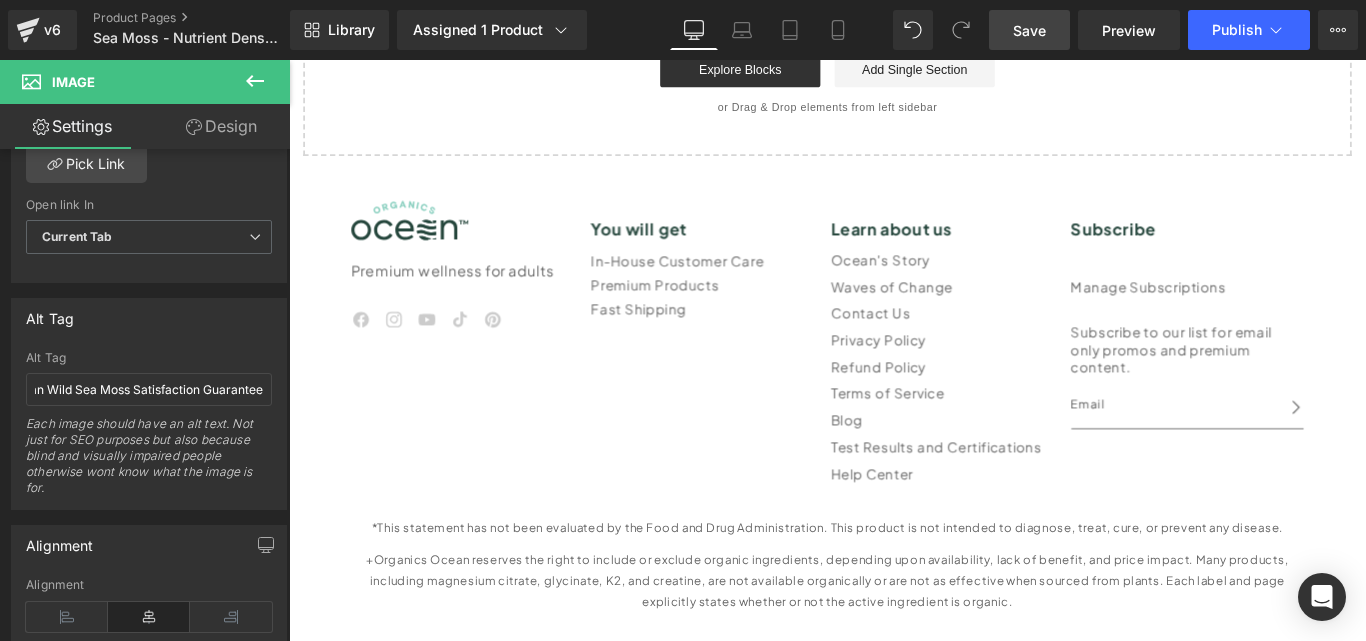 click on "Save" at bounding box center (1029, 30) 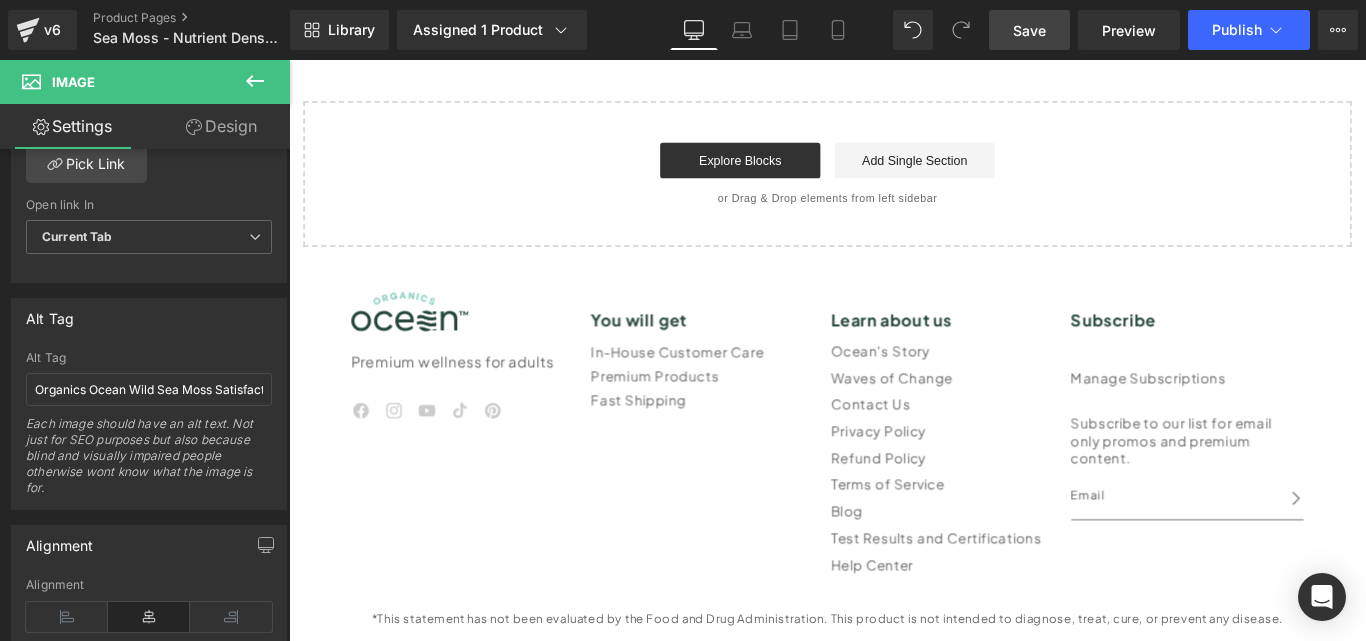scroll, scrollTop: 9200, scrollLeft: 0, axis: vertical 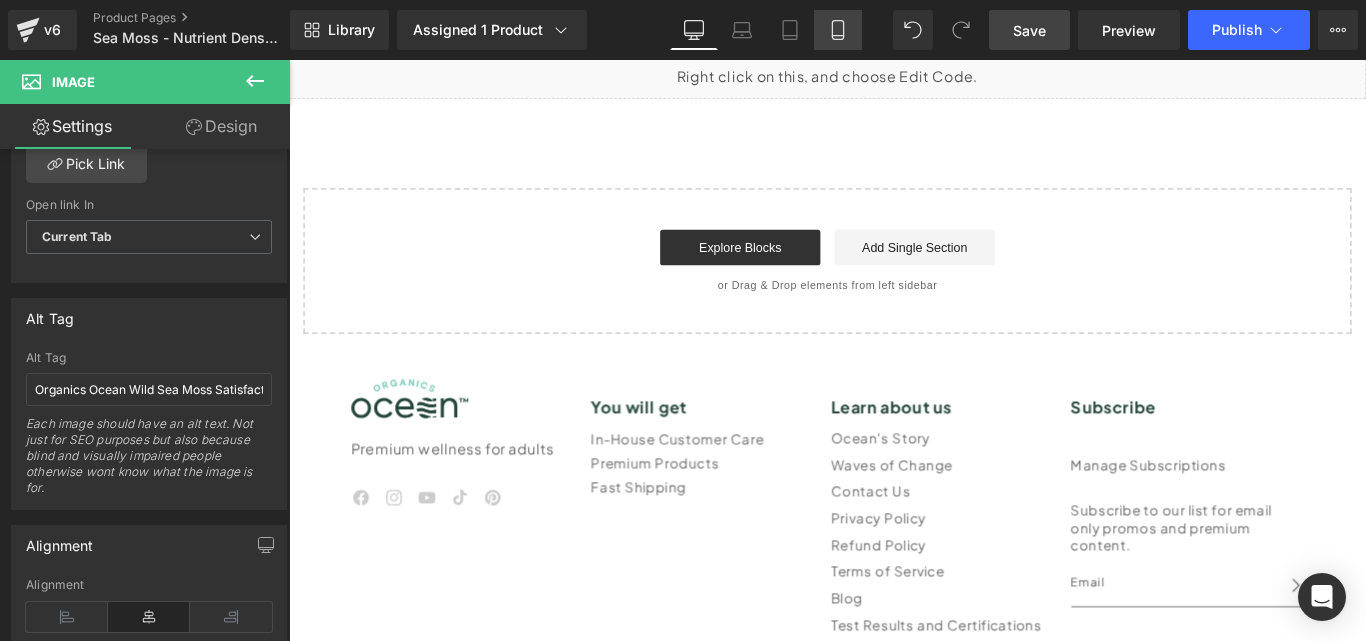 click 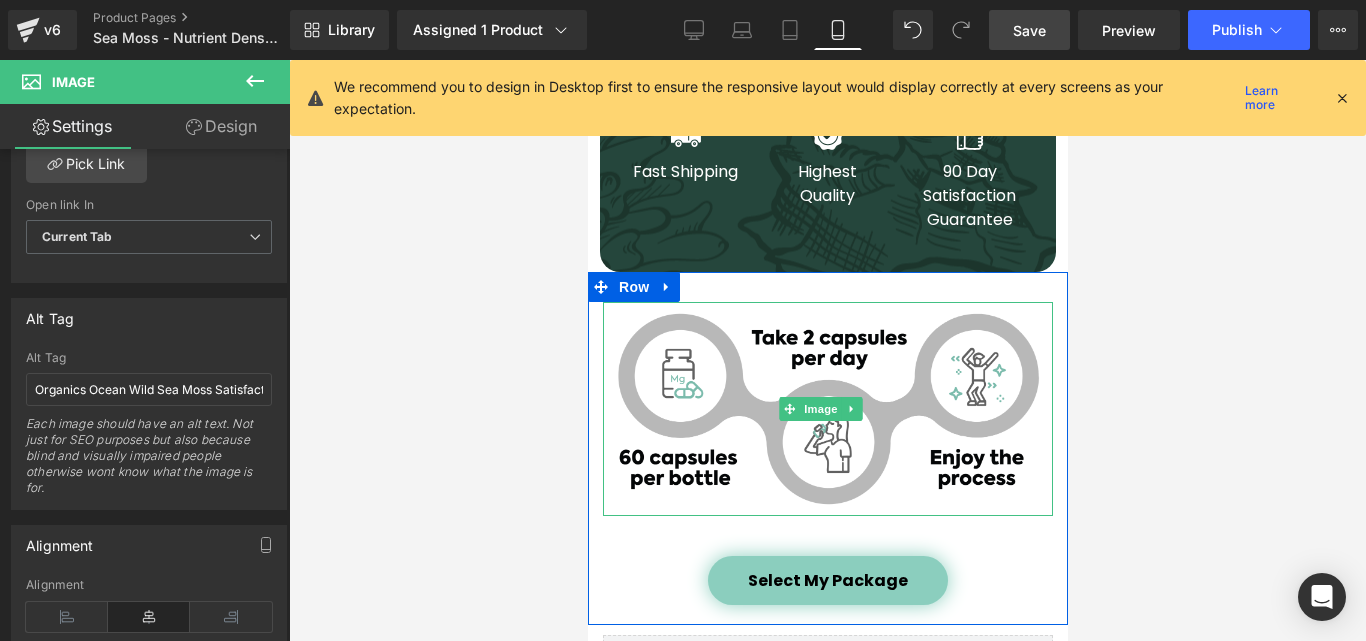 scroll, scrollTop: 10318, scrollLeft: 0, axis: vertical 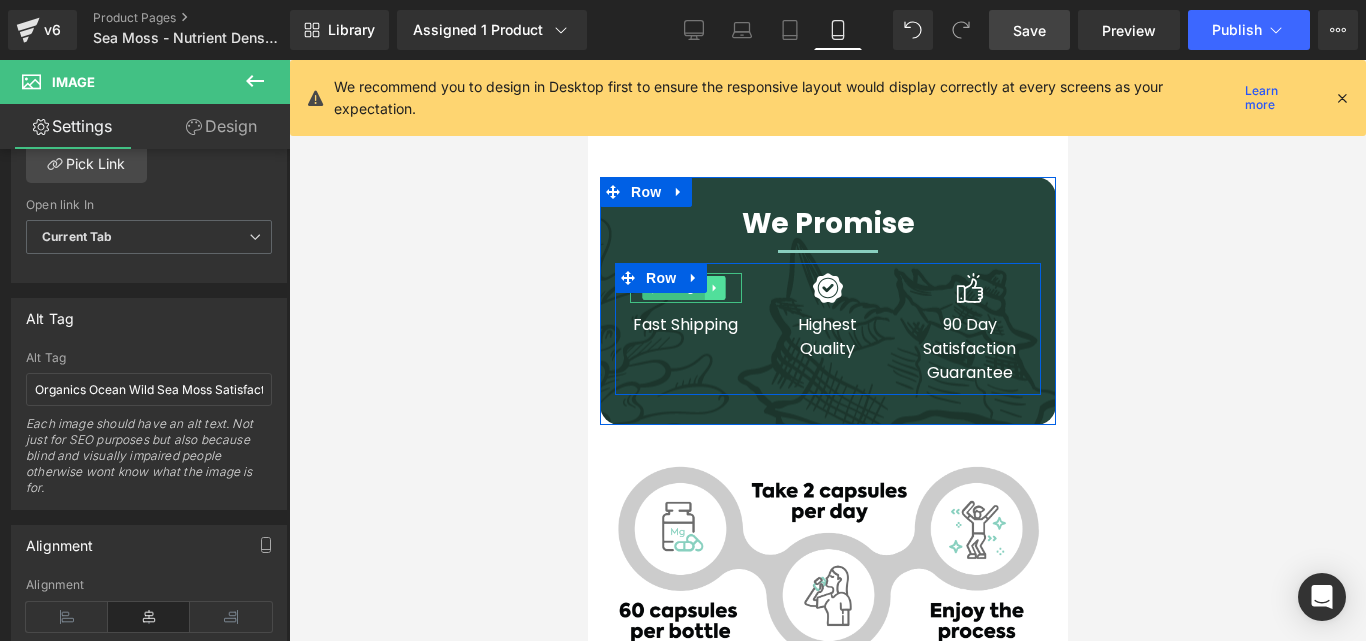 click at bounding box center [713, 288] 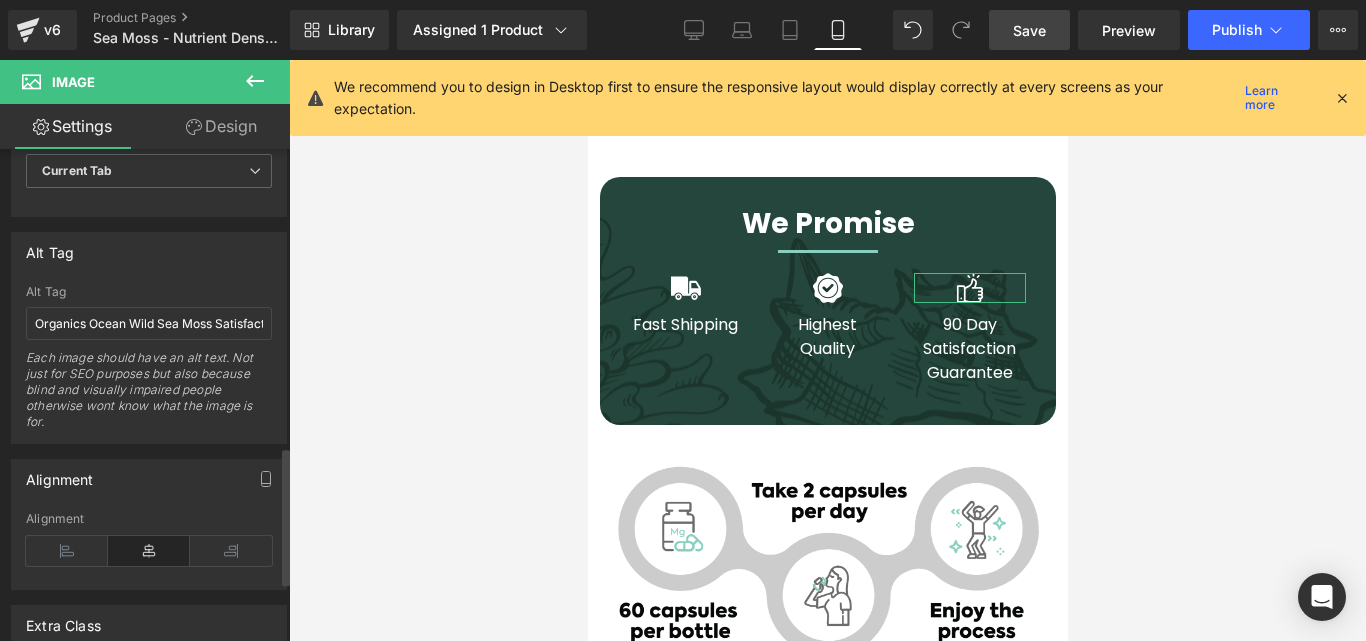 scroll, scrollTop: 982, scrollLeft: 0, axis: vertical 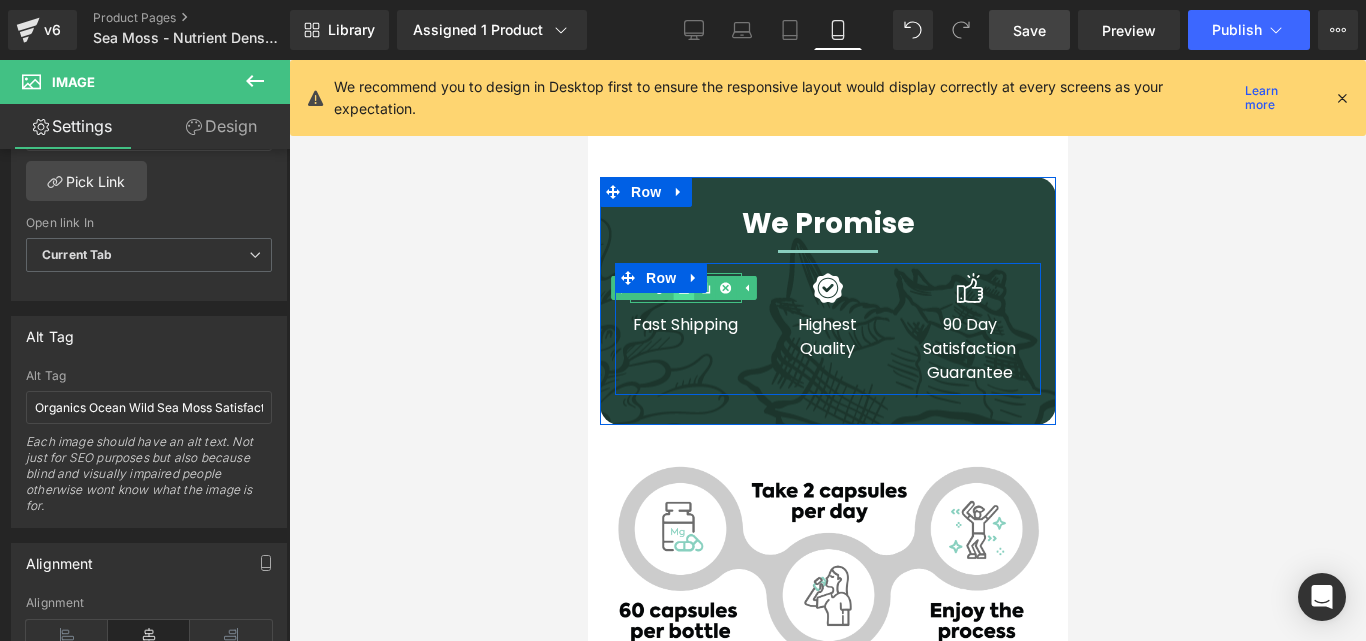 click at bounding box center [682, 288] 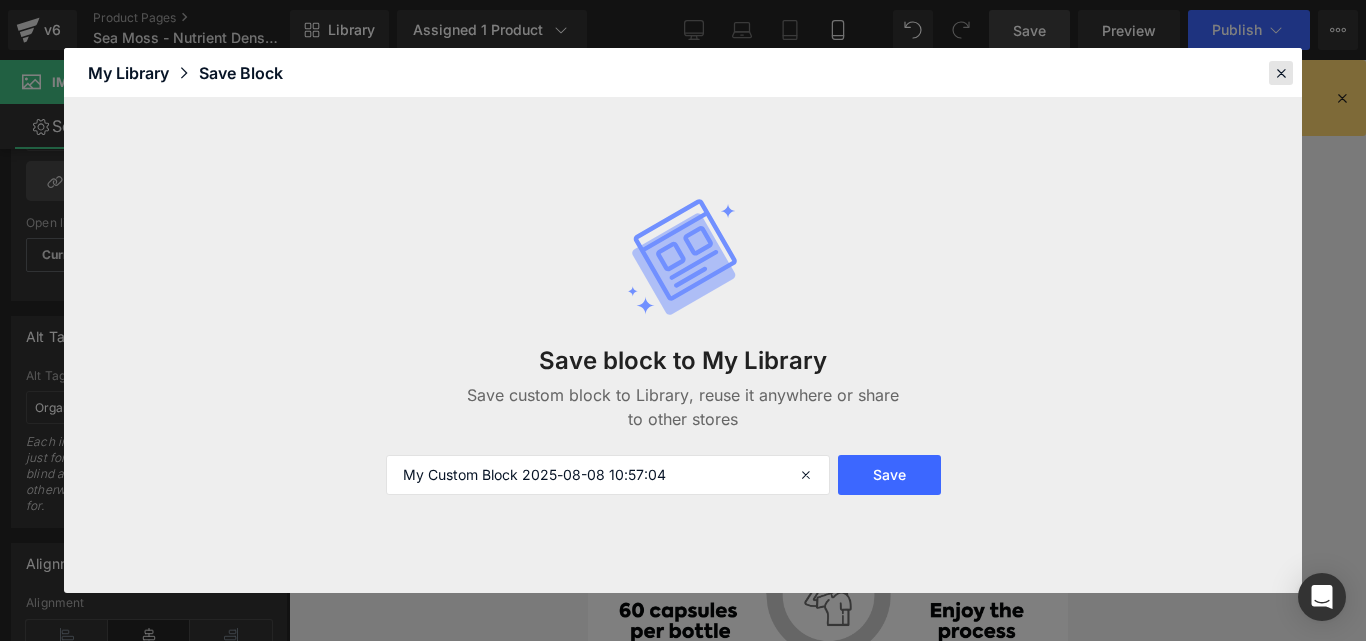 click at bounding box center [1281, 73] 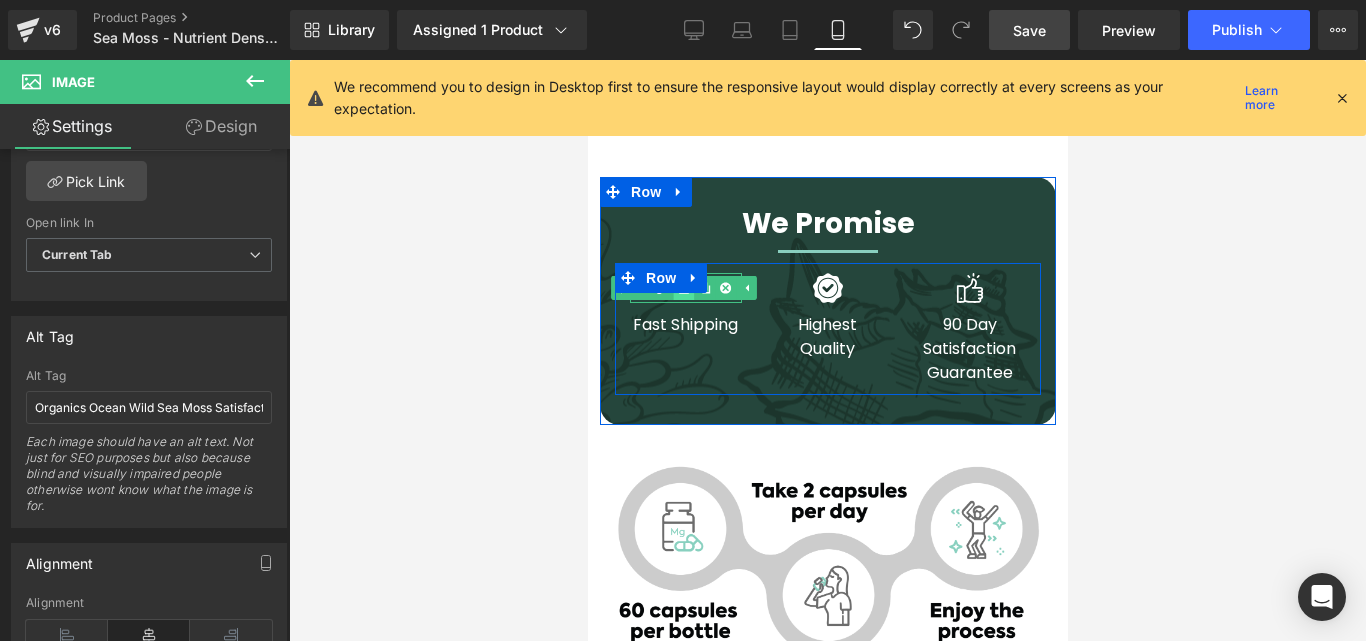 click at bounding box center (682, 288) 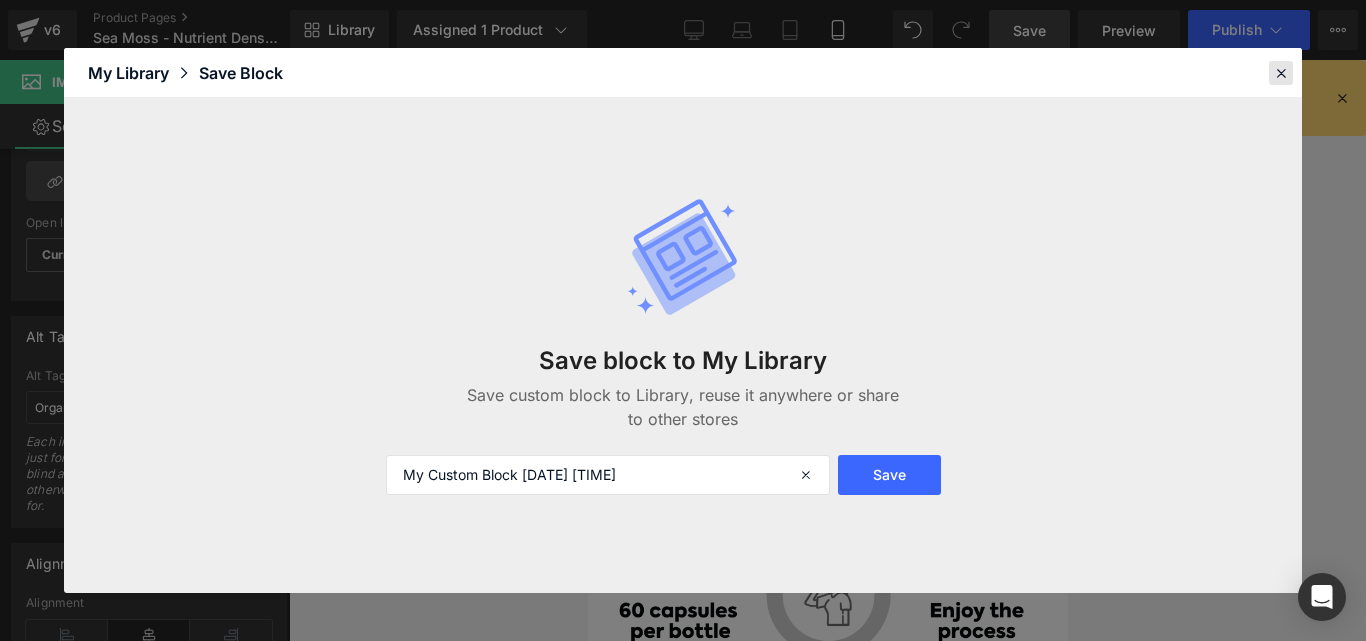click at bounding box center (1281, 73) 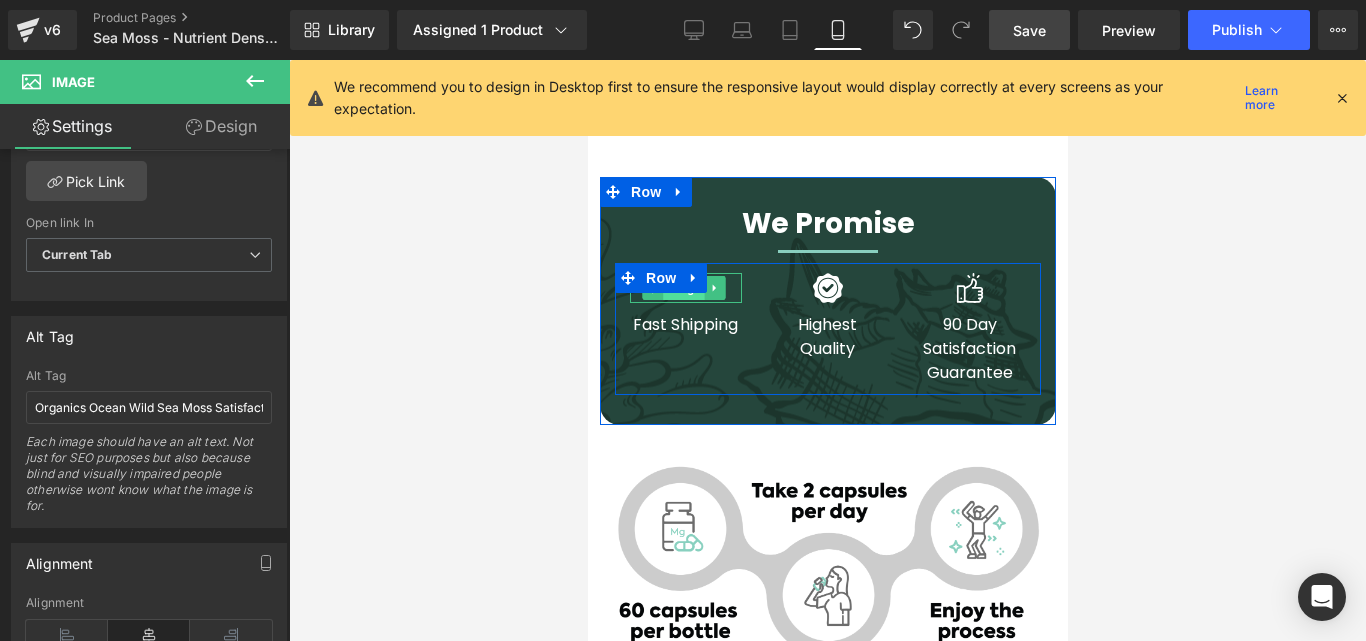 click on "Image" at bounding box center [672, 288] 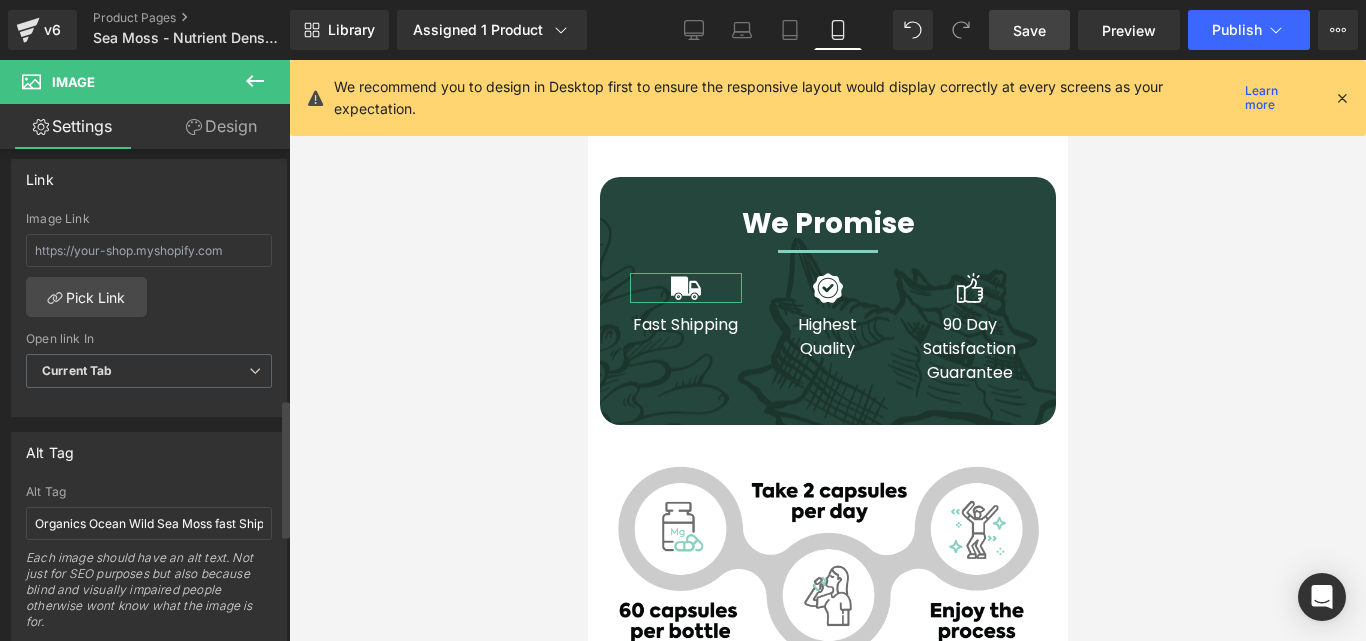 scroll, scrollTop: 900, scrollLeft: 0, axis: vertical 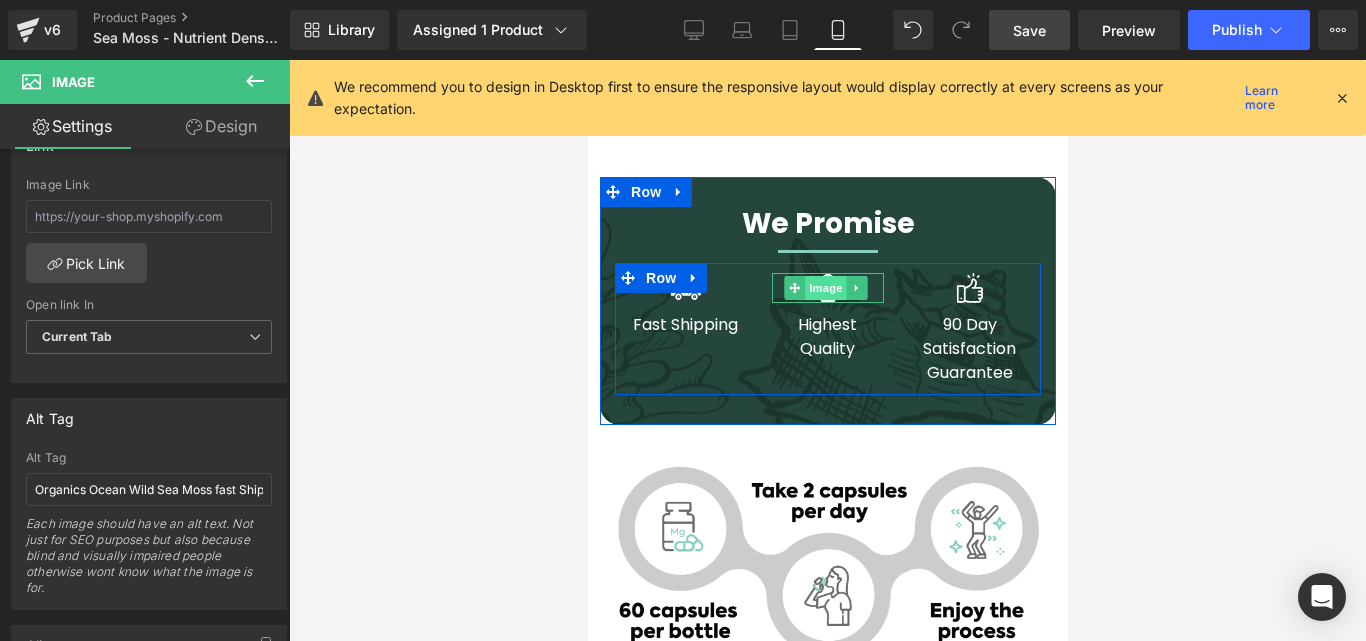 click on "Image" at bounding box center (825, 288) 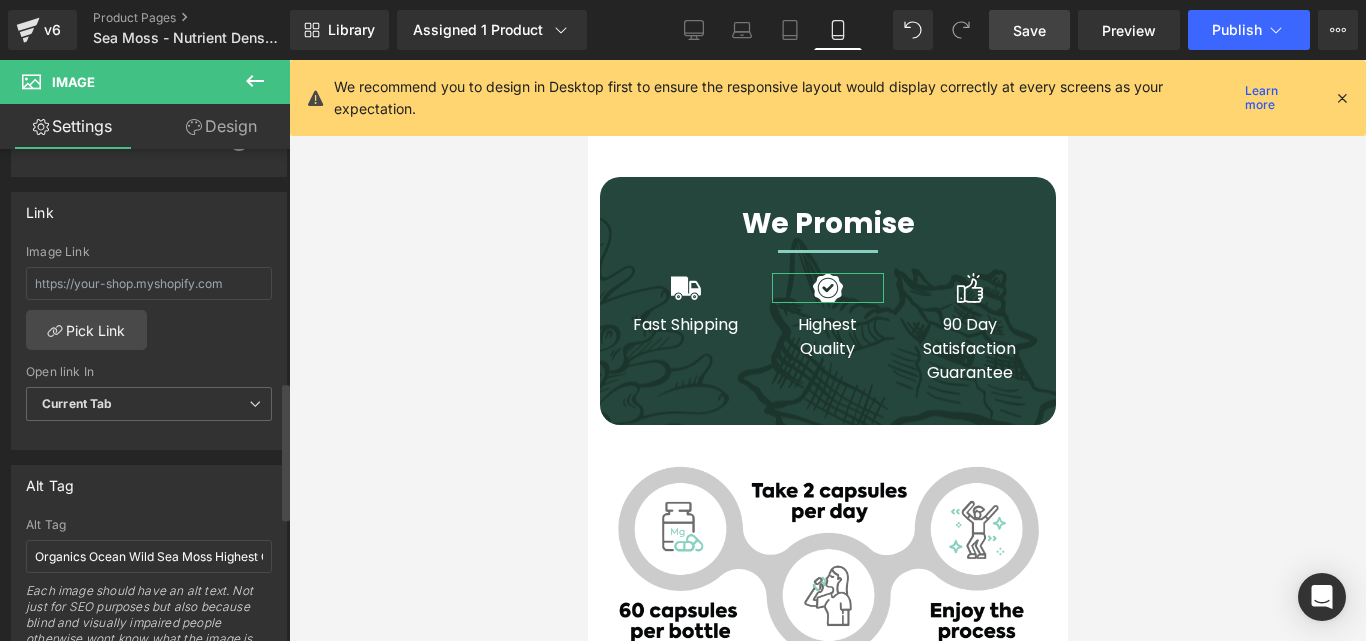 scroll, scrollTop: 900, scrollLeft: 0, axis: vertical 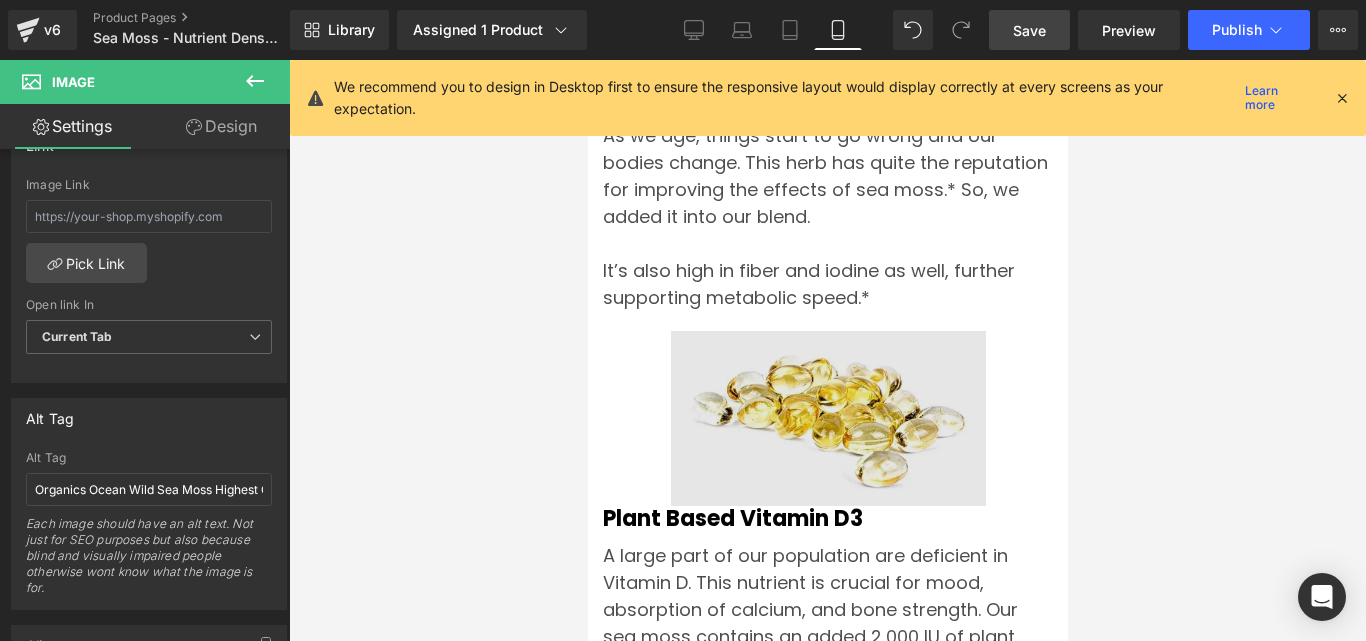 click at bounding box center (827, 418) 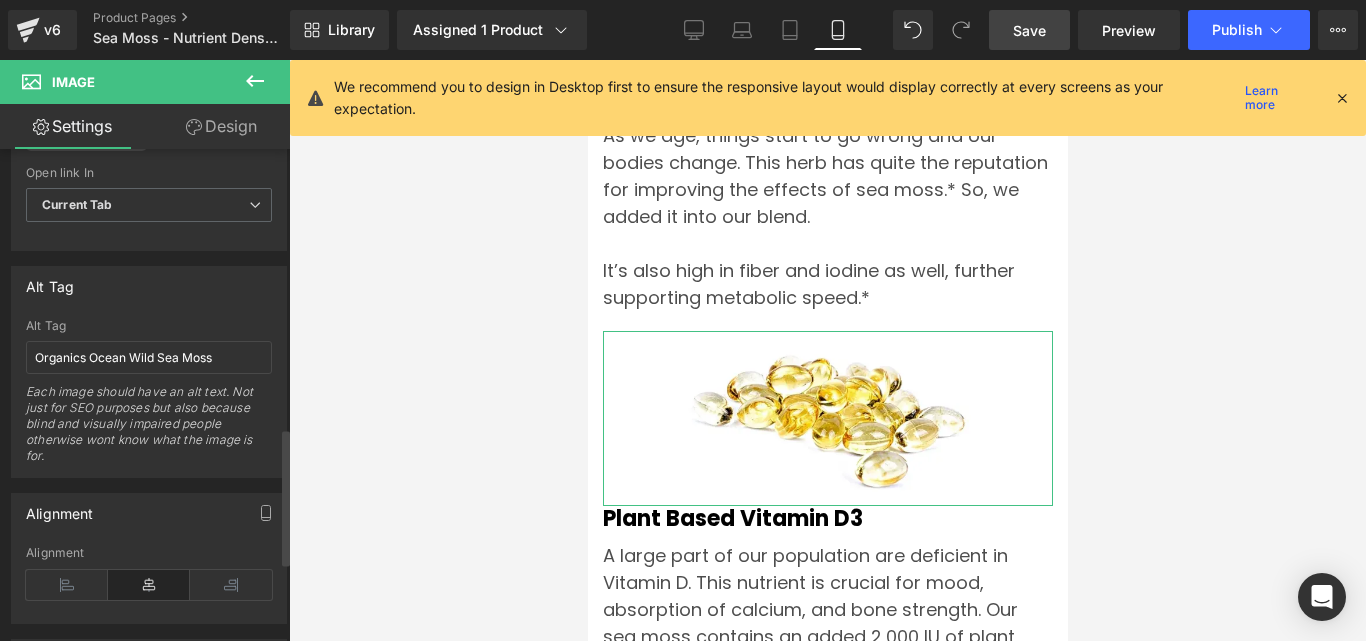 scroll, scrollTop: 1000, scrollLeft: 0, axis: vertical 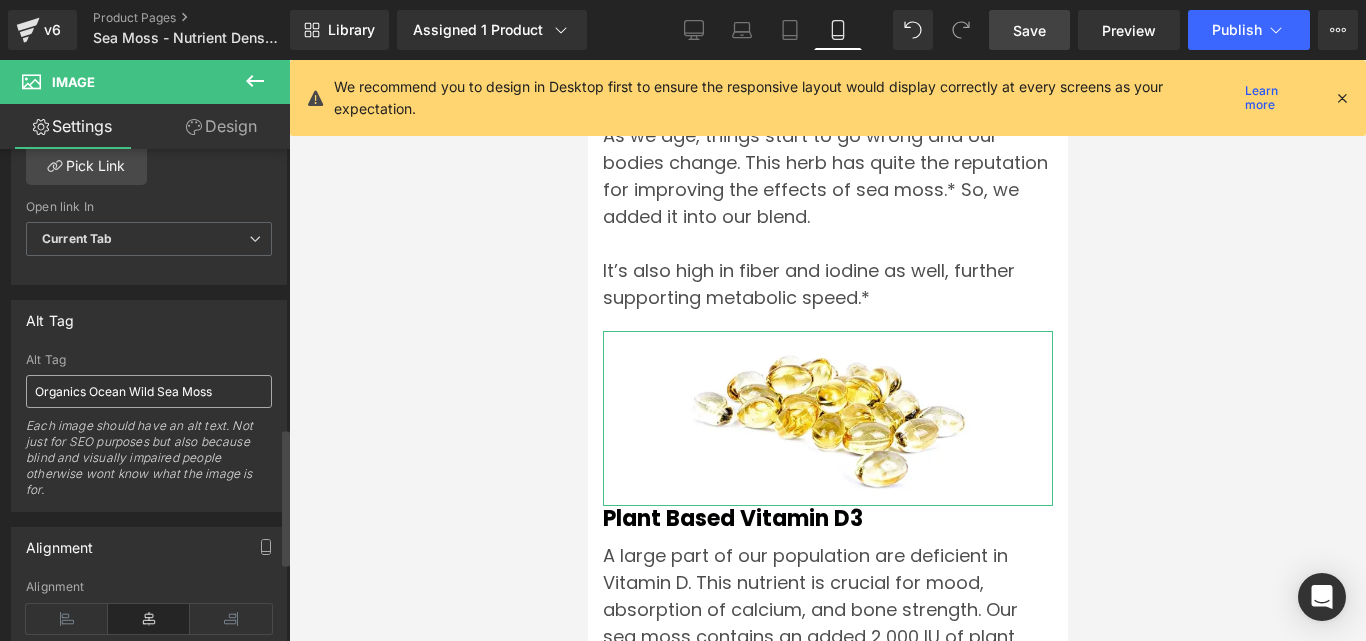 click on "Organics Ocean Wild Sea Moss" at bounding box center [149, 391] 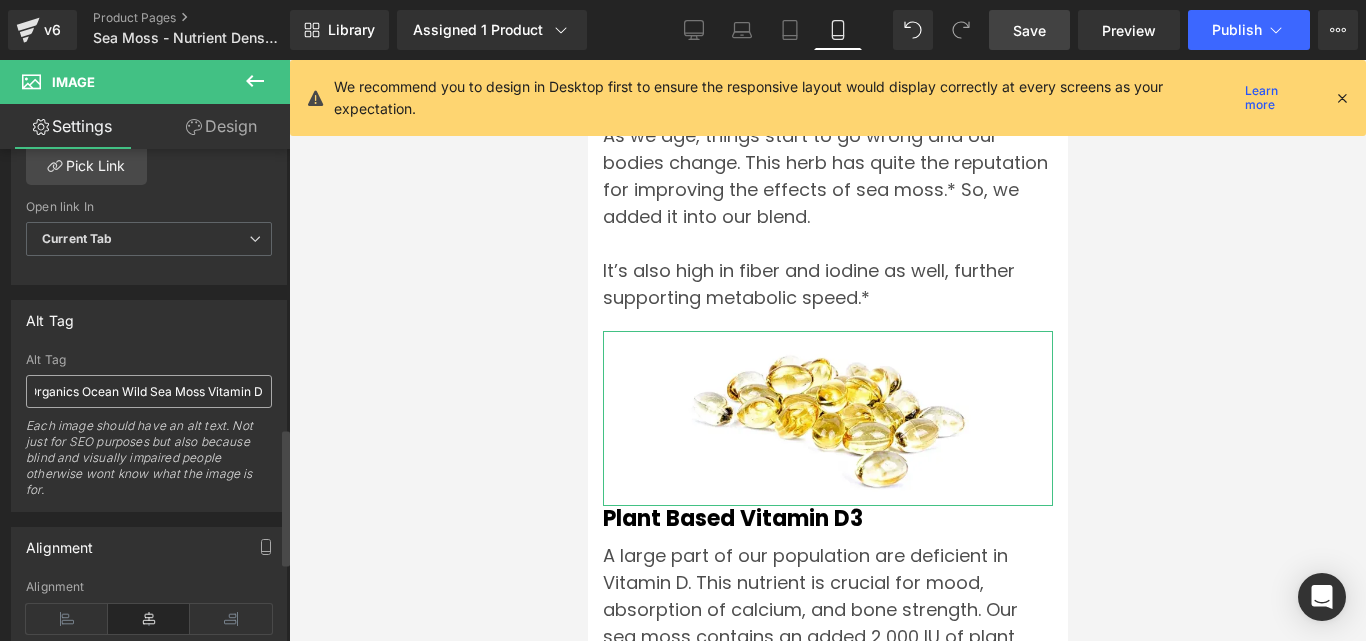 type on "Organics Ocean Wild Sea Moss Vitamin D3" 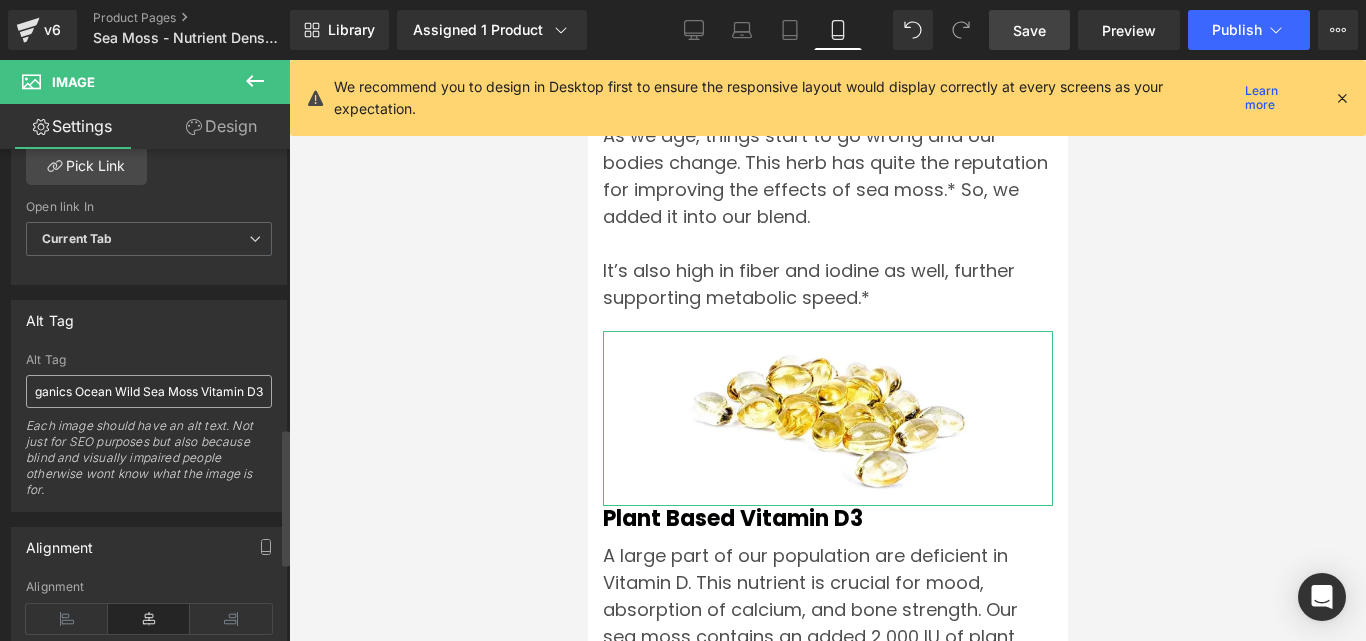 scroll, scrollTop: 0, scrollLeft: 23, axis: horizontal 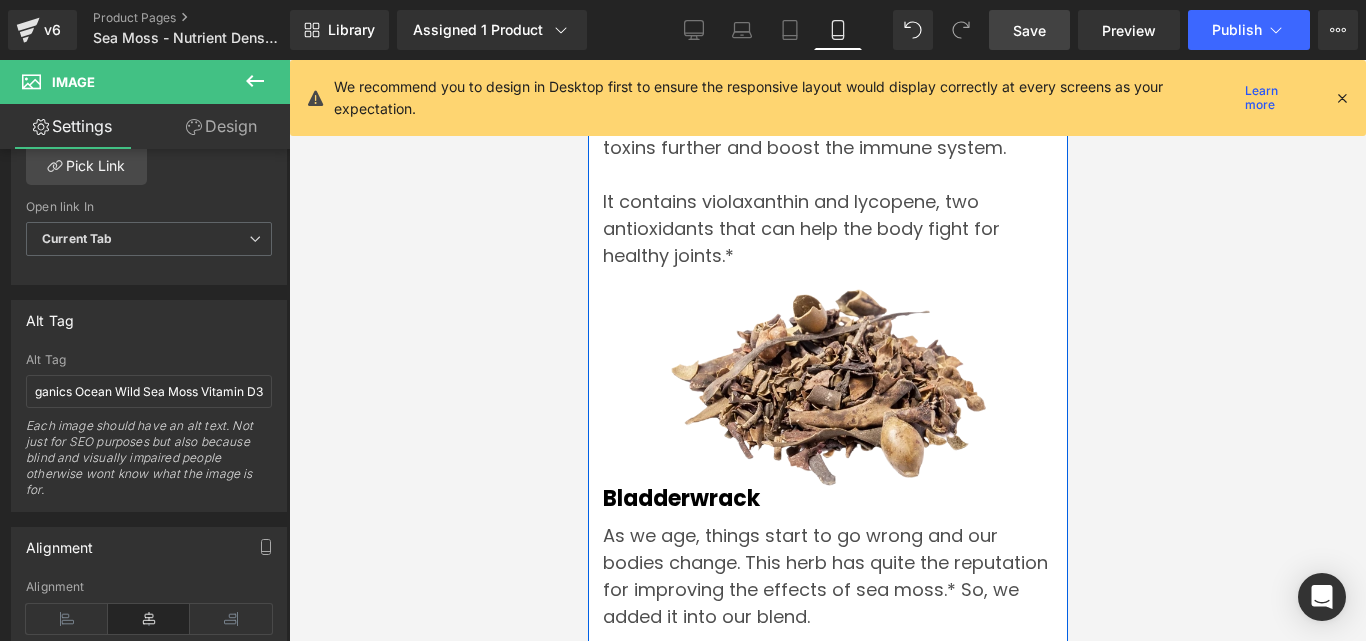 click on "Image" at bounding box center [827, 387] 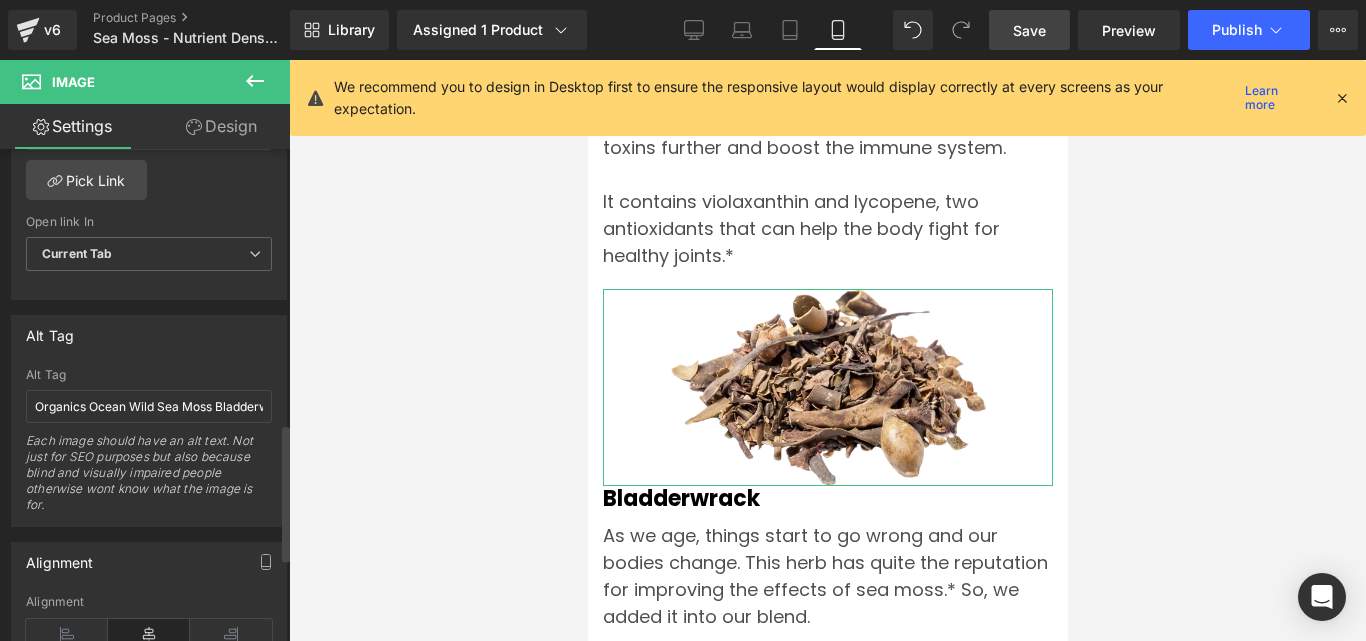 scroll, scrollTop: 984, scrollLeft: 0, axis: vertical 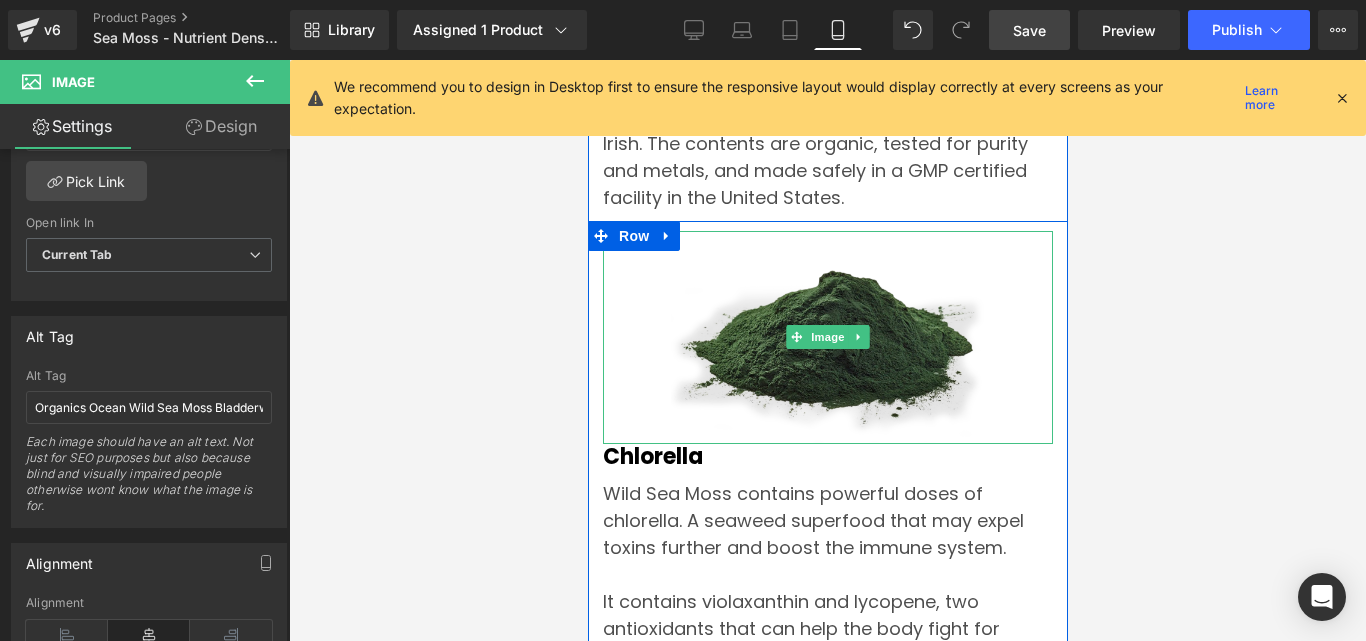 click at bounding box center (827, 337) 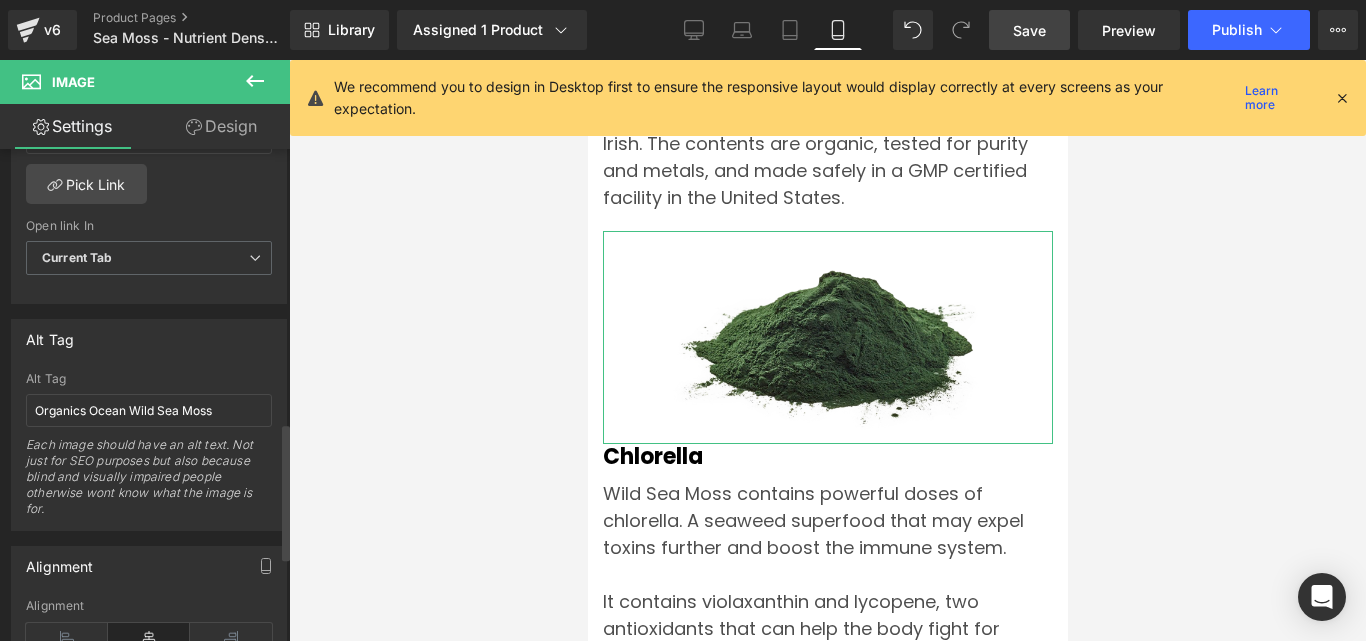 scroll, scrollTop: 1000, scrollLeft: 0, axis: vertical 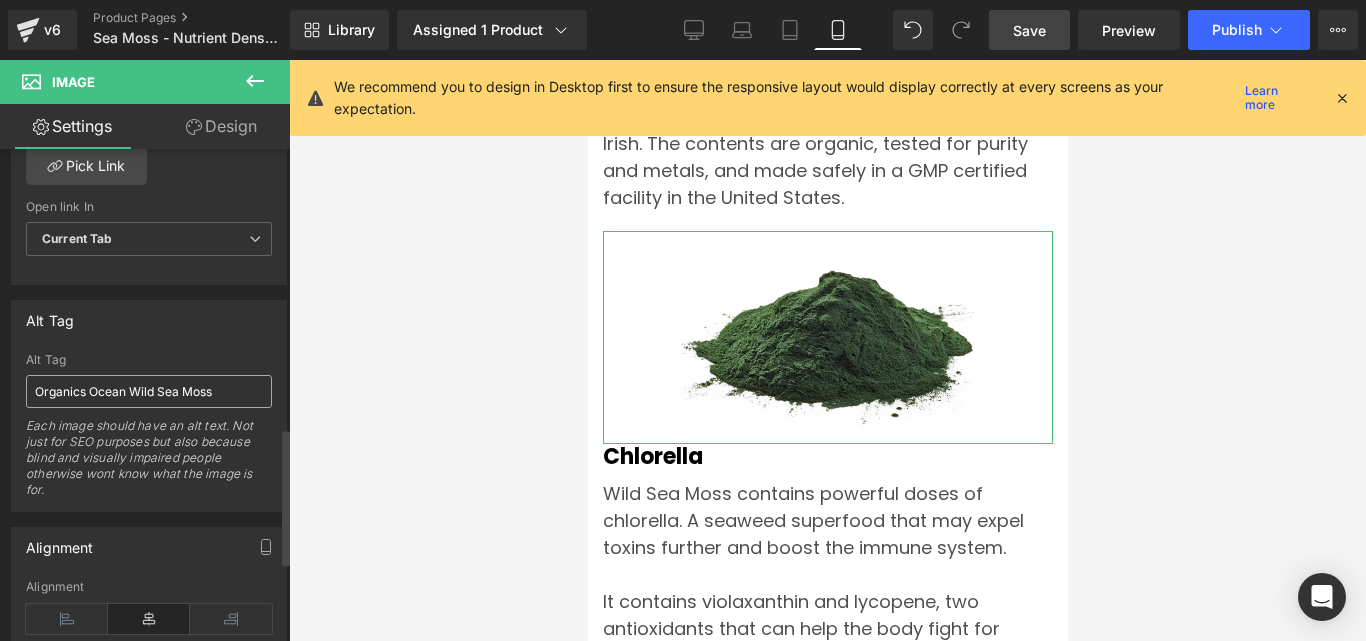 click on "Organics Ocean Wild Sea Moss" at bounding box center [149, 391] 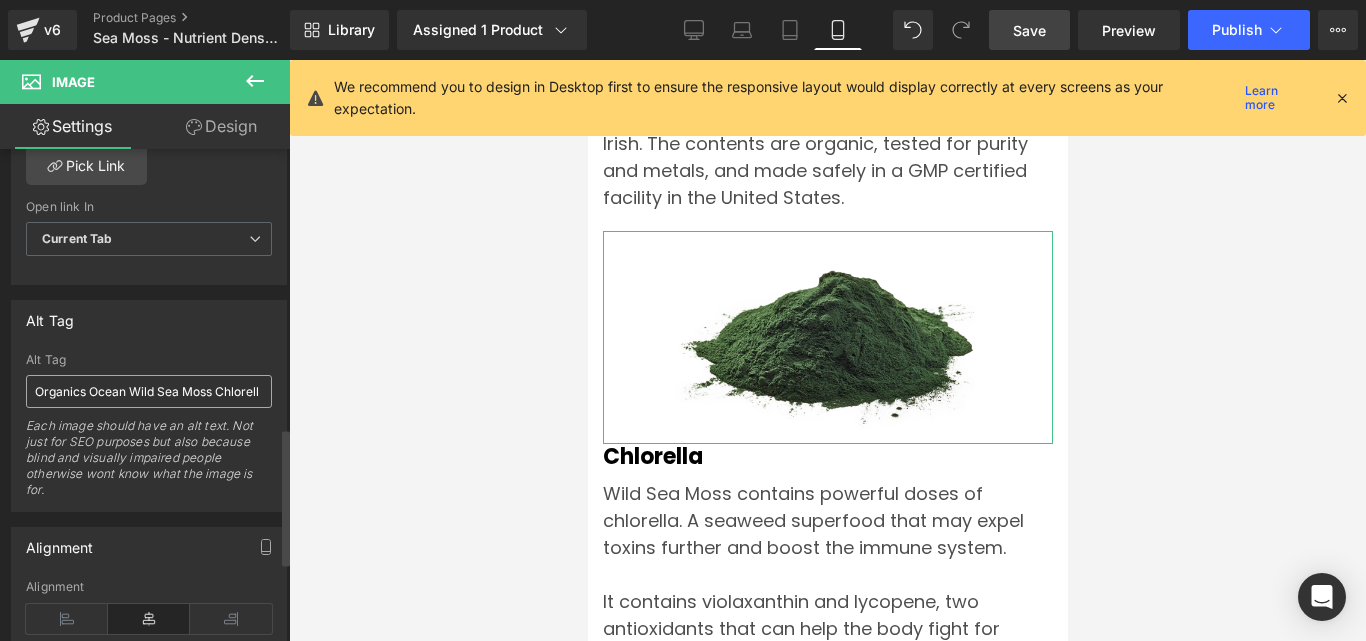 scroll, scrollTop: 0, scrollLeft: 4, axis: horizontal 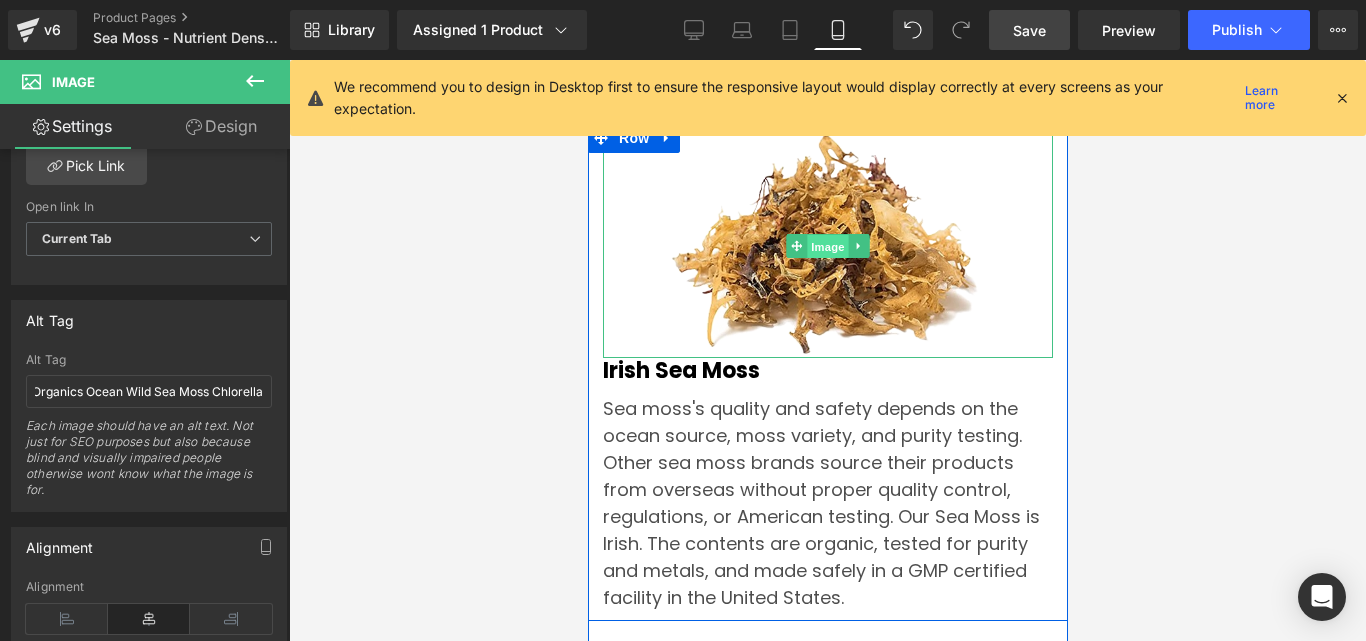 click on "Image" at bounding box center [827, 246] 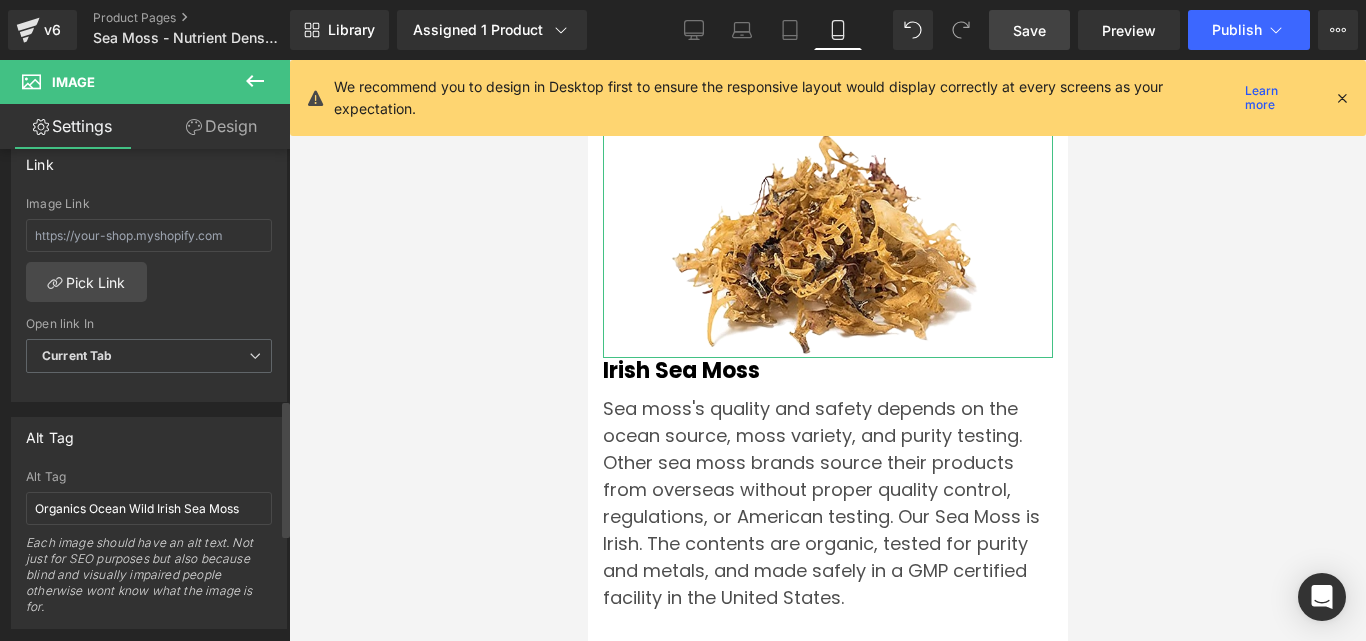 scroll, scrollTop: 900, scrollLeft: 0, axis: vertical 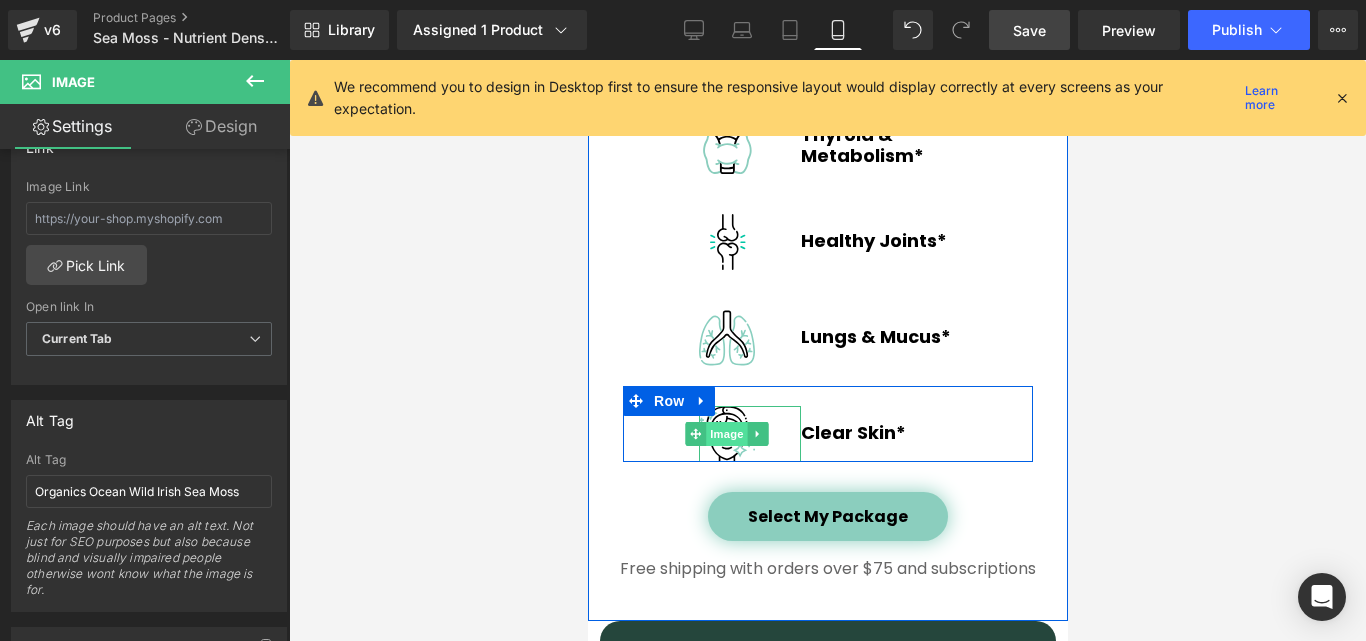 click on "Image" at bounding box center [726, 434] 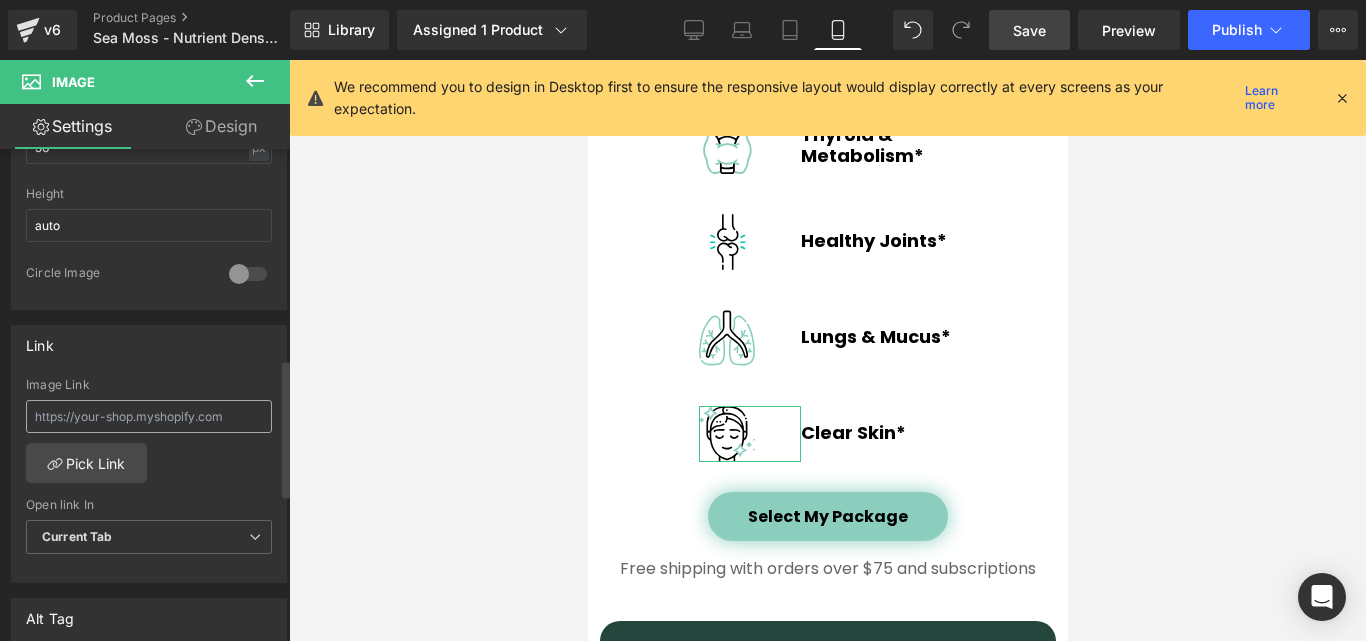 scroll, scrollTop: 900, scrollLeft: 0, axis: vertical 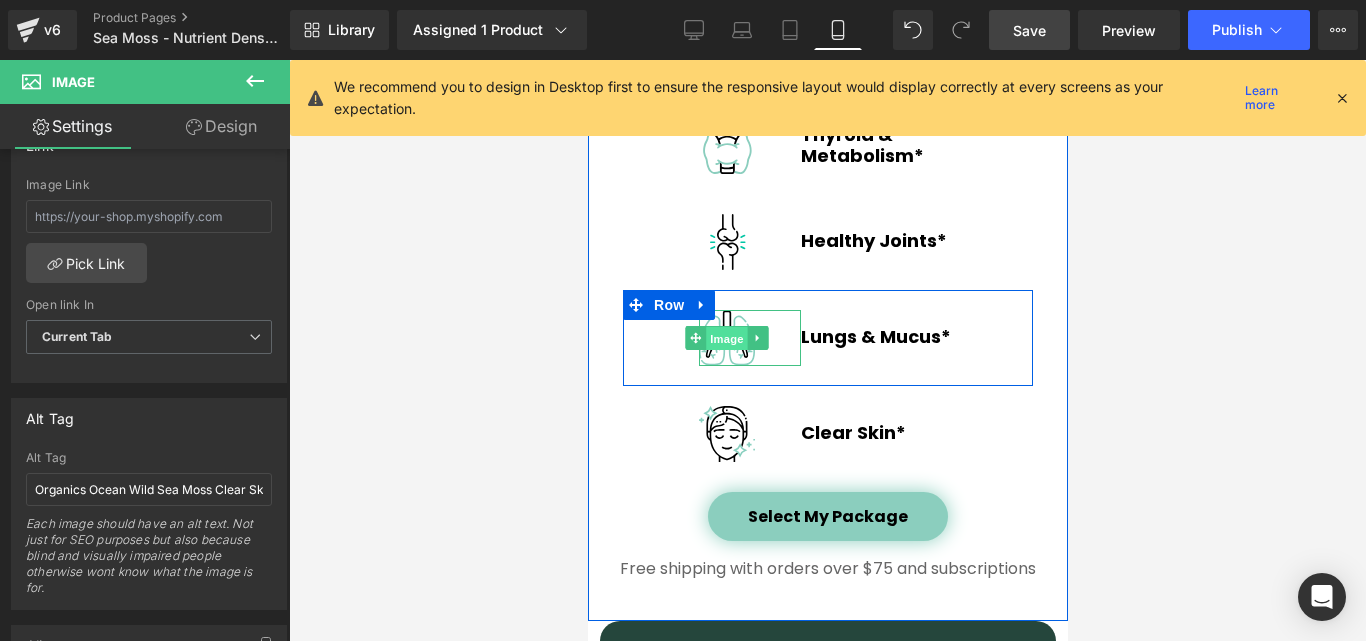 click on "Image" at bounding box center [726, 339] 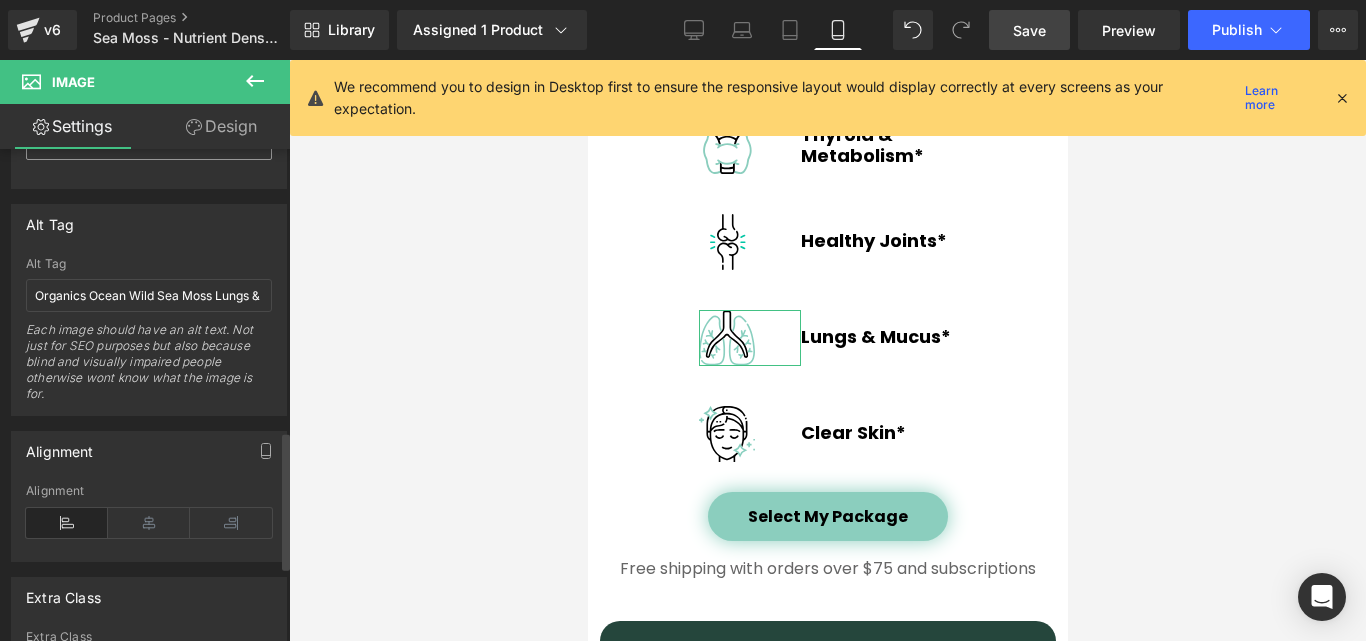 scroll, scrollTop: 1100, scrollLeft: 0, axis: vertical 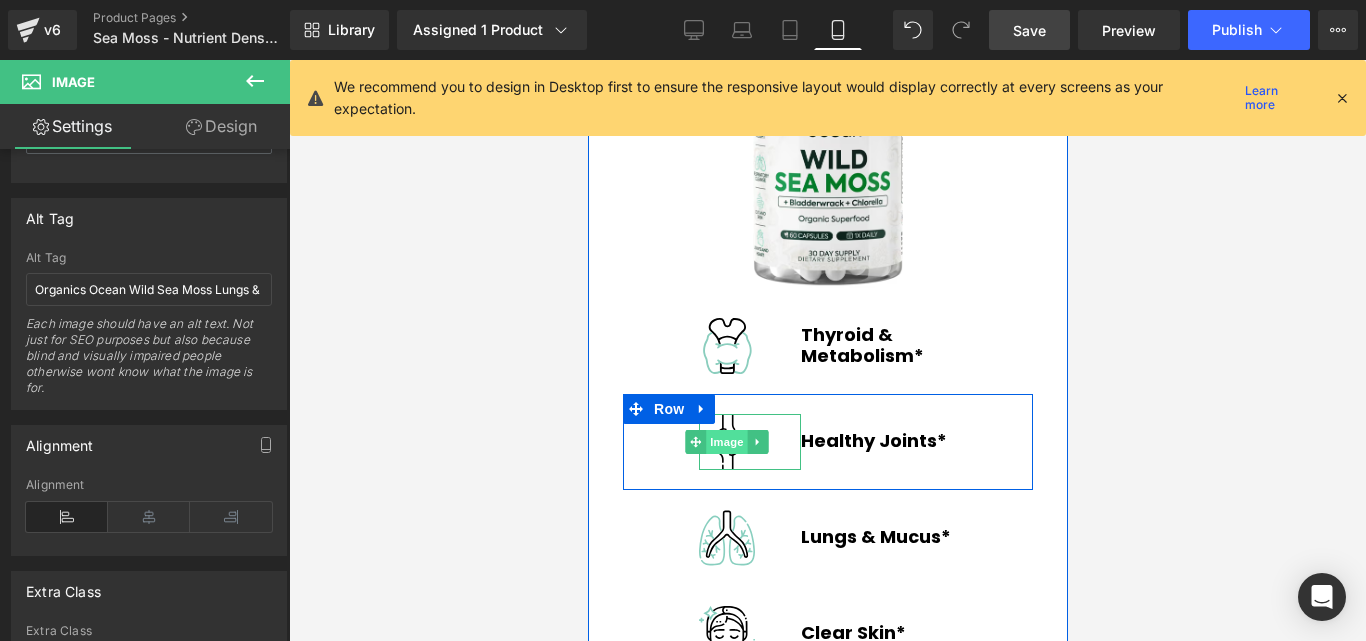click on "Image" at bounding box center [726, 442] 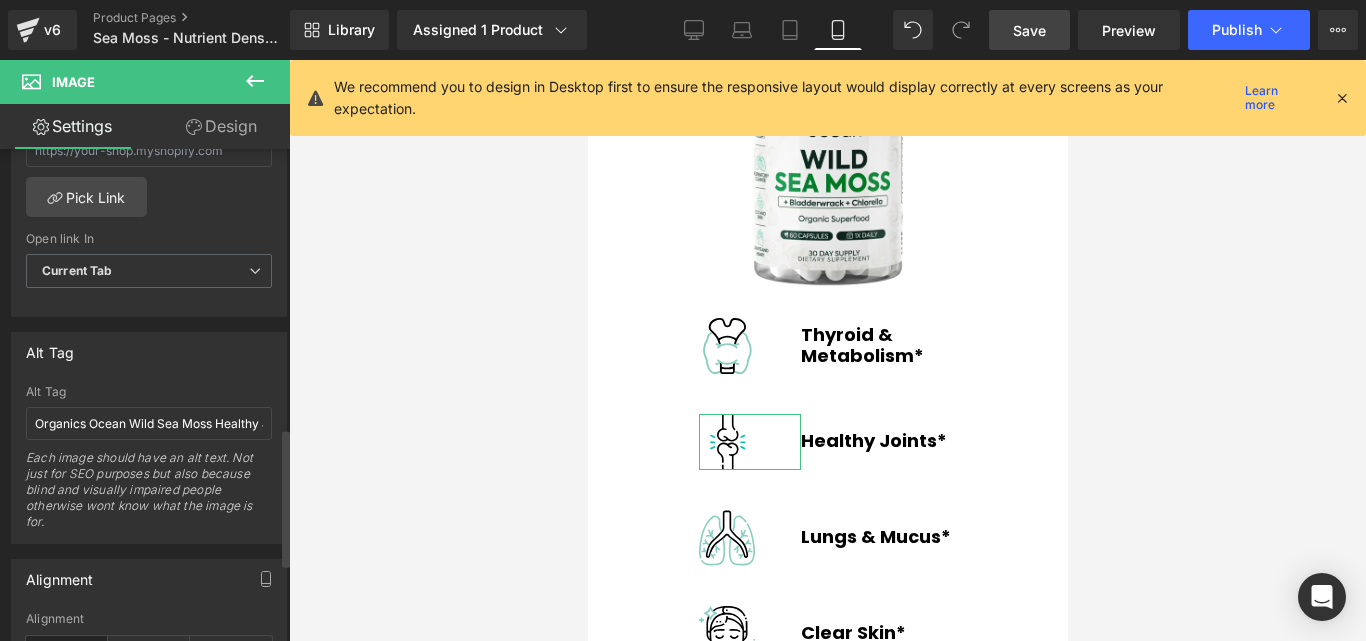 scroll, scrollTop: 1000, scrollLeft: 0, axis: vertical 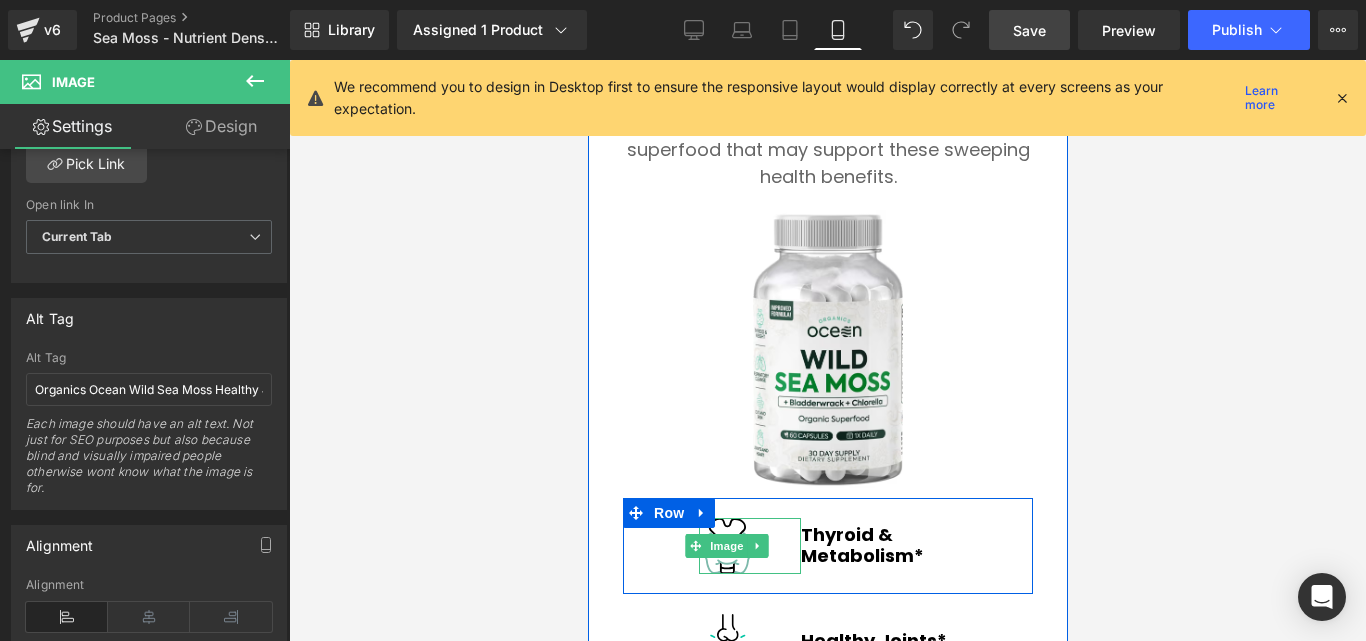 click at bounding box center (726, 546) 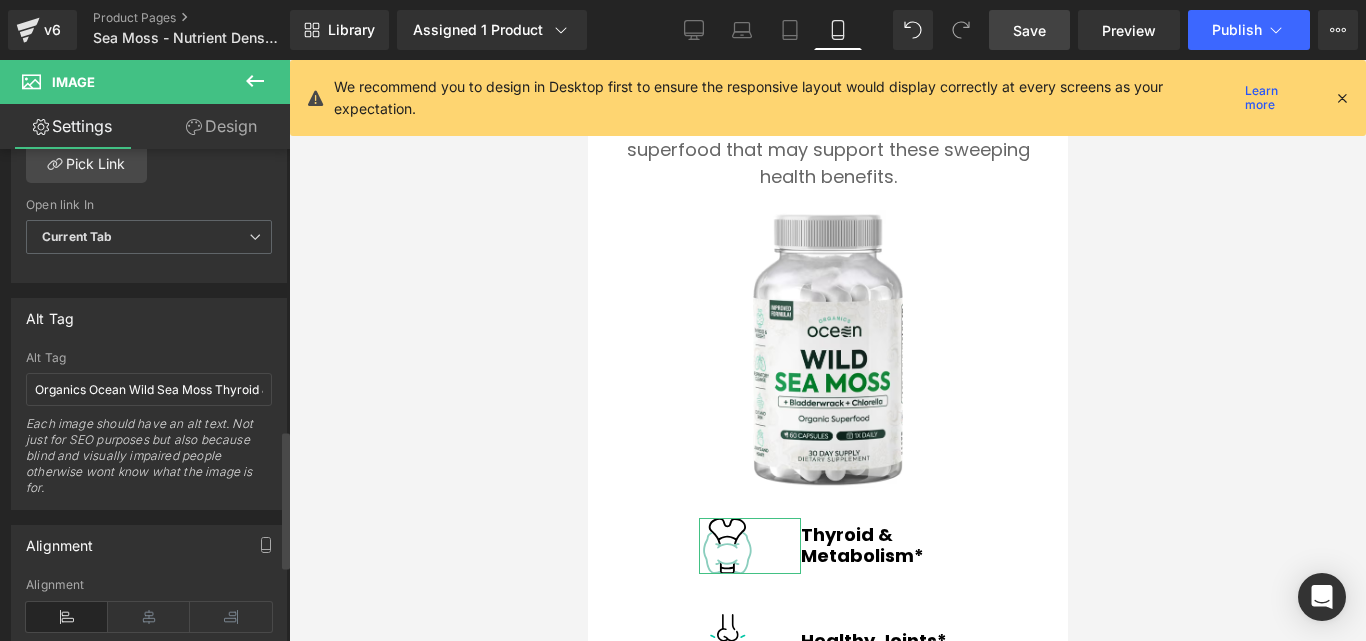 scroll, scrollTop: 1100, scrollLeft: 0, axis: vertical 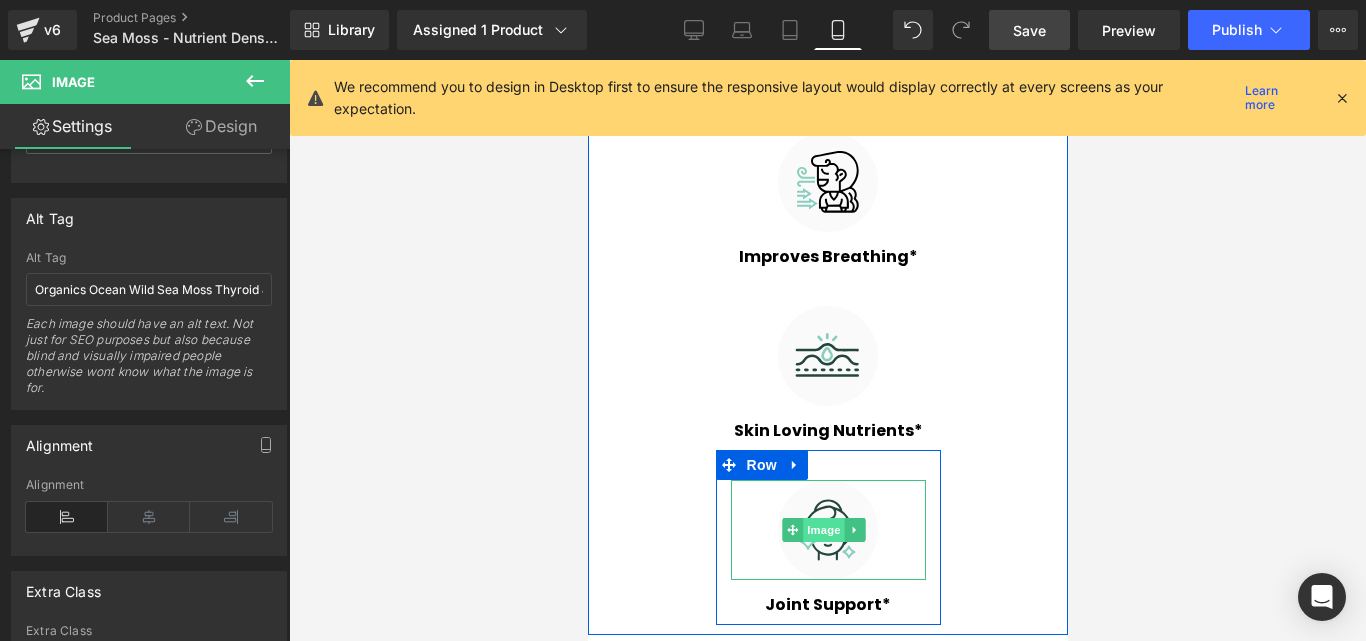 click on "Image" at bounding box center [823, 530] 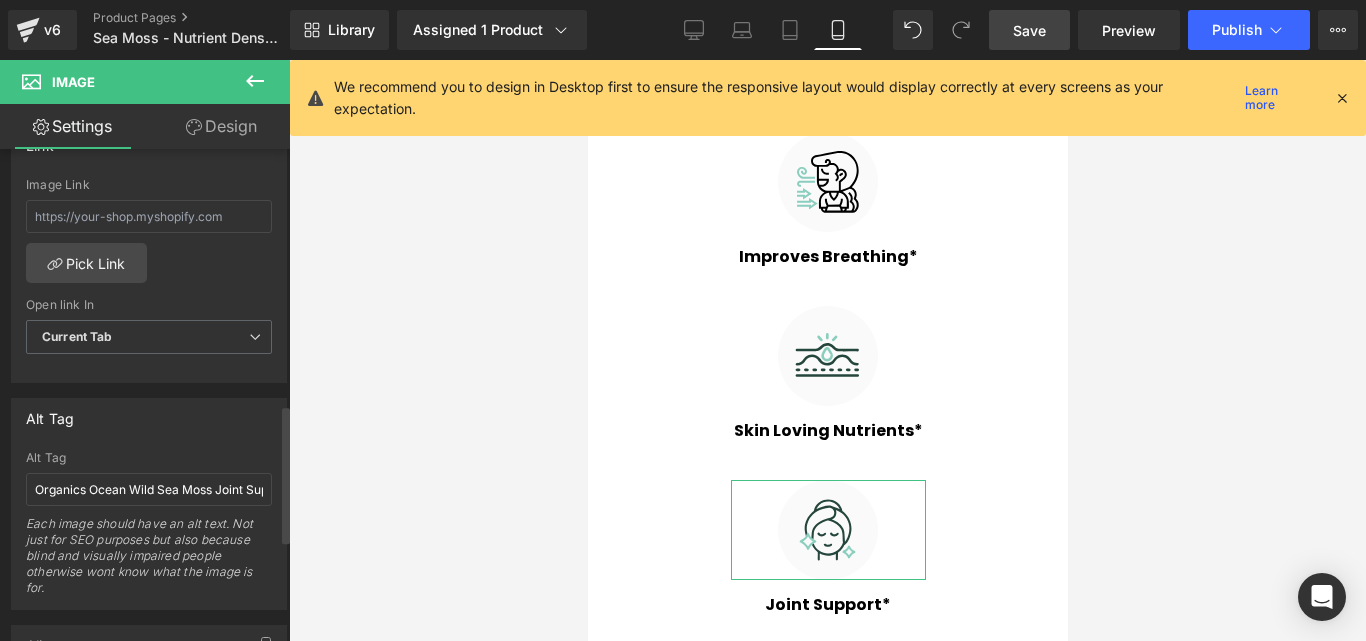 scroll, scrollTop: 1000, scrollLeft: 0, axis: vertical 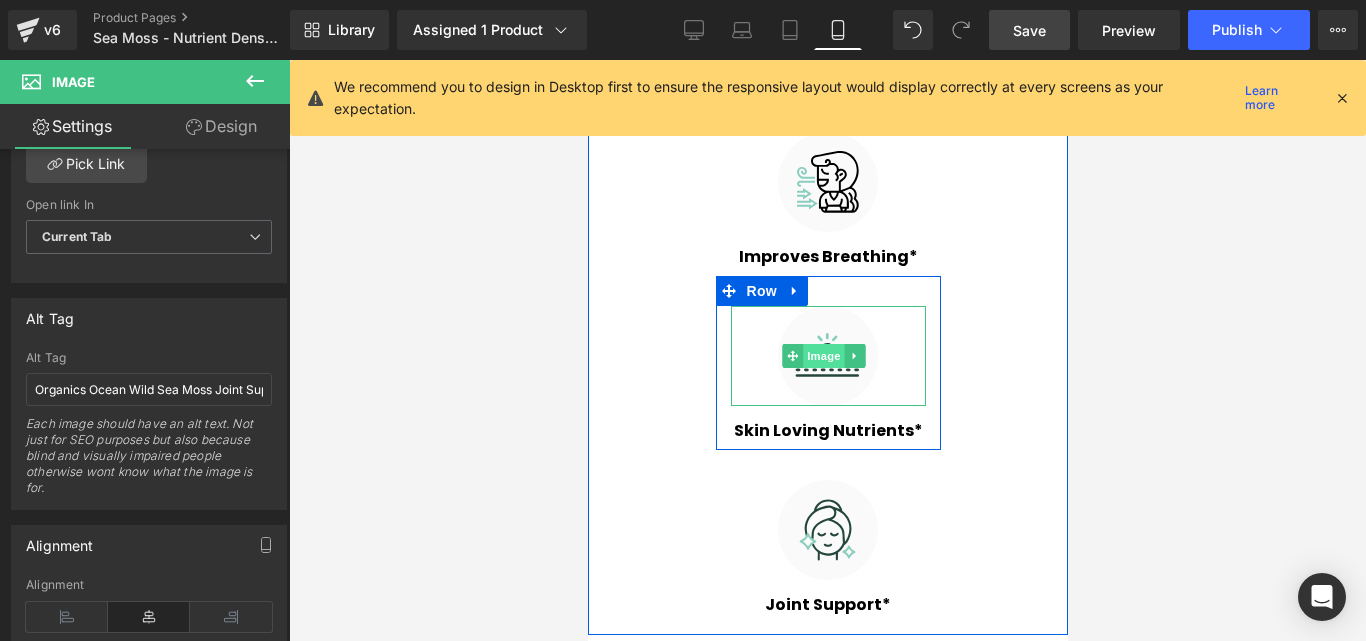 click on "Image" at bounding box center [823, 356] 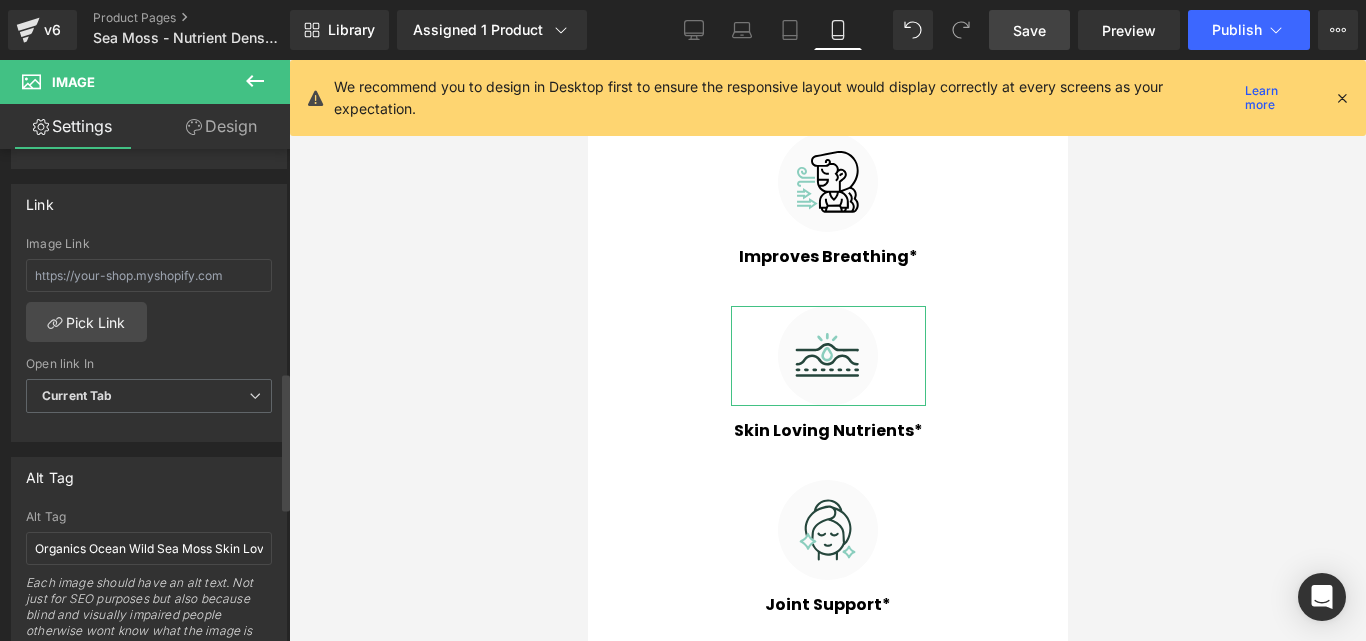 scroll, scrollTop: 900, scrollLeft: 0, axis: vertical 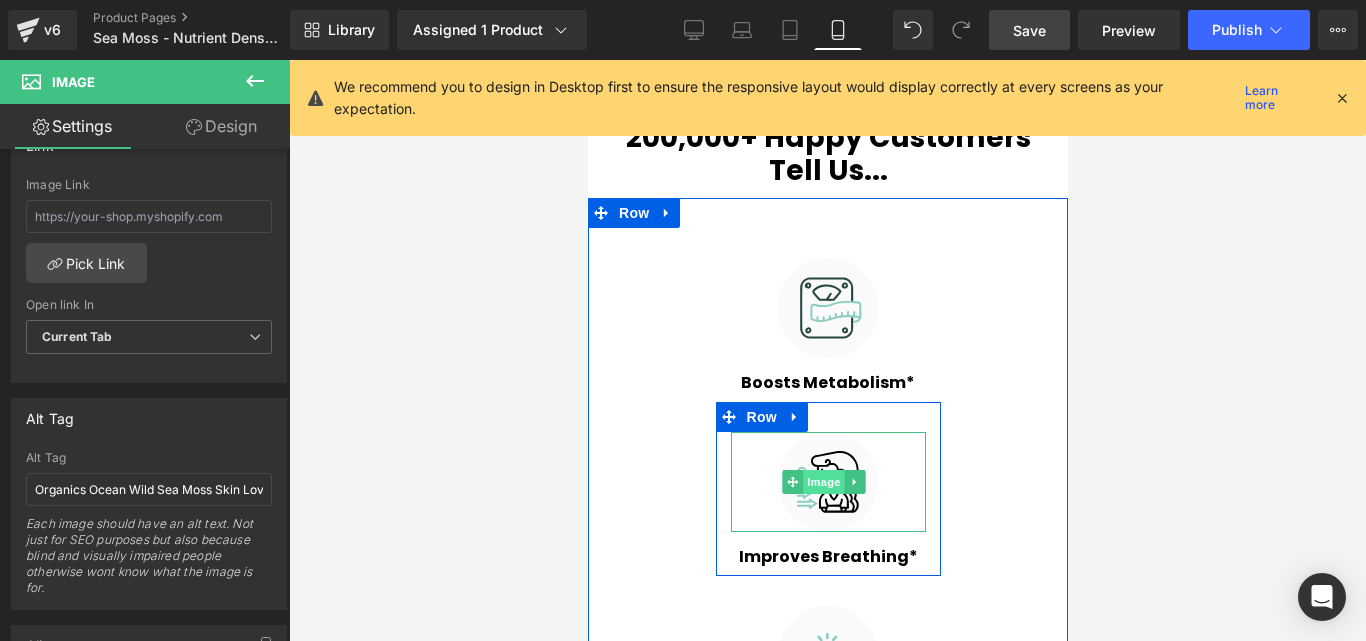 click on "Image" at bounding box center [823, 482] 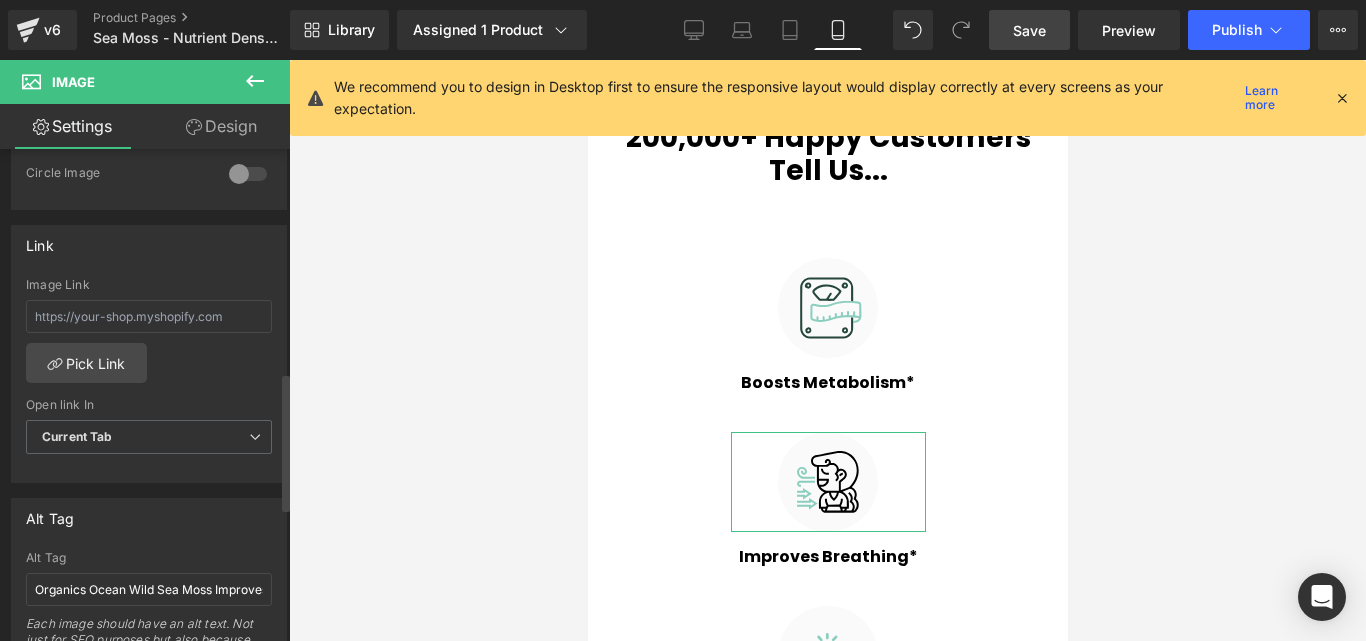 scroll, scrollTop: 1000, scrollLeft: 0, axis: vertical 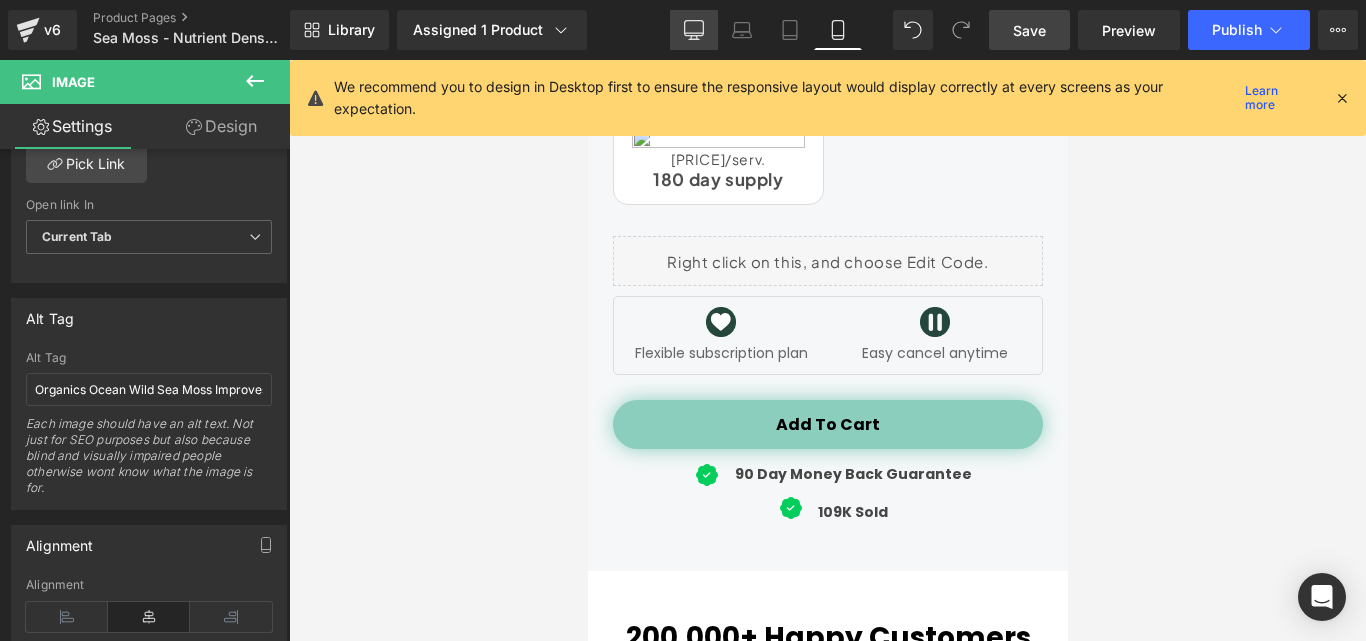 click on "Desktop" at bounding box center [694, 30] 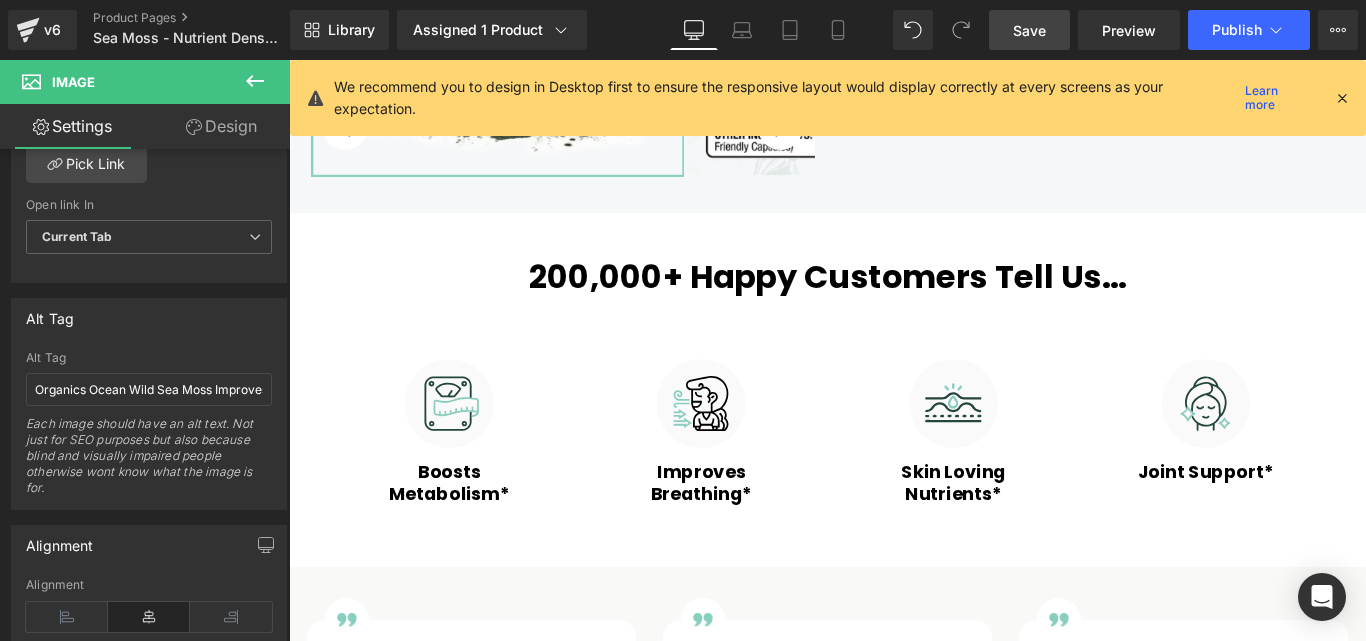scroll, scrollTop: 596, scrollLeft: 0, axis: vertical 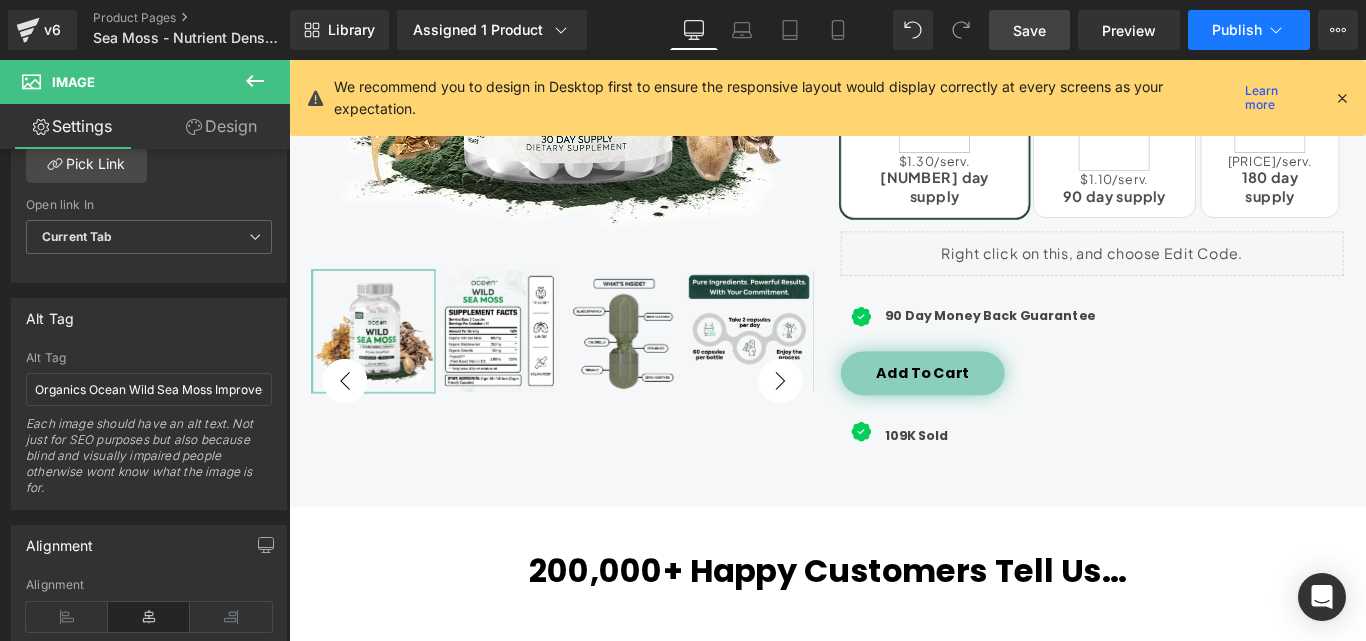 click on "Publish" at bounding box center [1249, 30] 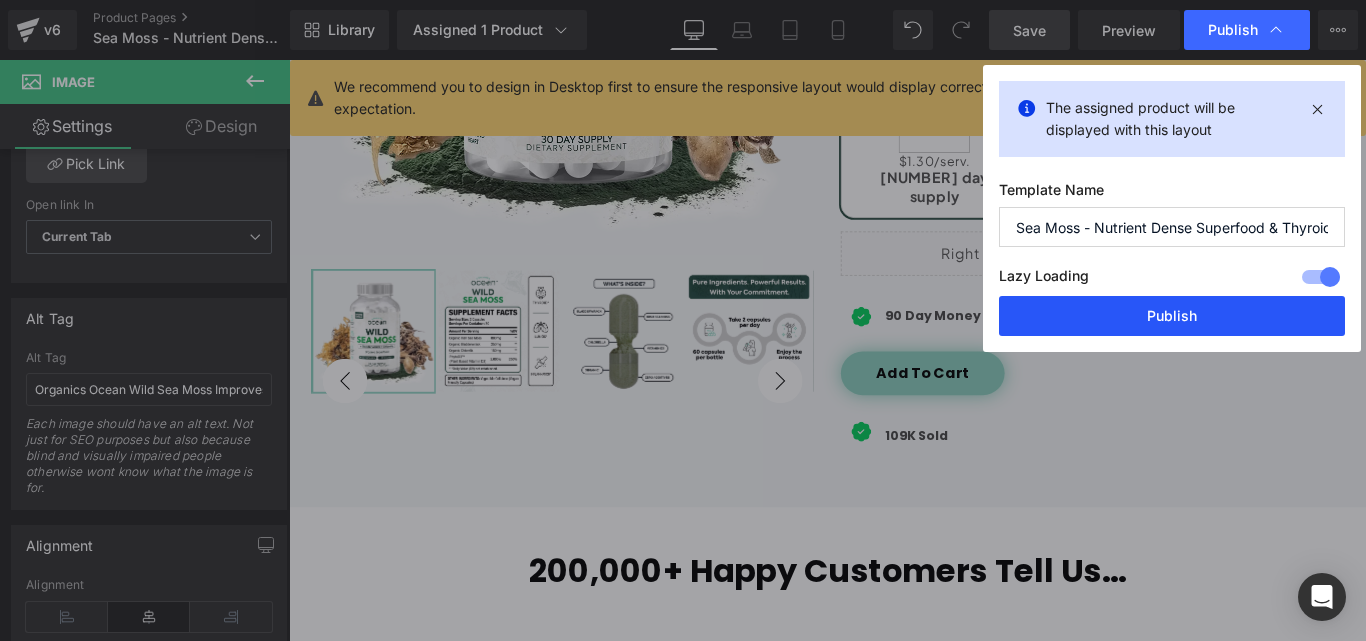 click on "Publish" at bounding box center [1172, 316] 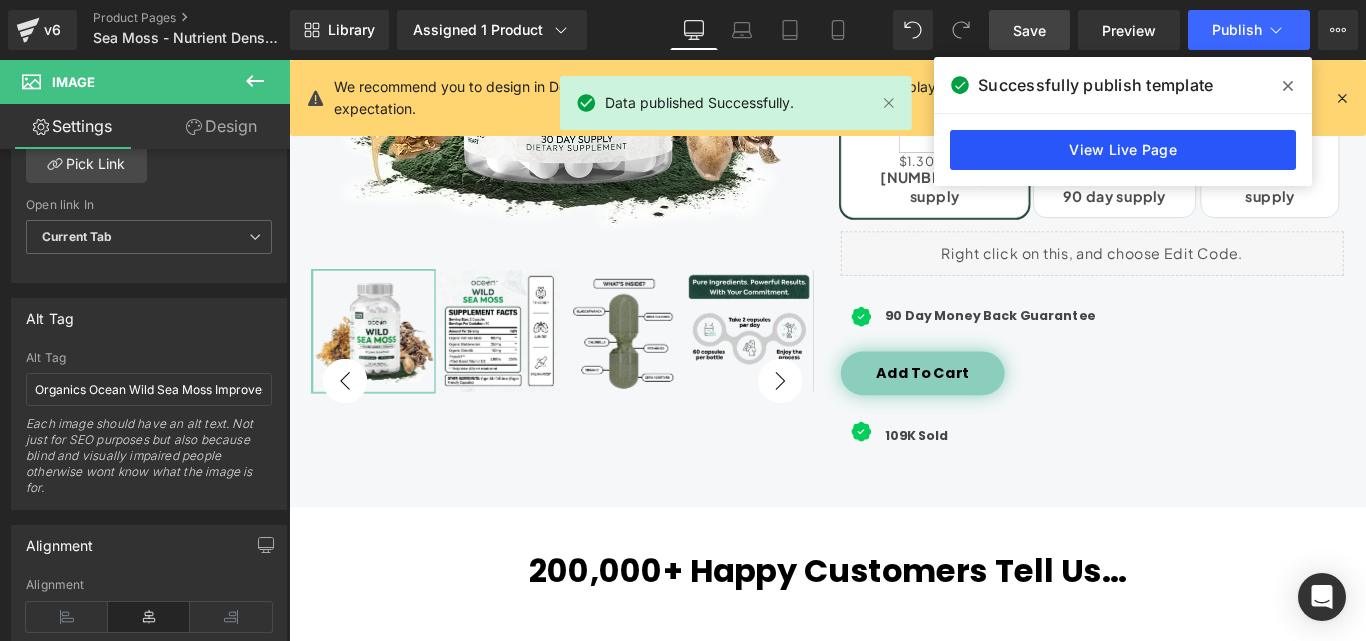click on "View Live Page" at bounding box center [1123, 150] 